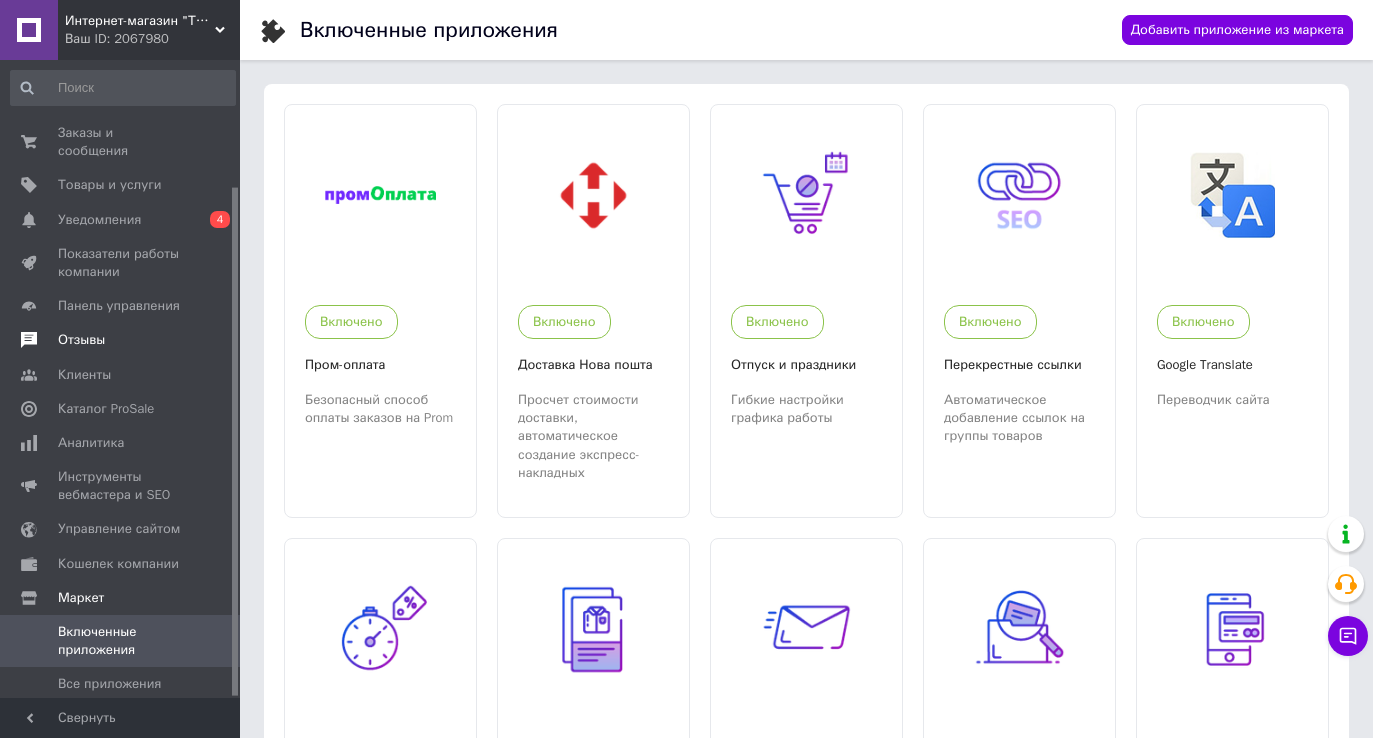 scroll, scrollTop: 563, scrollLeft: 0, axis: vertical 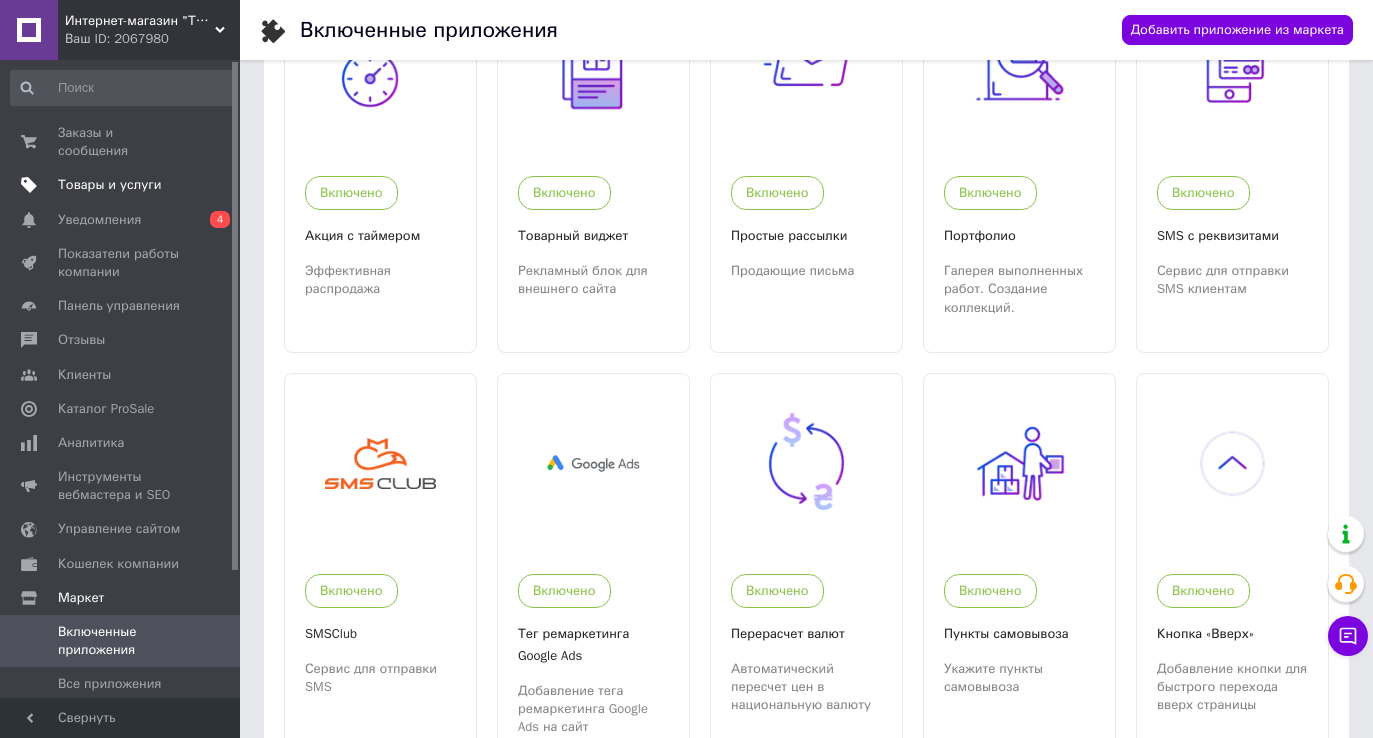 click on "Товары и услуги" at bounding box center [110, 185] 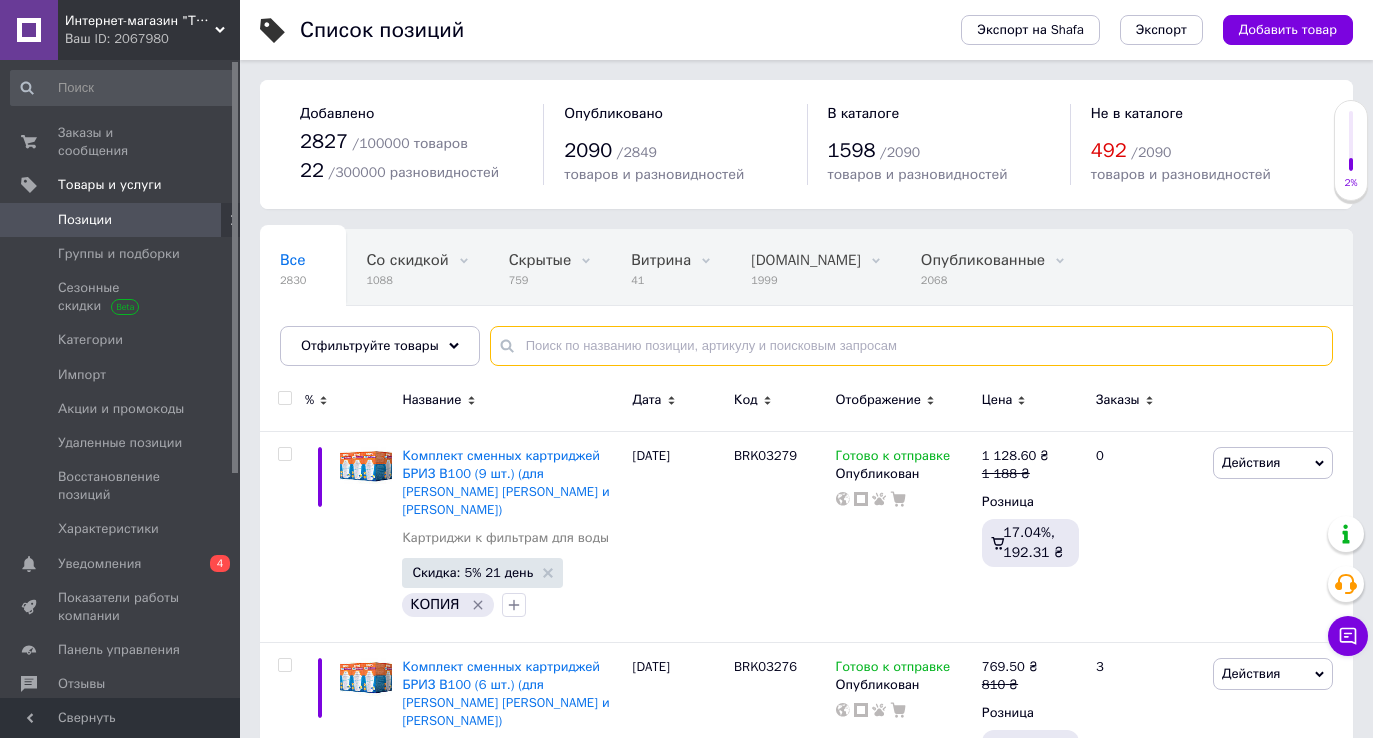 click at bounding box center [911, 346] 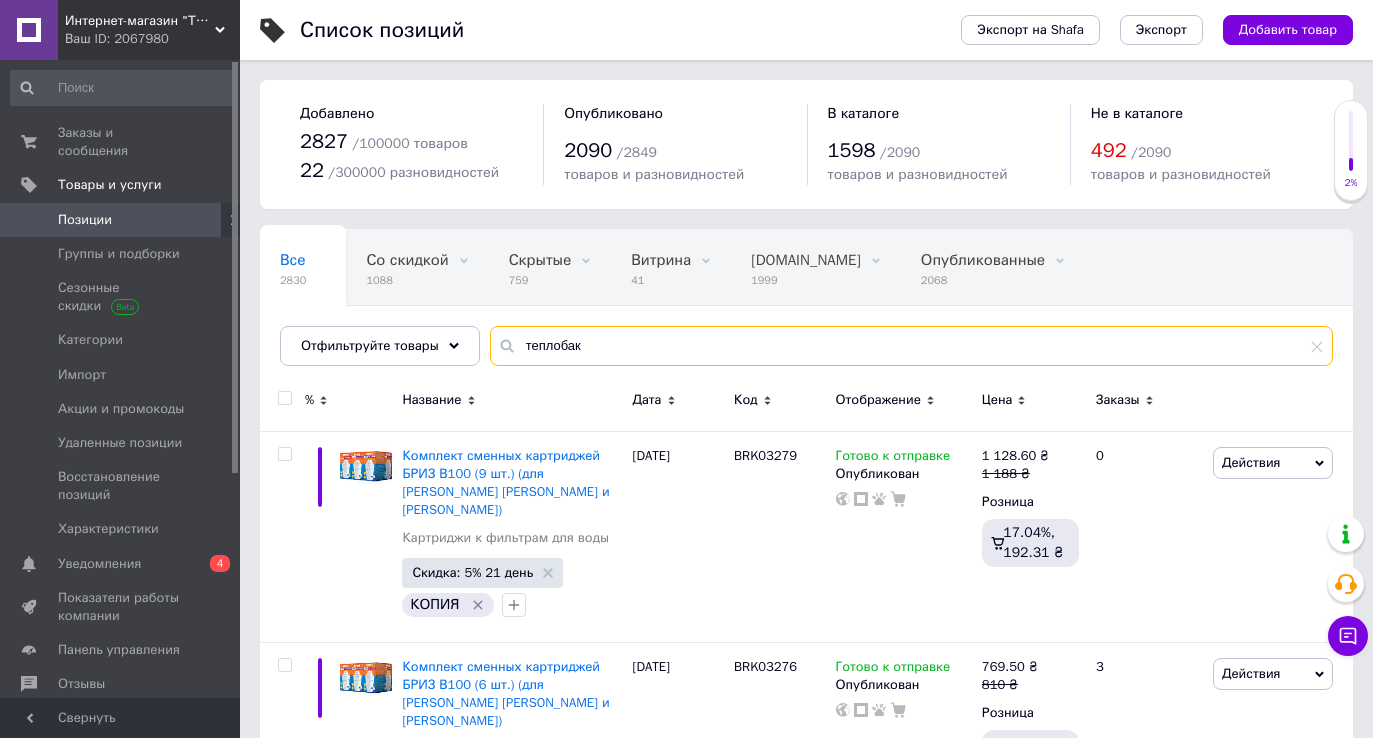 type on "теплобак" 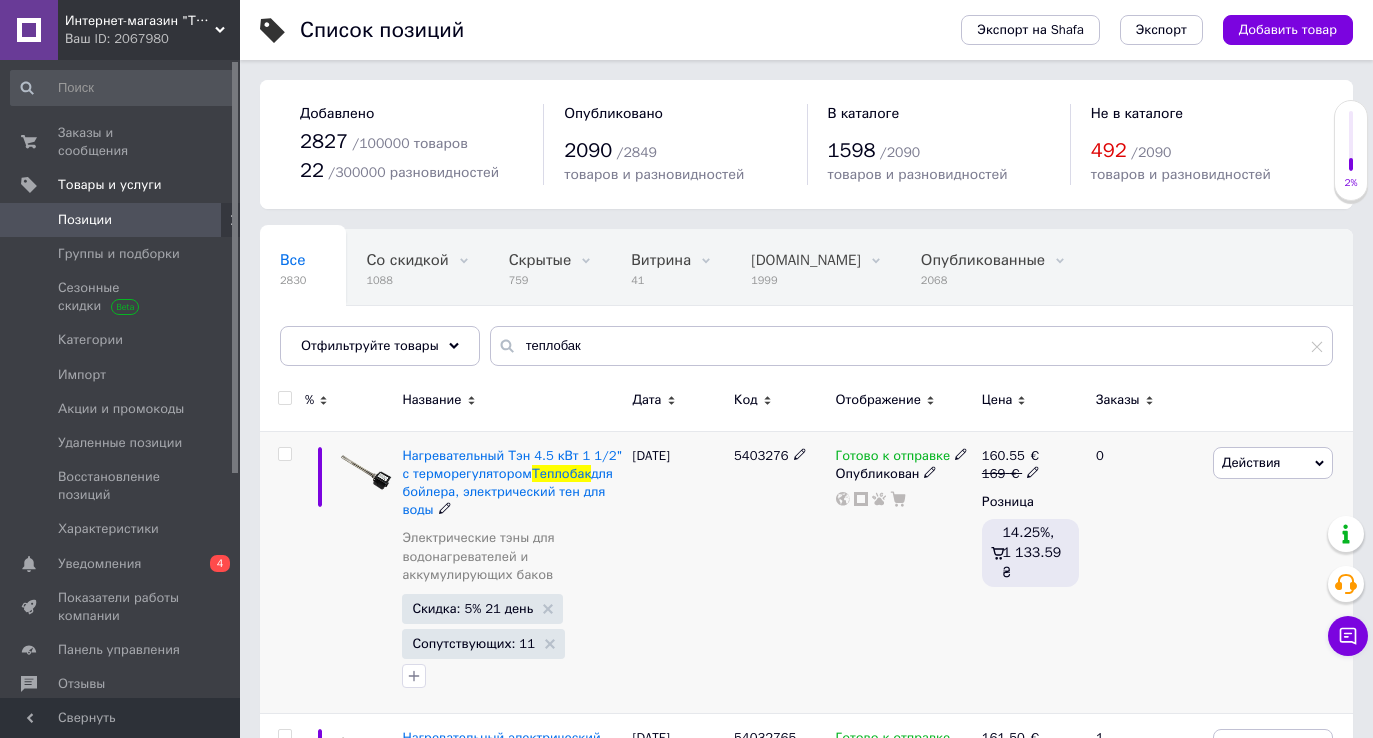 click 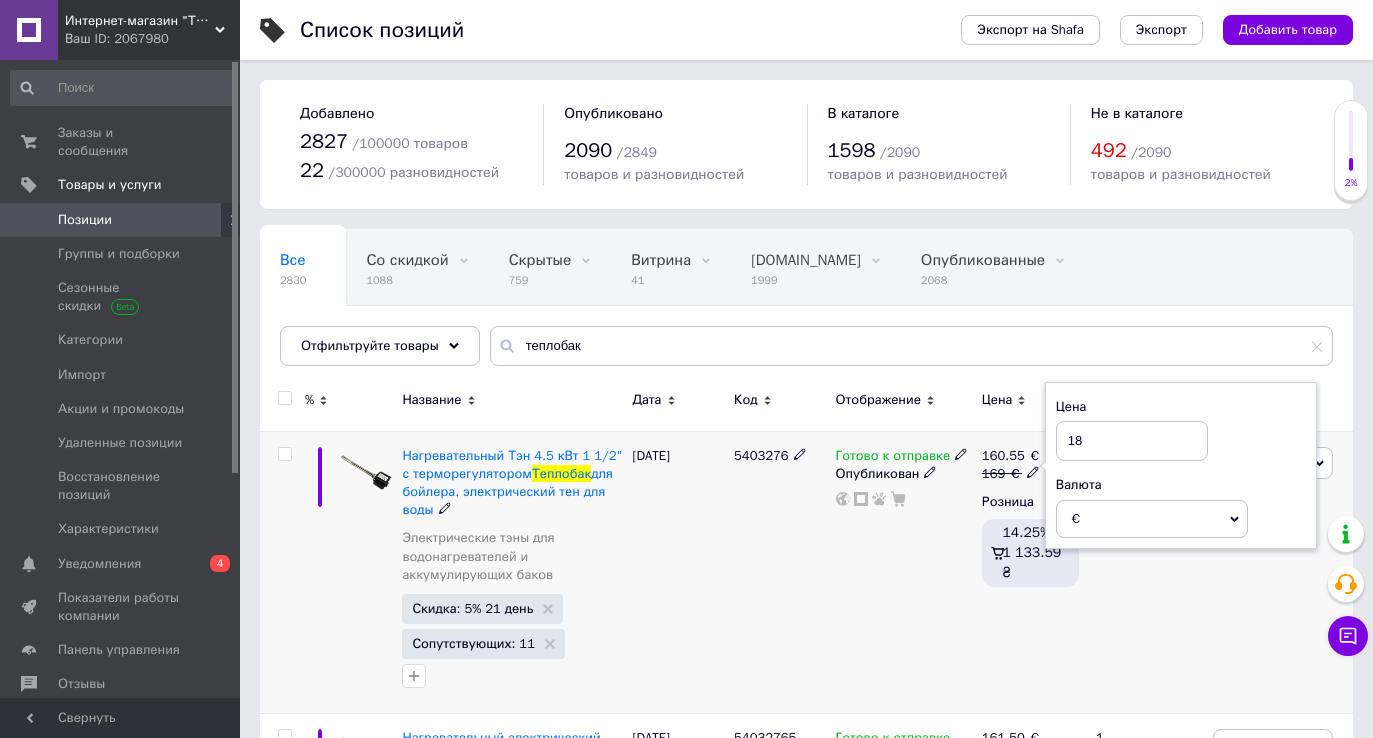 type on "184" 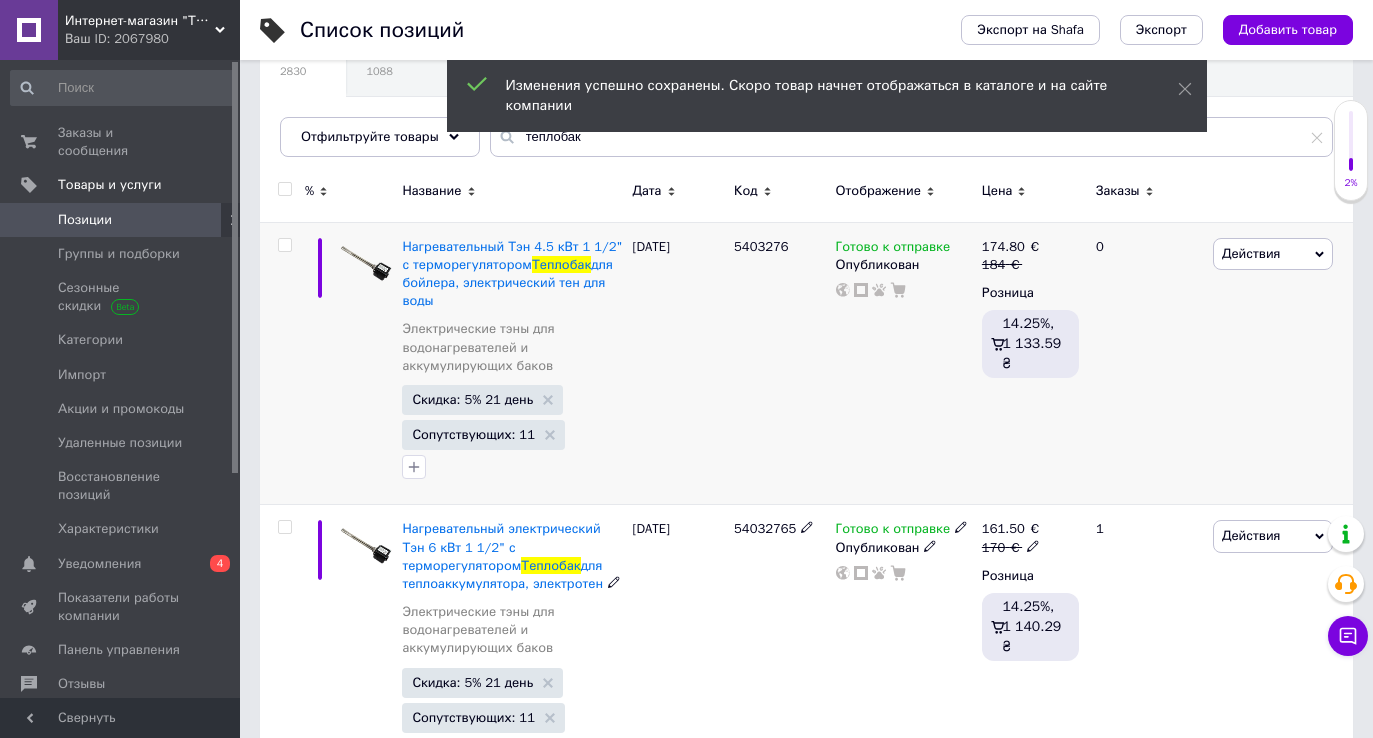 scroll, scrollTop: 210, scrollLeft: 0, axis: vertical 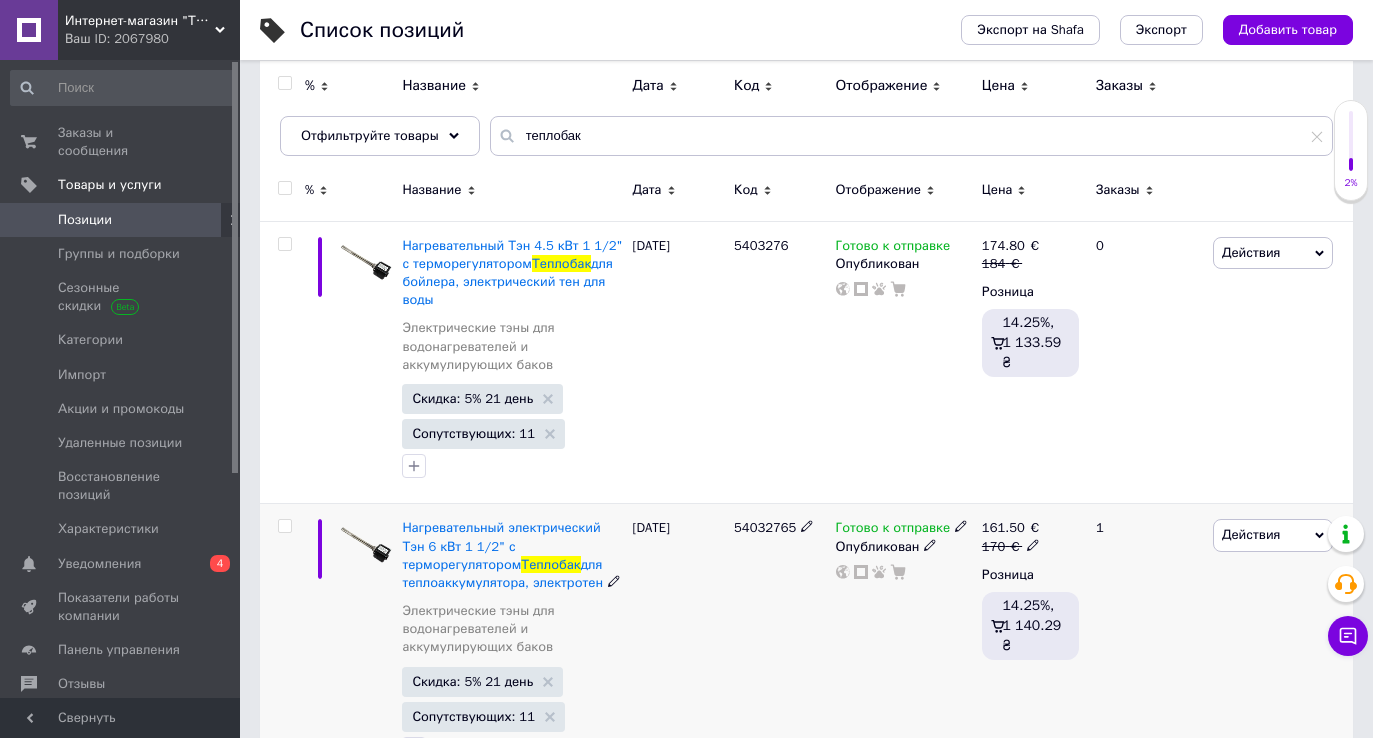 click 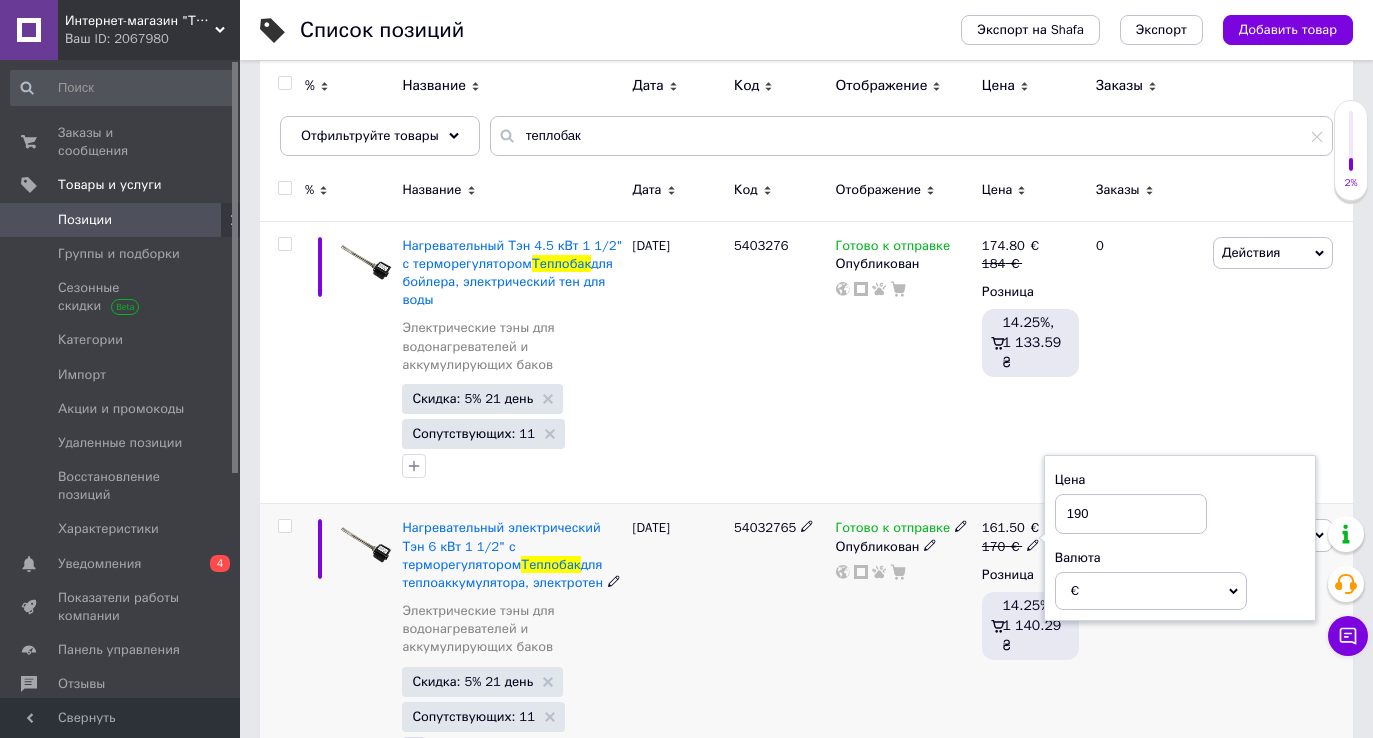 type on "190" 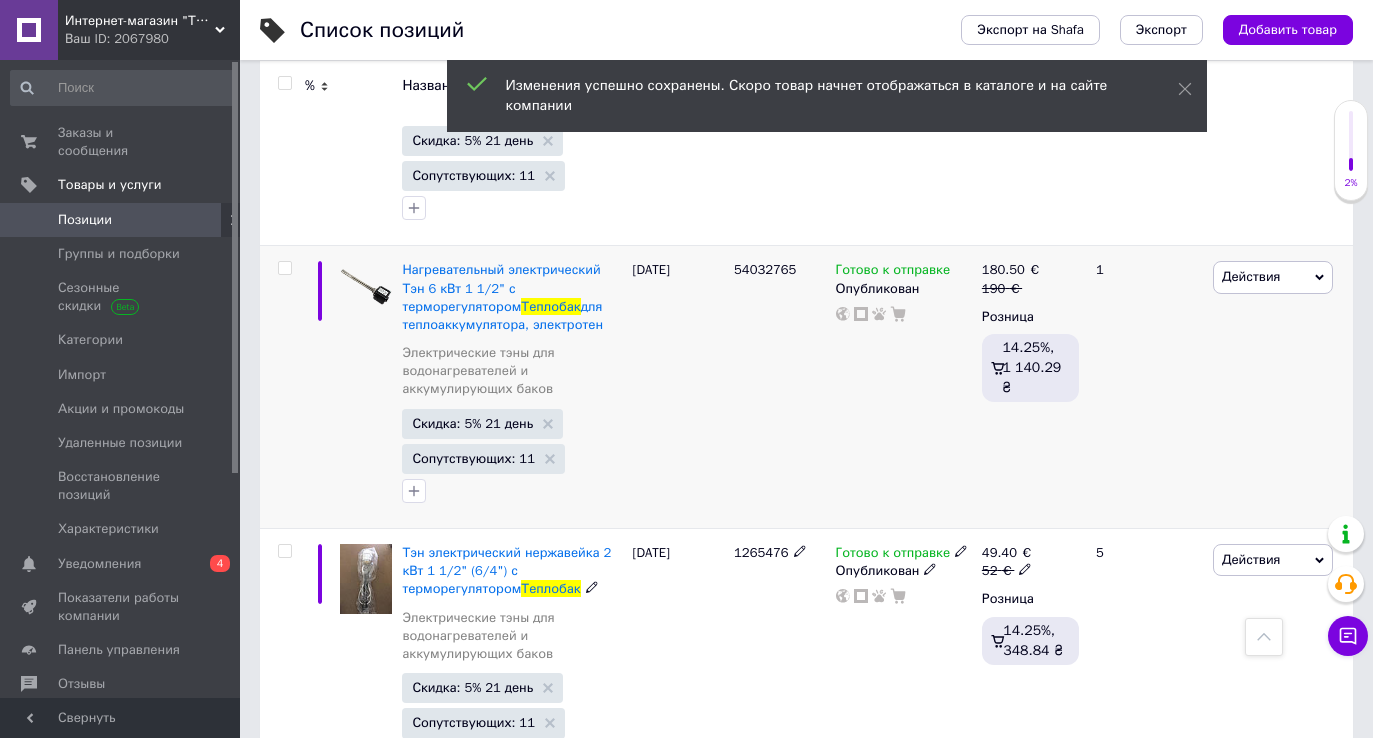 scroll, scrollTop: 481, scrollLeft: 0, axis: vertical 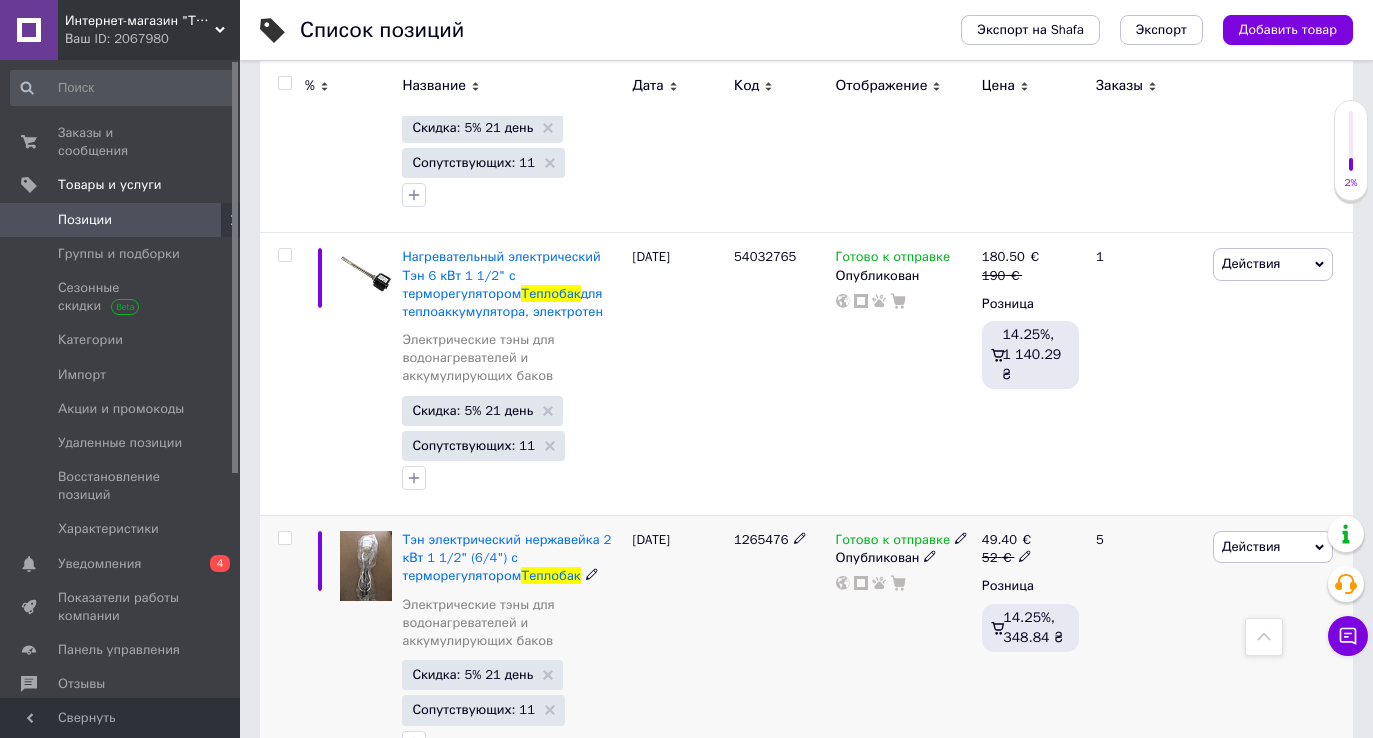 click 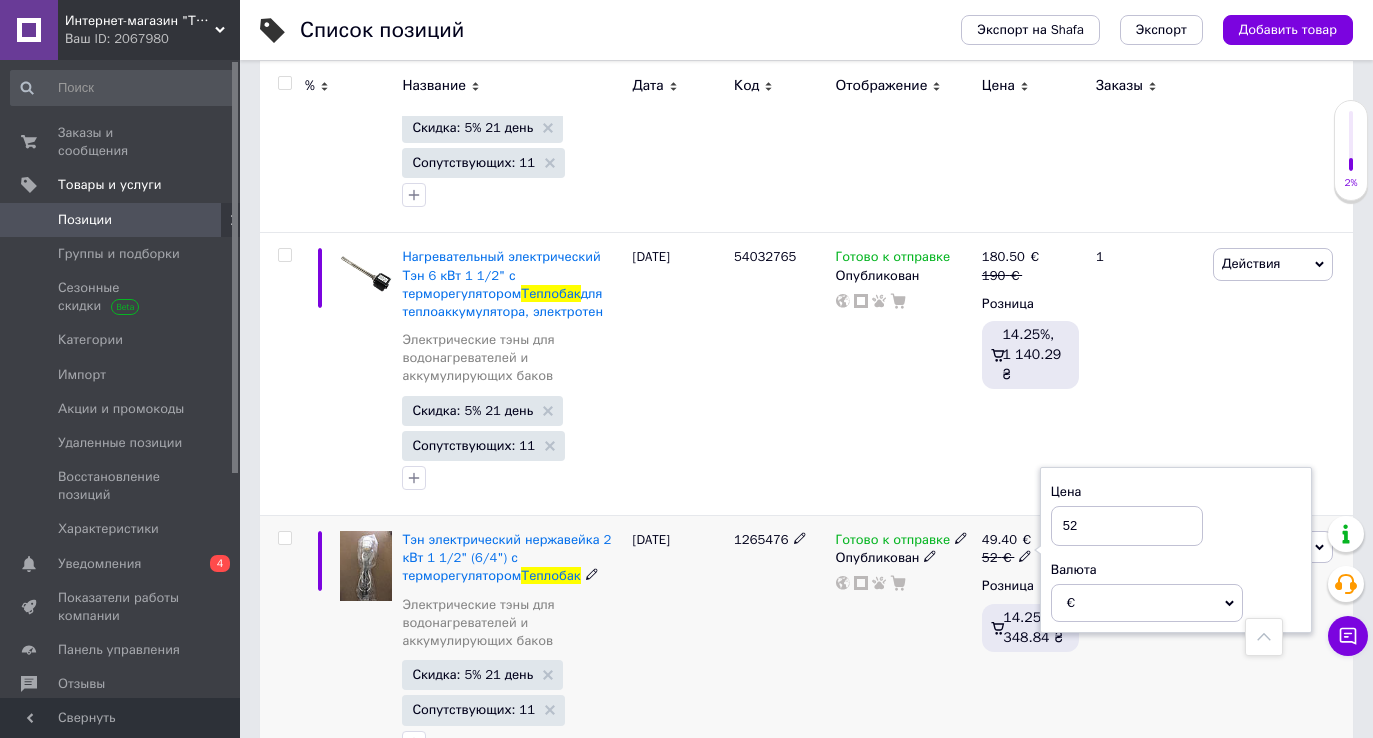 type on "5" 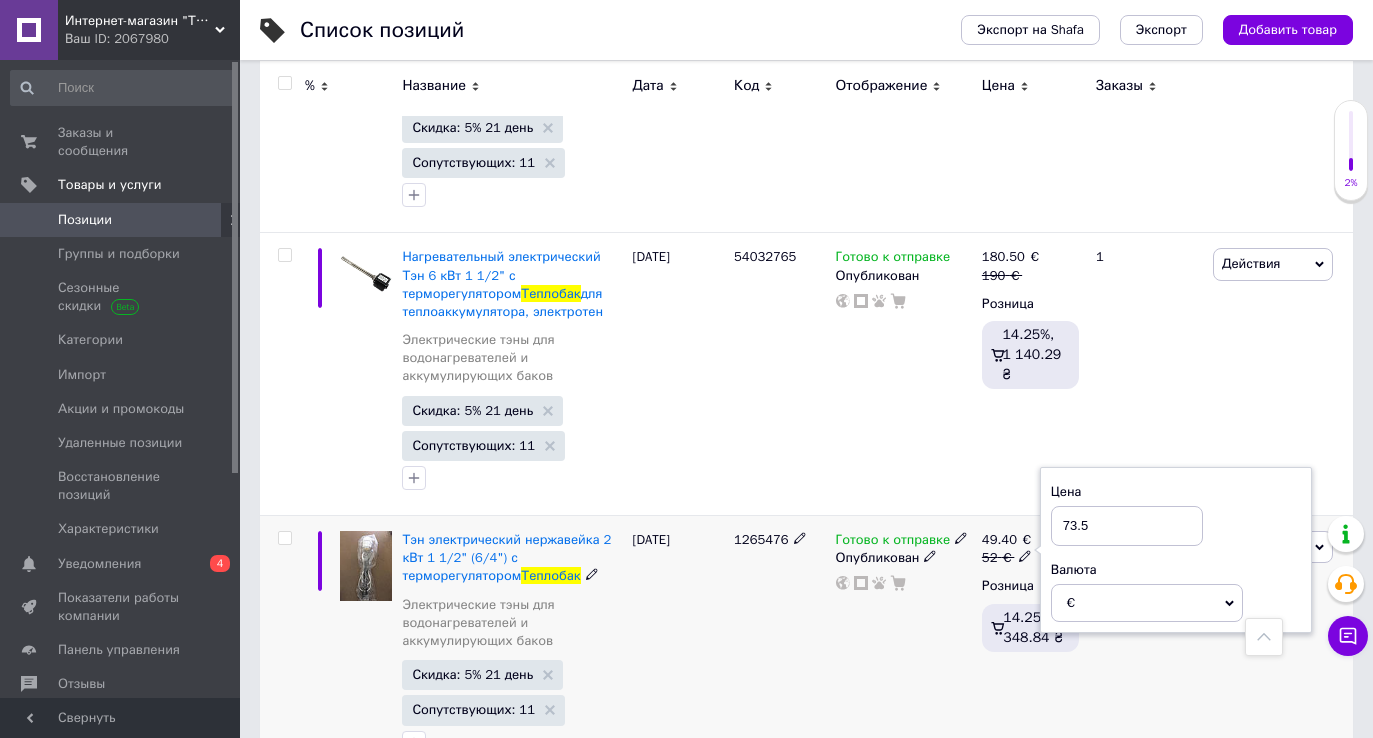 type on "73.5" 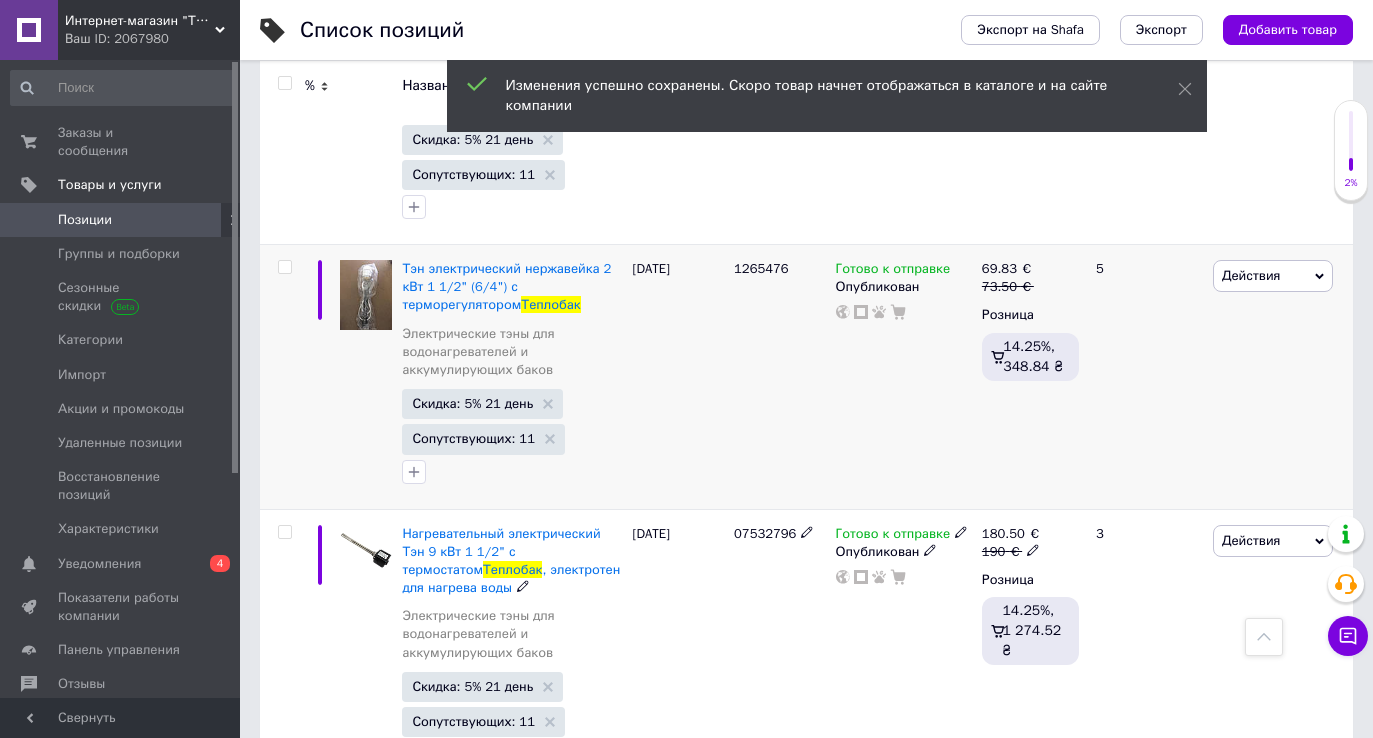 scroll, scrollTop: 754, scrollLeft: 0, axis: vertical 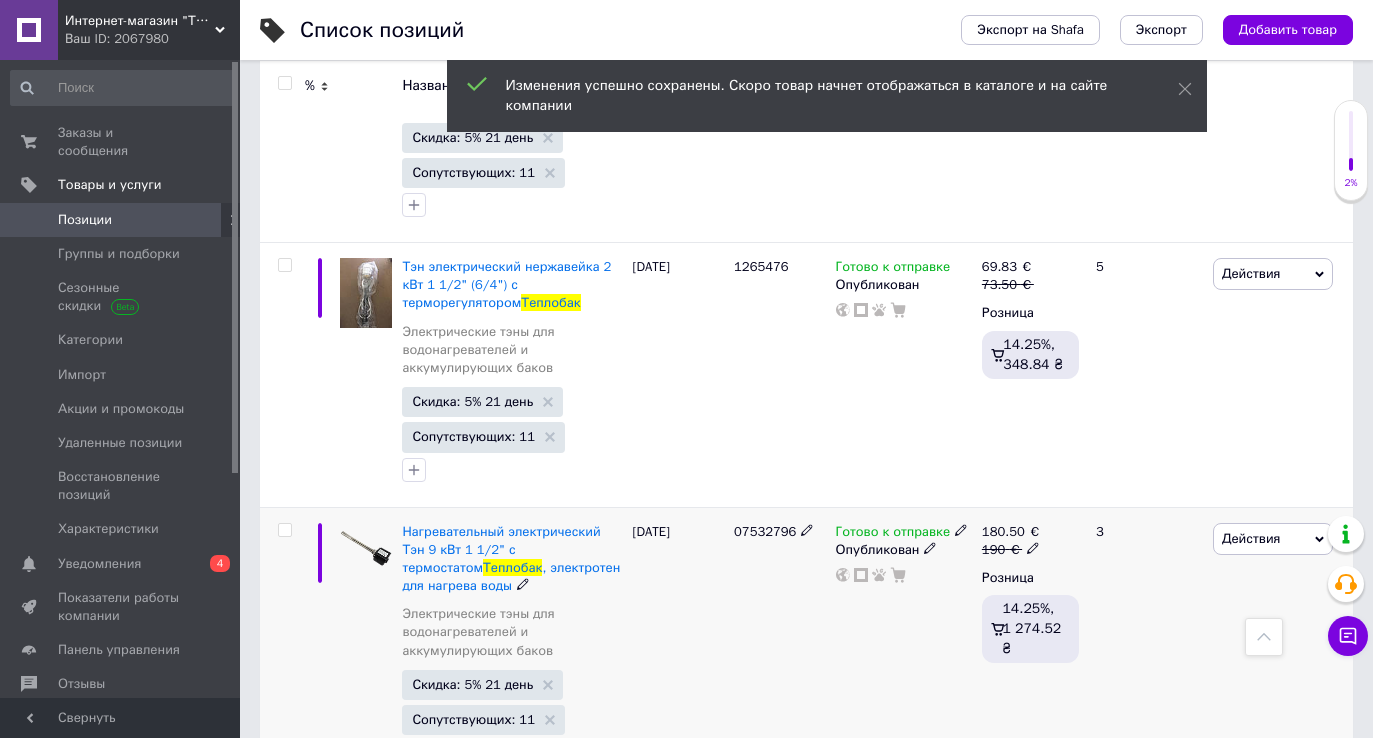 click 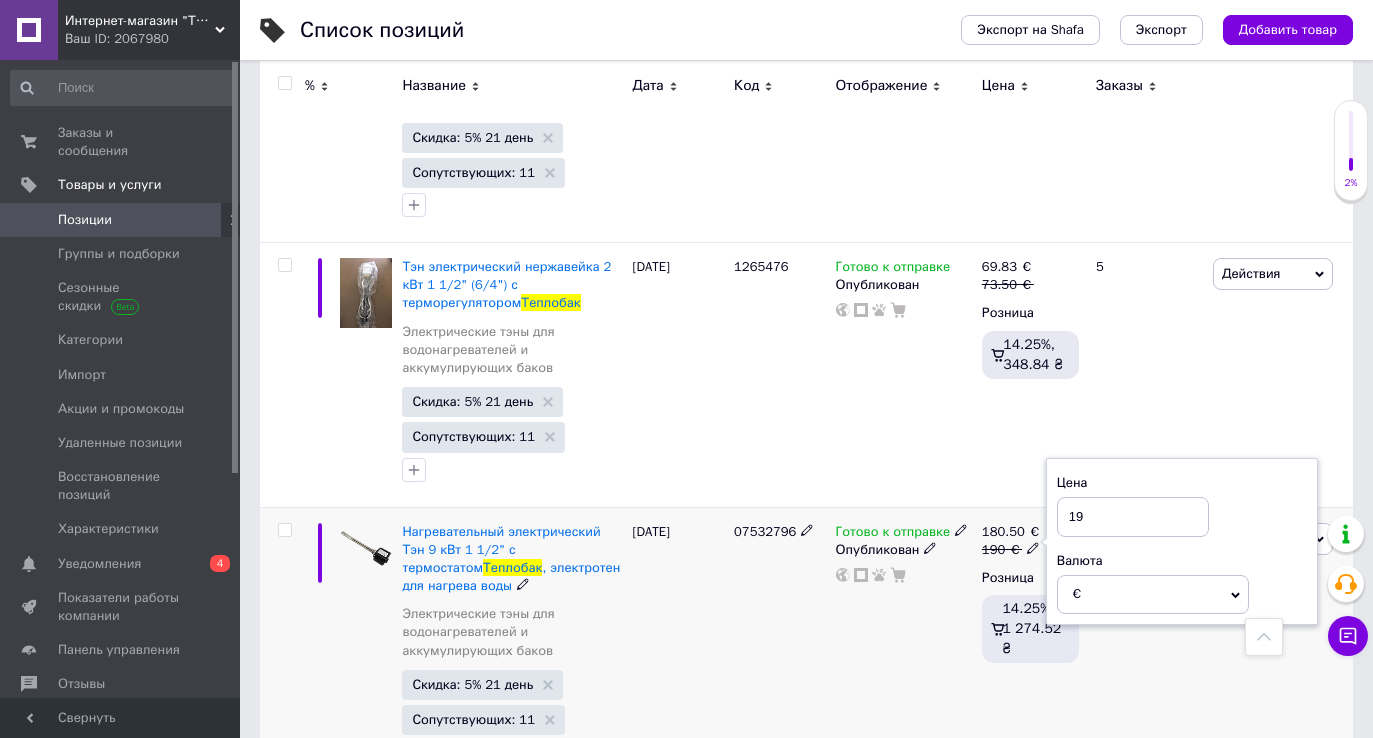 type on "1" 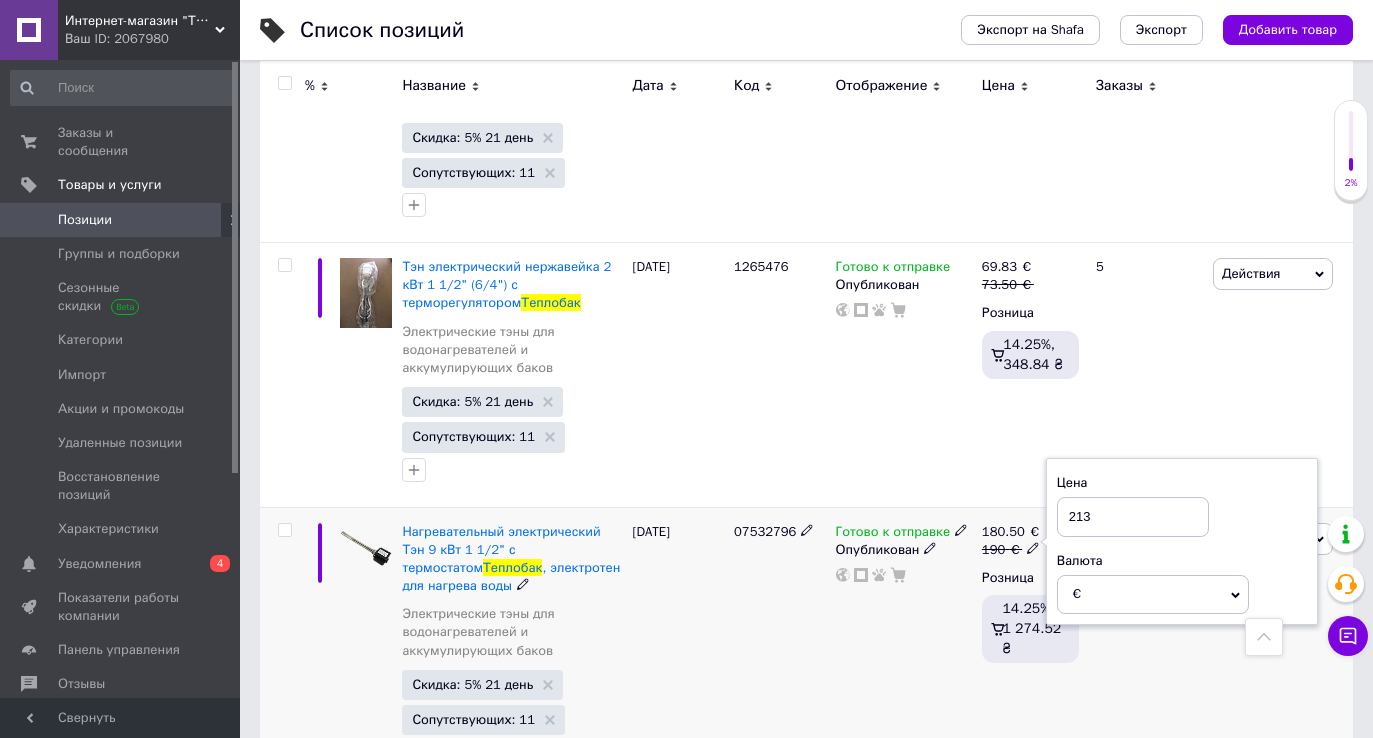 type on "213" 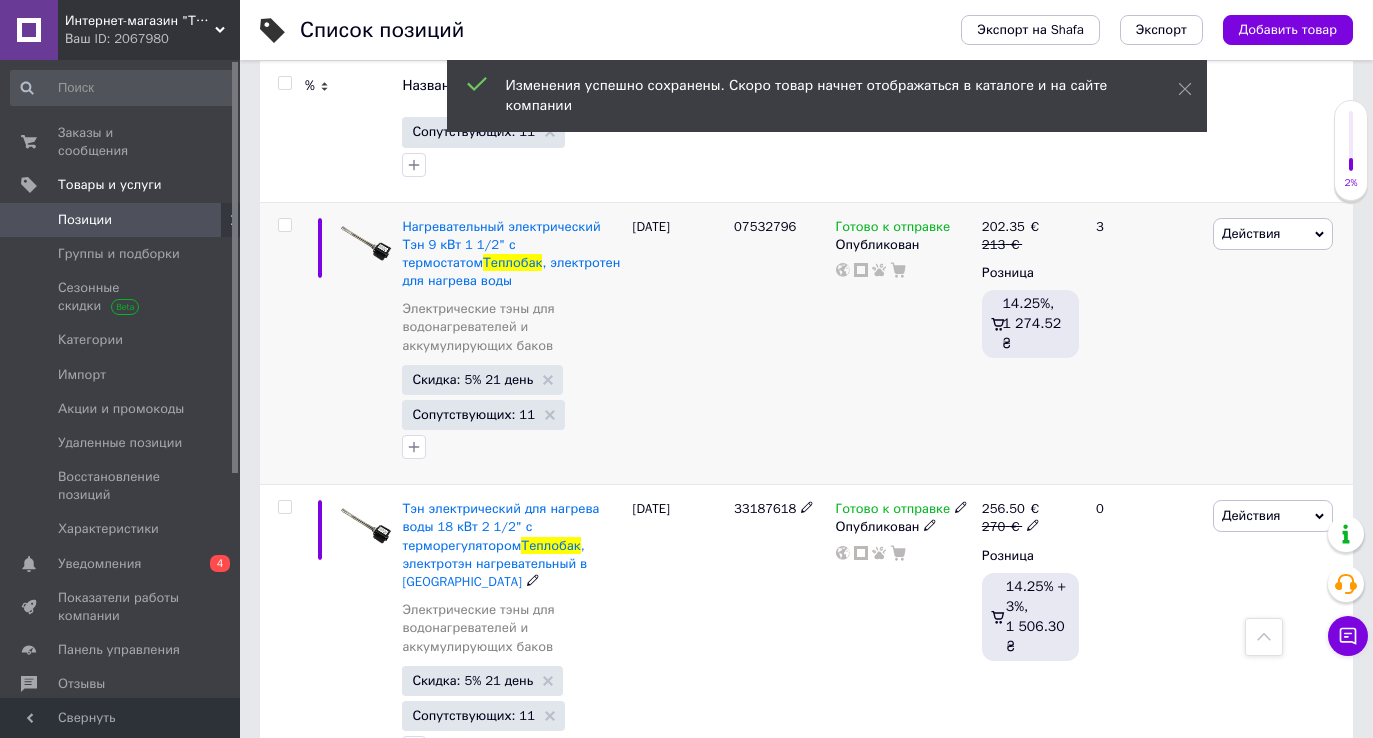 scroll, scrollTop: 1071, scrollLeft: 0, axis: vertical 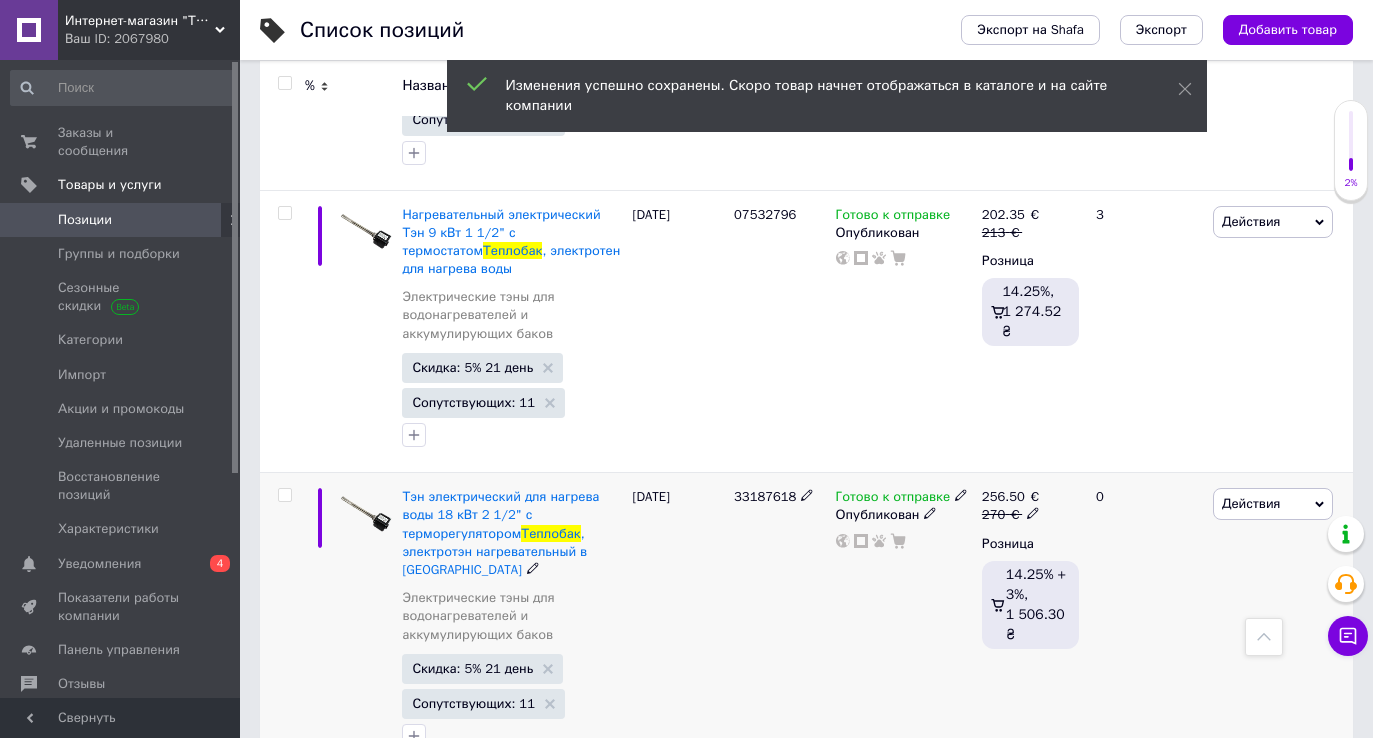 click 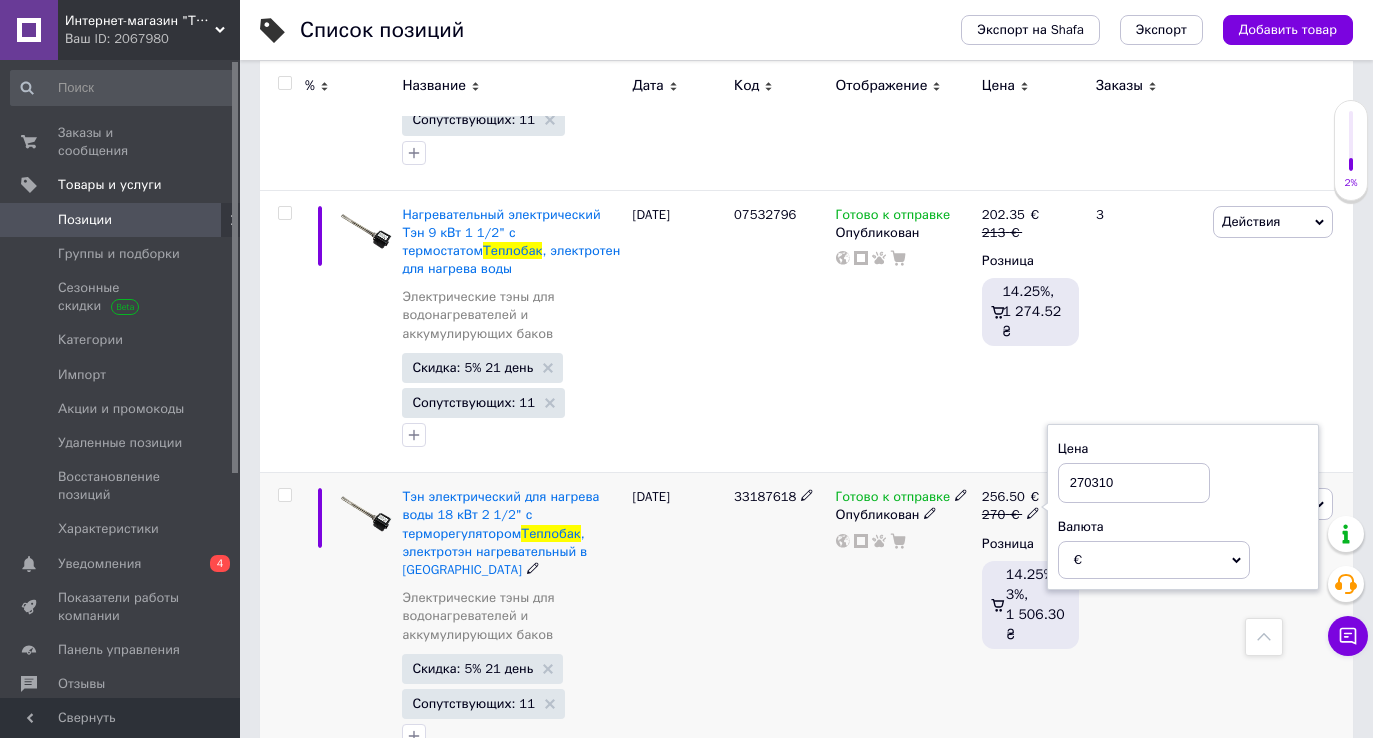 drag, startPoint x: 1131, startPoint y: 486, endPoint x: 965, endPoint y: 485, distance: 166.003 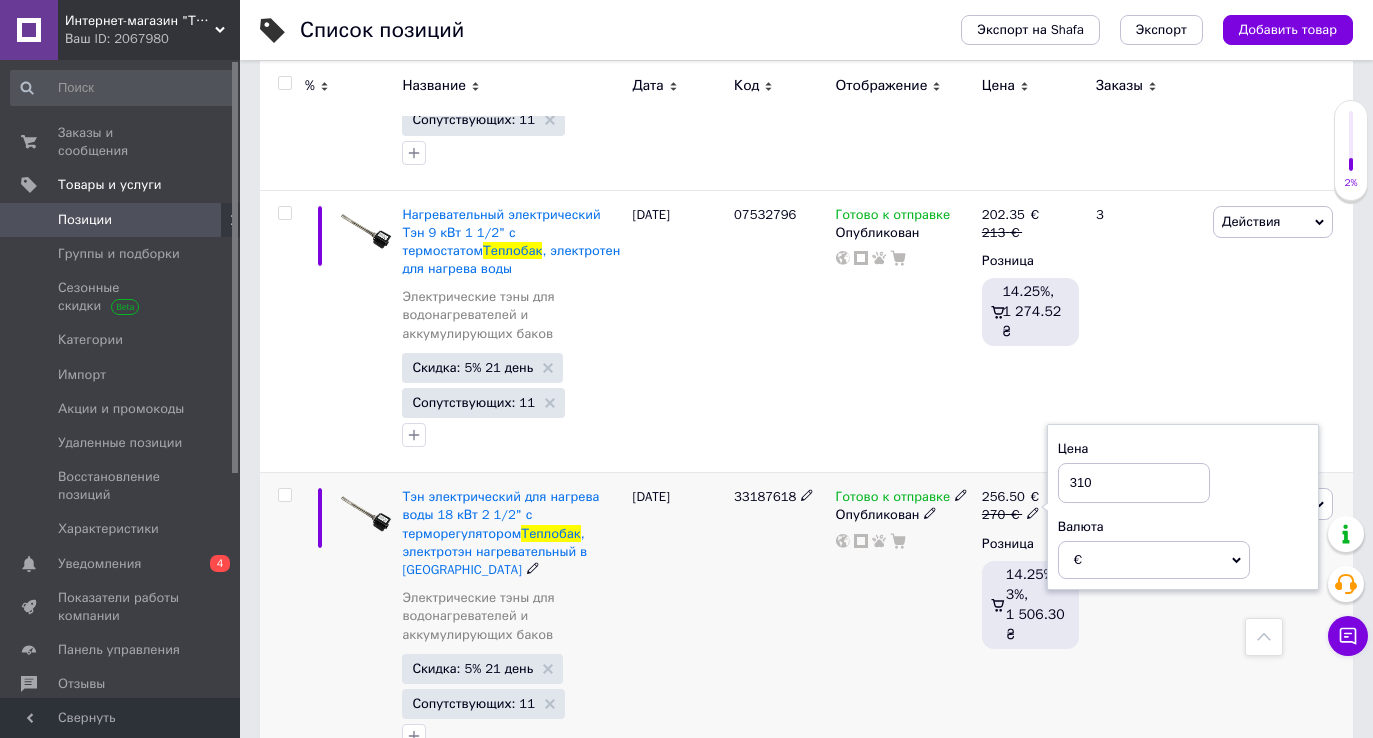 type on "310" 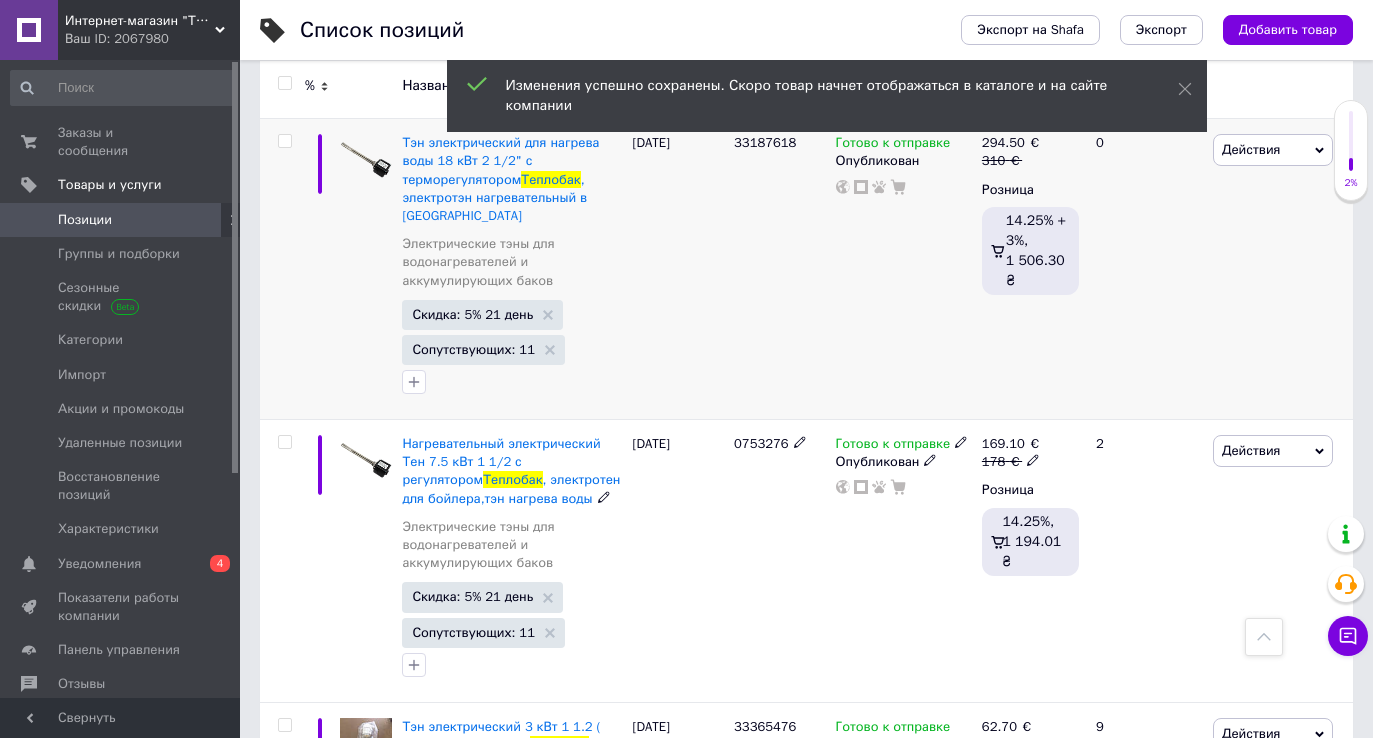 scroll, scrollTop: 1440, scrollLeft: 0, axis: vertical 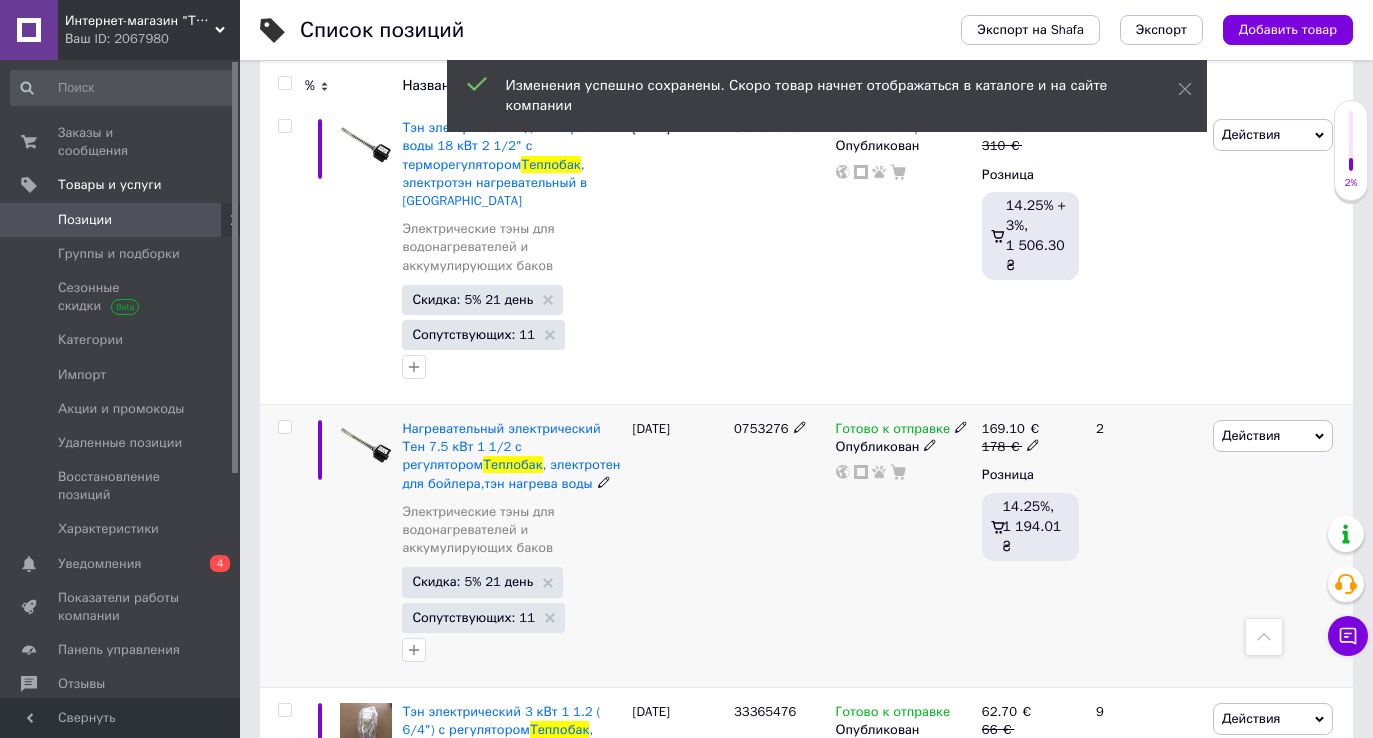 click 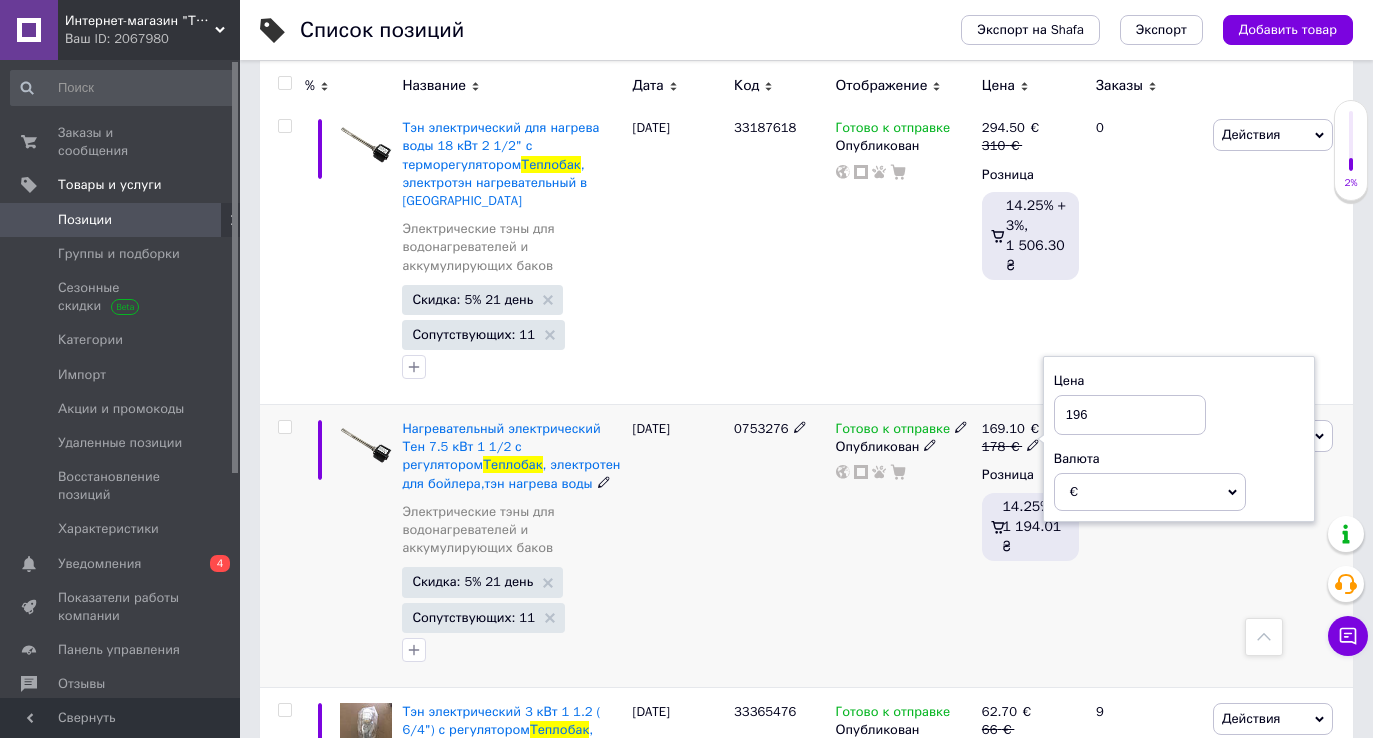 type on "196" 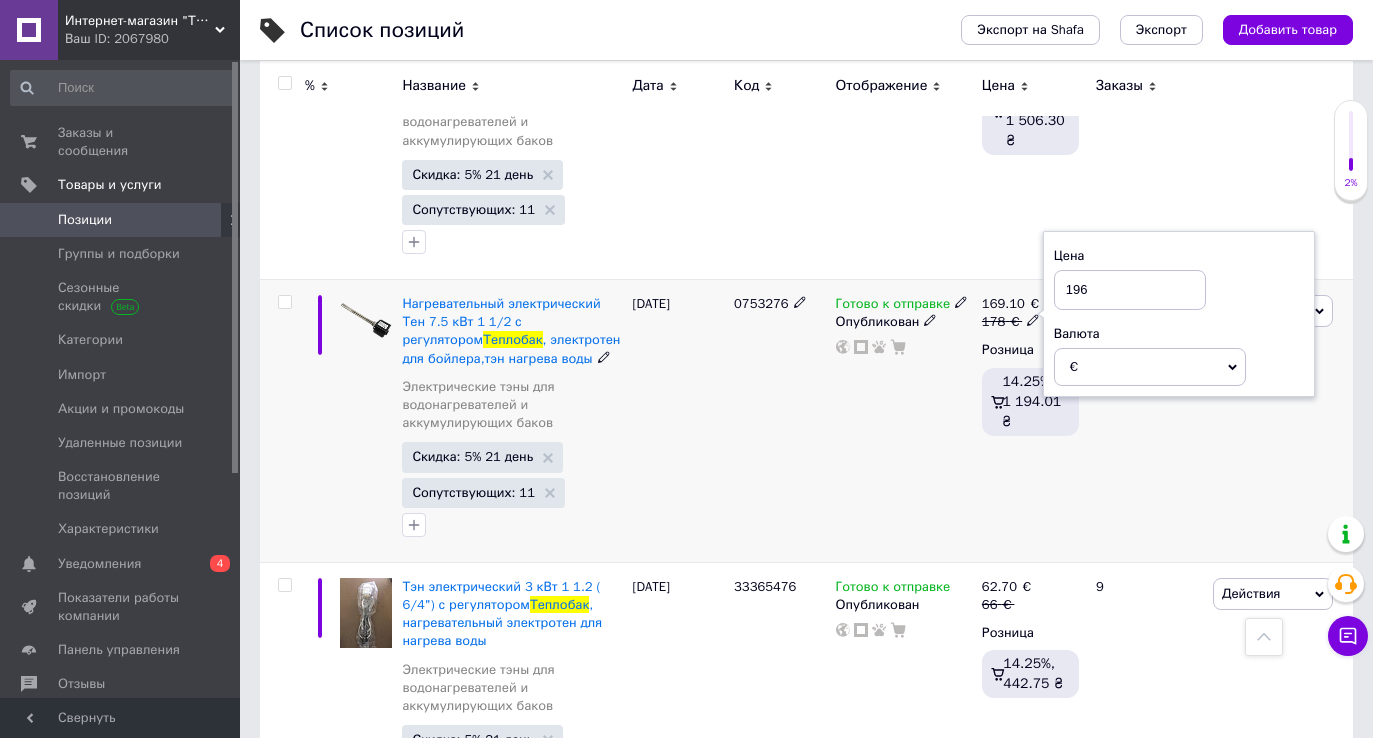 scroll, scrollTop: 1590, scrollLeft: 0, axis: vertical 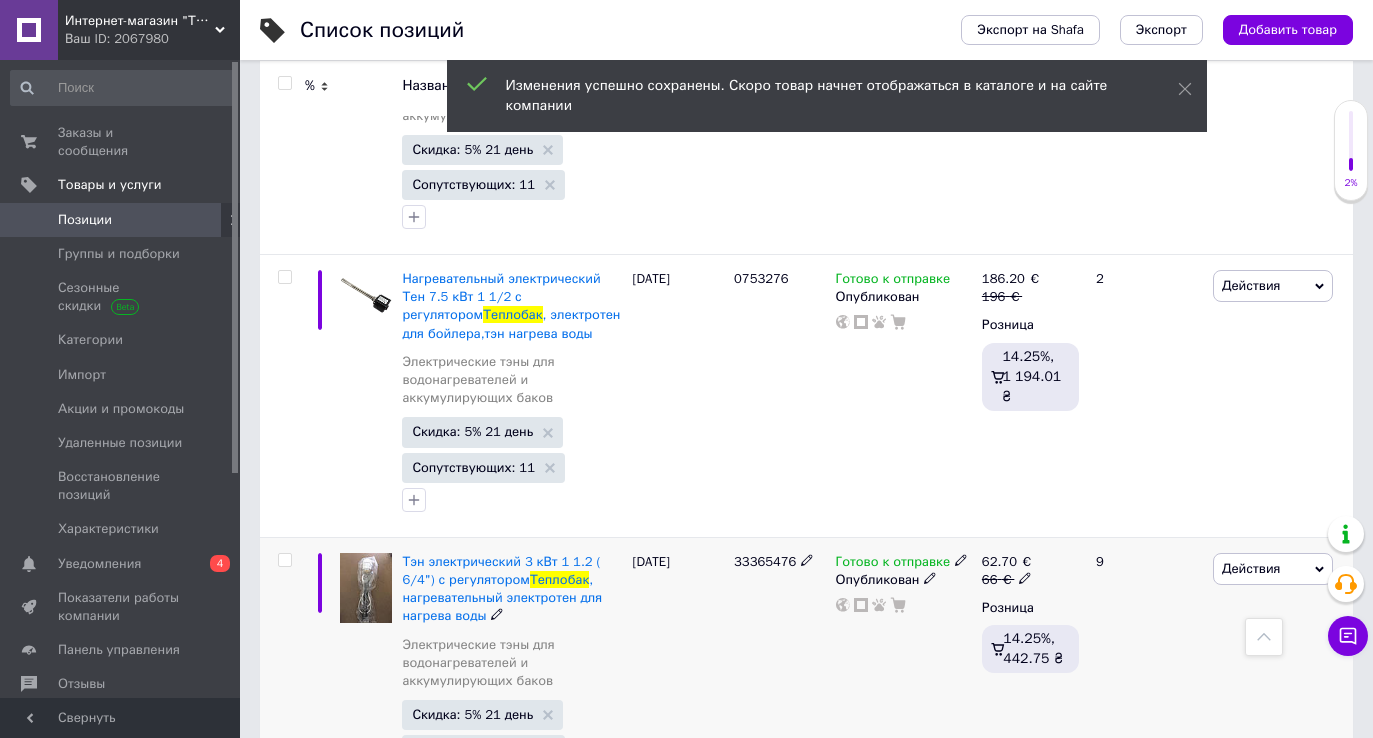 click 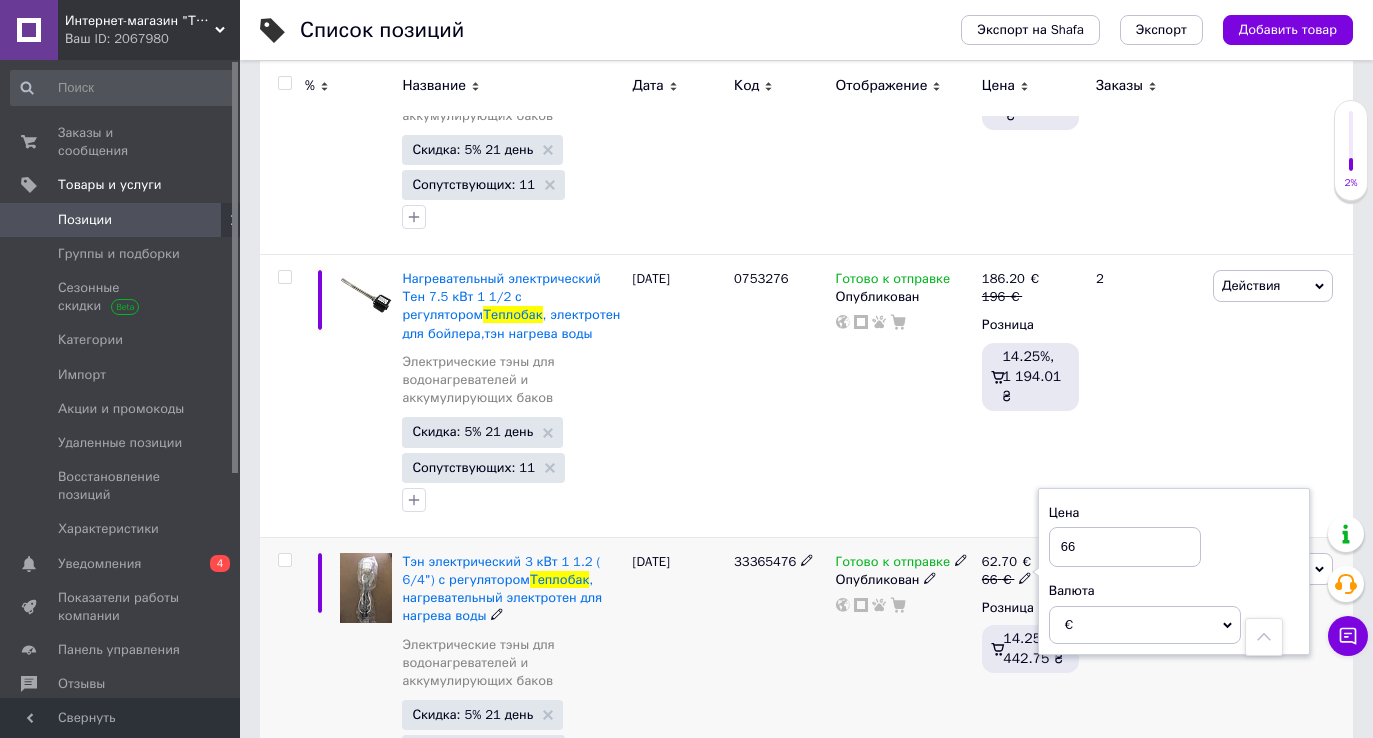 type on "6" 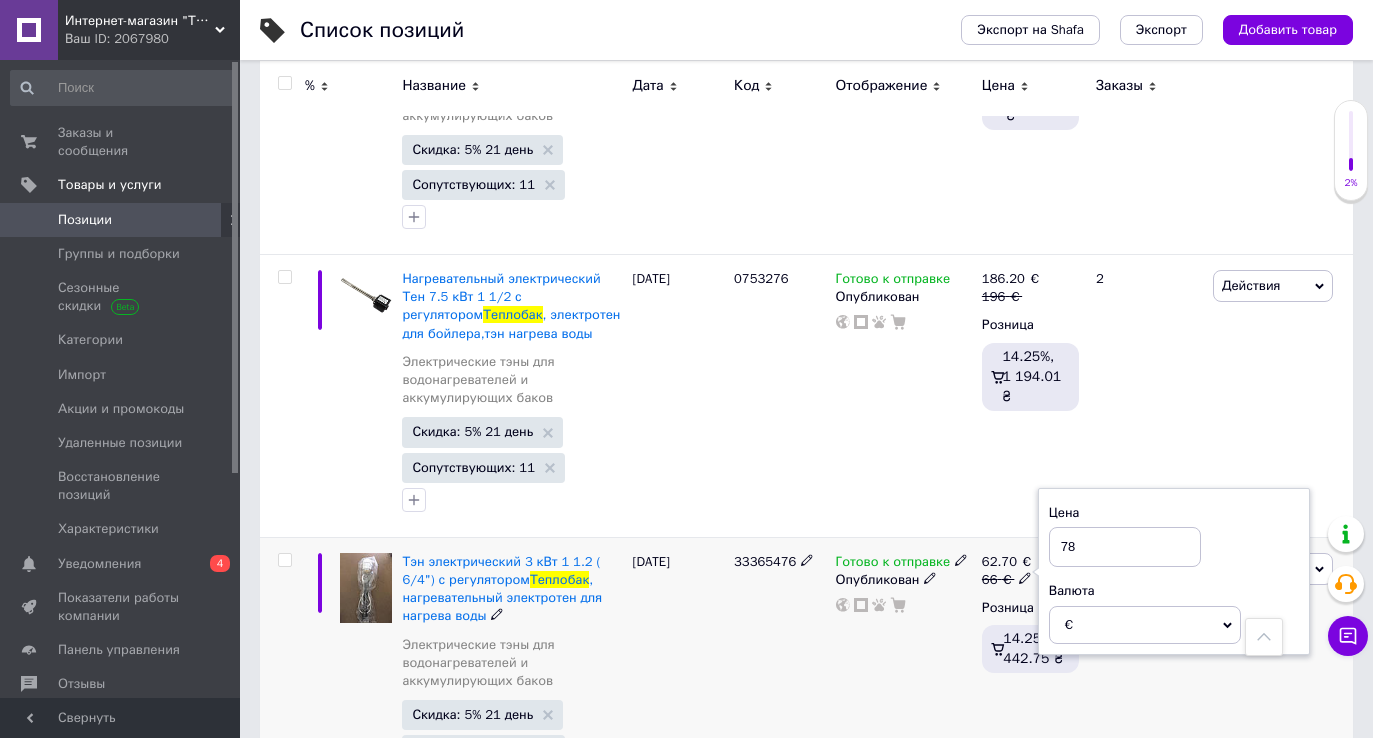 type on "78" 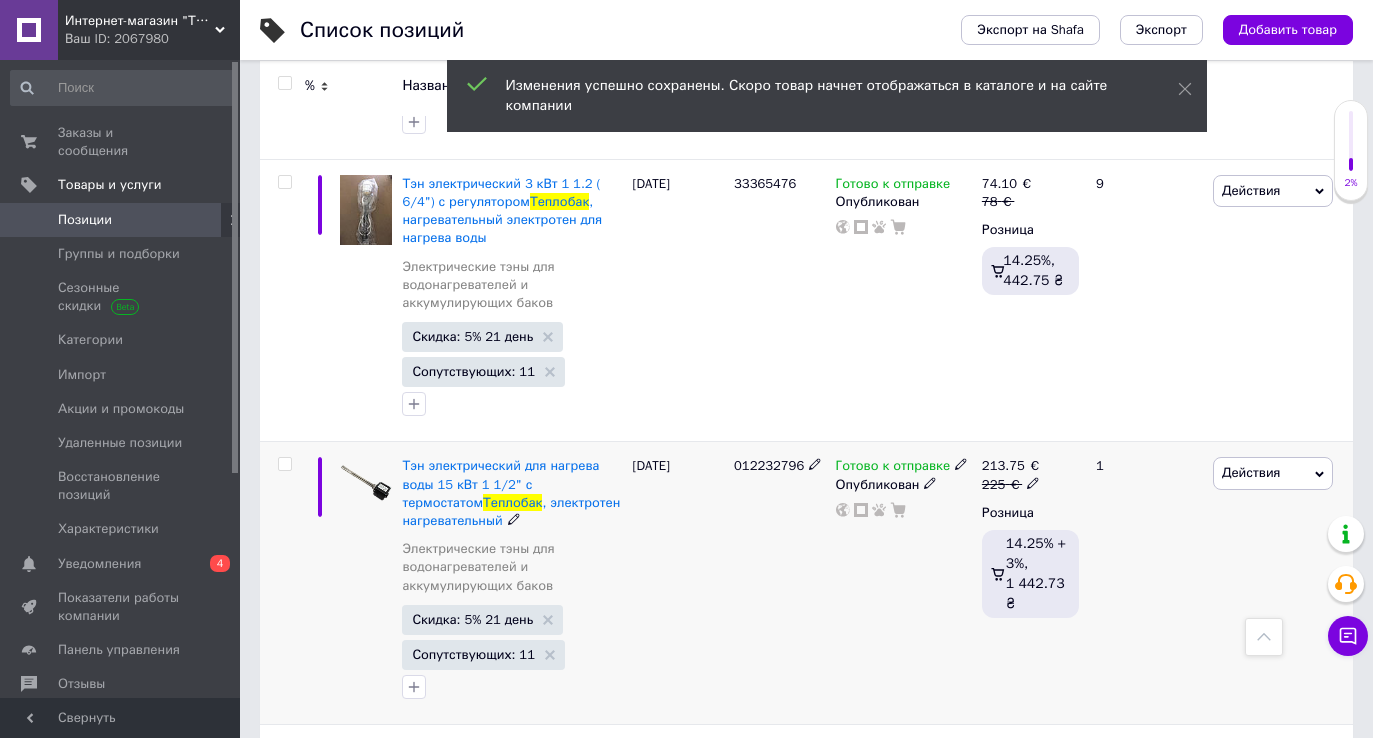 scroll, scrollTop: 1976, scrollLeft: 0, axis: vertical 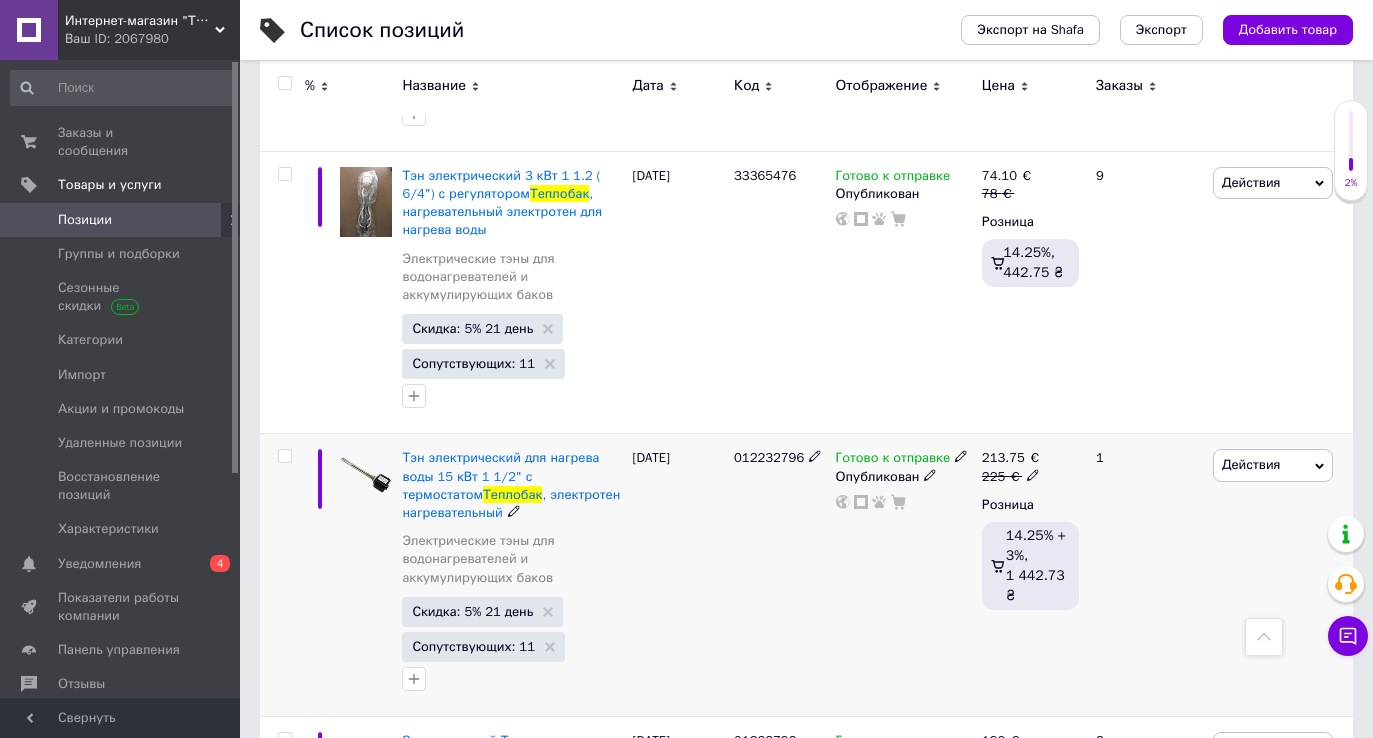 click 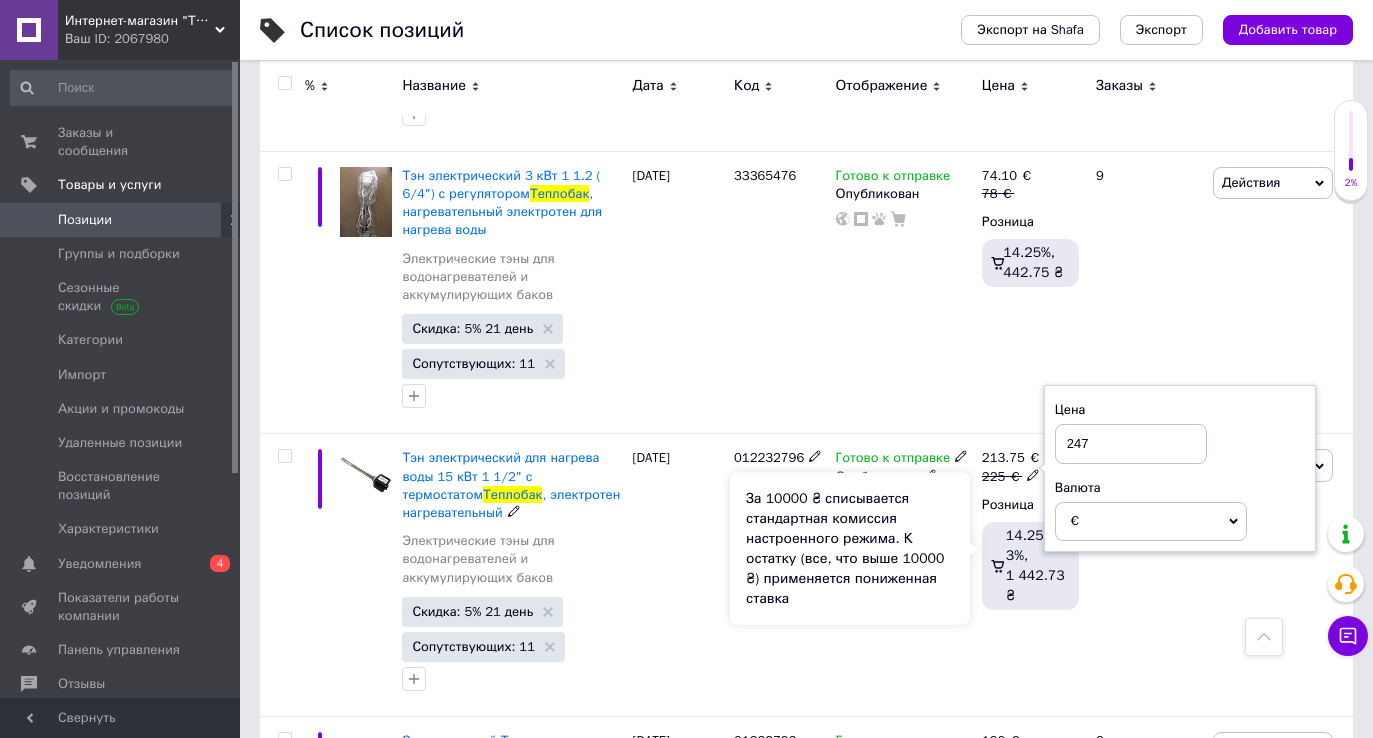 type on "247" 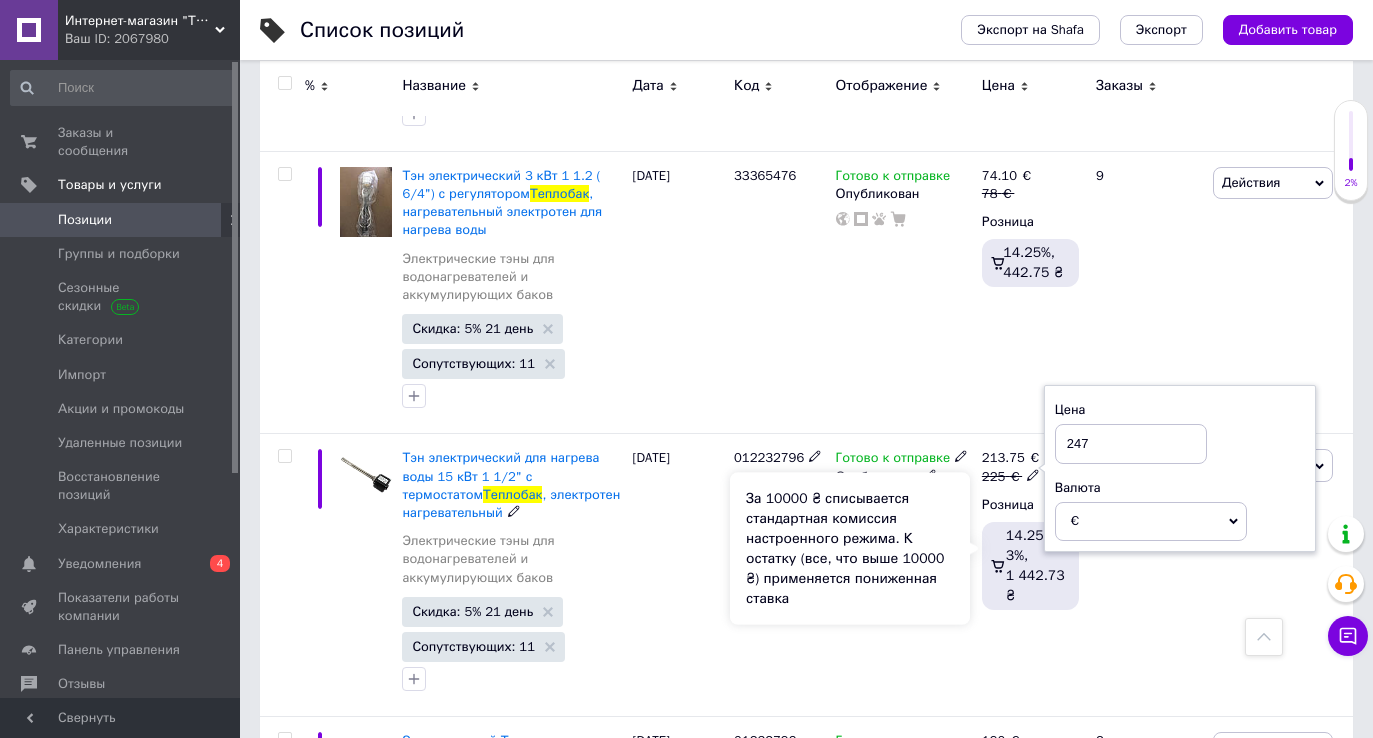 click on "За 10000 ₴ списывается стандартная комиссия настроенного режима. К остатку (все, что выше 10000 ₴) применяется пониженная ставка" at bounding box center [850, 549] 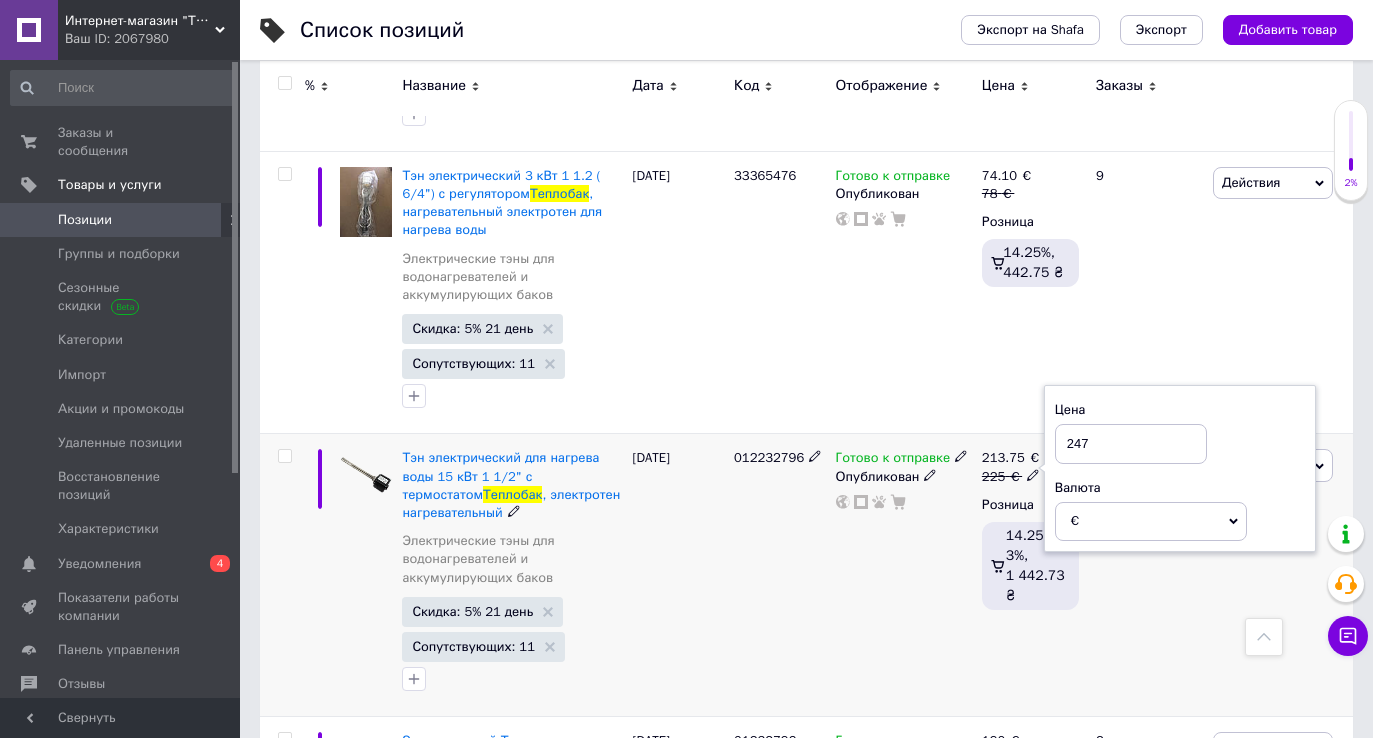 click on "213.75   € 225   € Цена 247 Валюта € $ CHF ₴ £ ¥ PLN ₸ MDL HUF KGS CN¥ TRY ₩ lei Розница 14.25% + 3%, 1 442.73 ₴" at bounding box center [1030, 575] 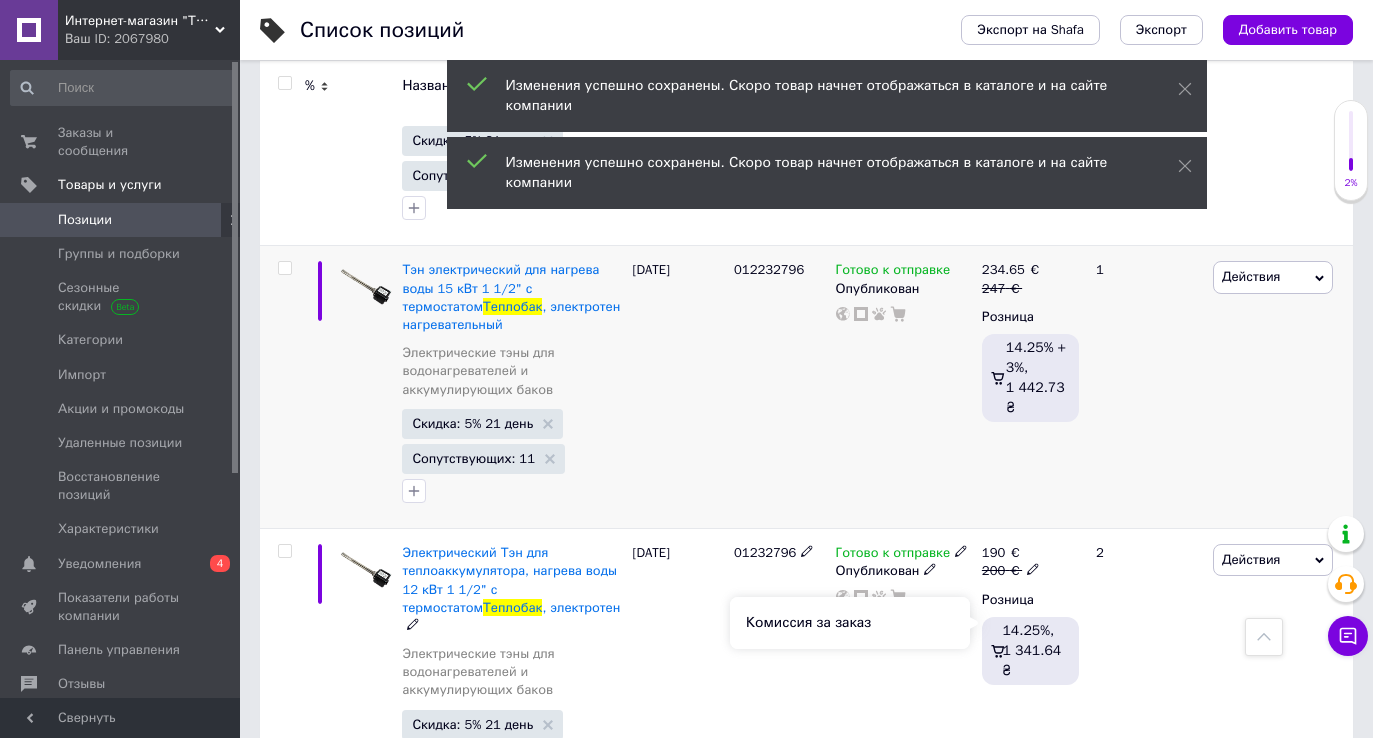 scroll, scrollTop: 2189, scrollLeft: 0, axis: vertical 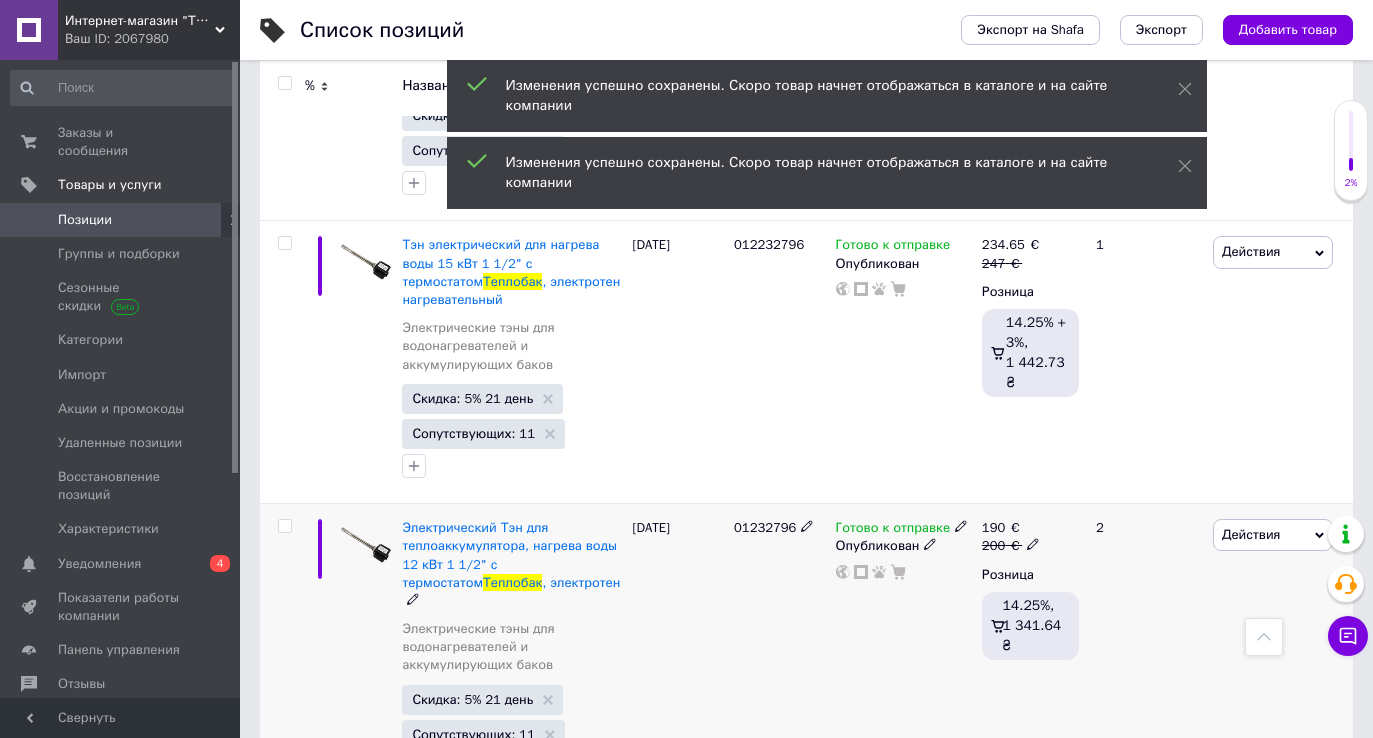 click 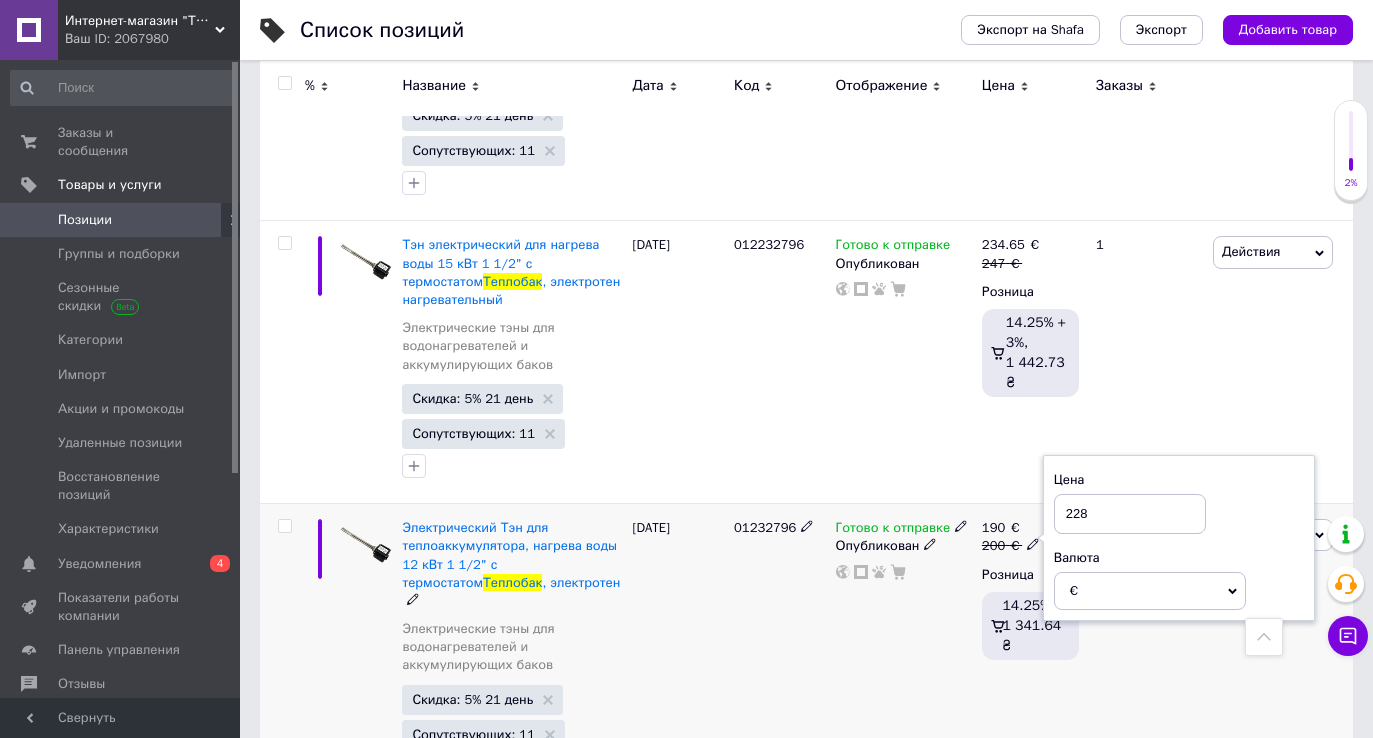 type on "228" 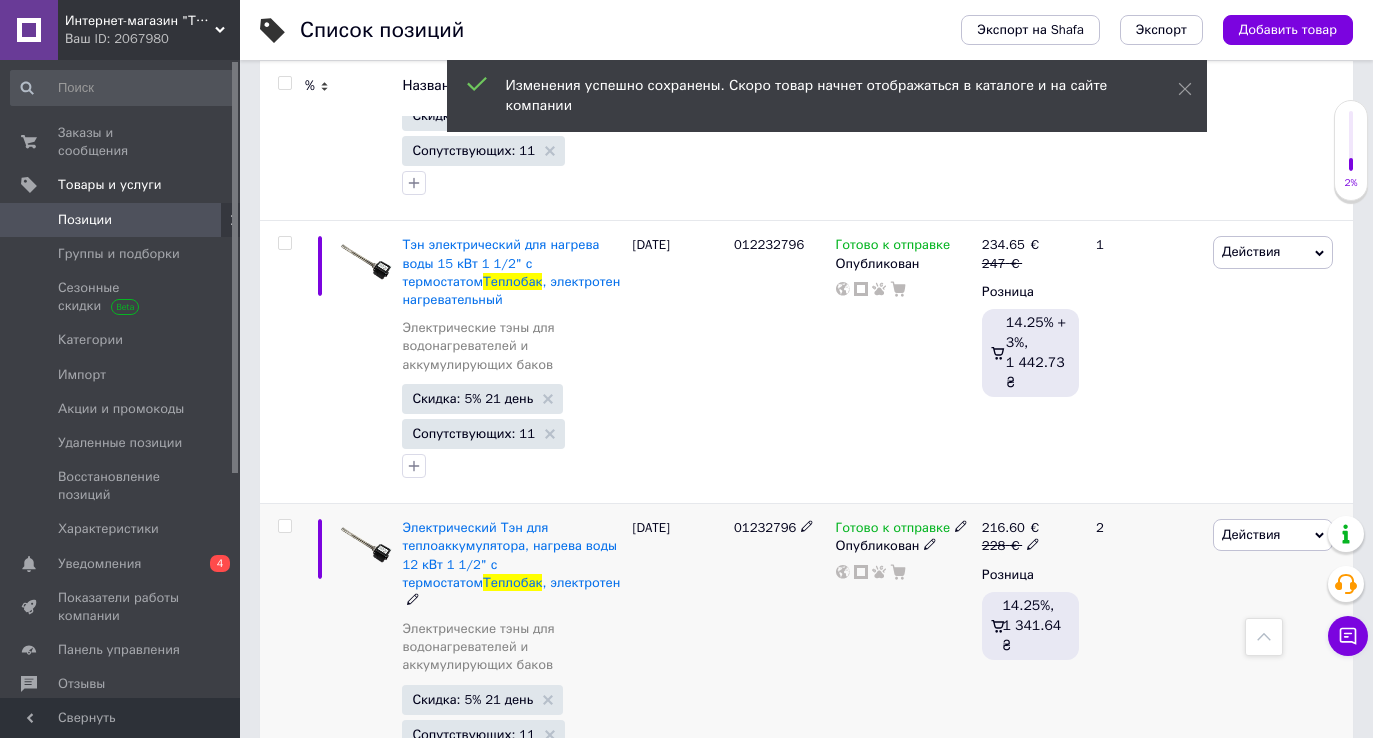 scroll, scrollTop: 2239, scrollLeft: 0, axis: vertical 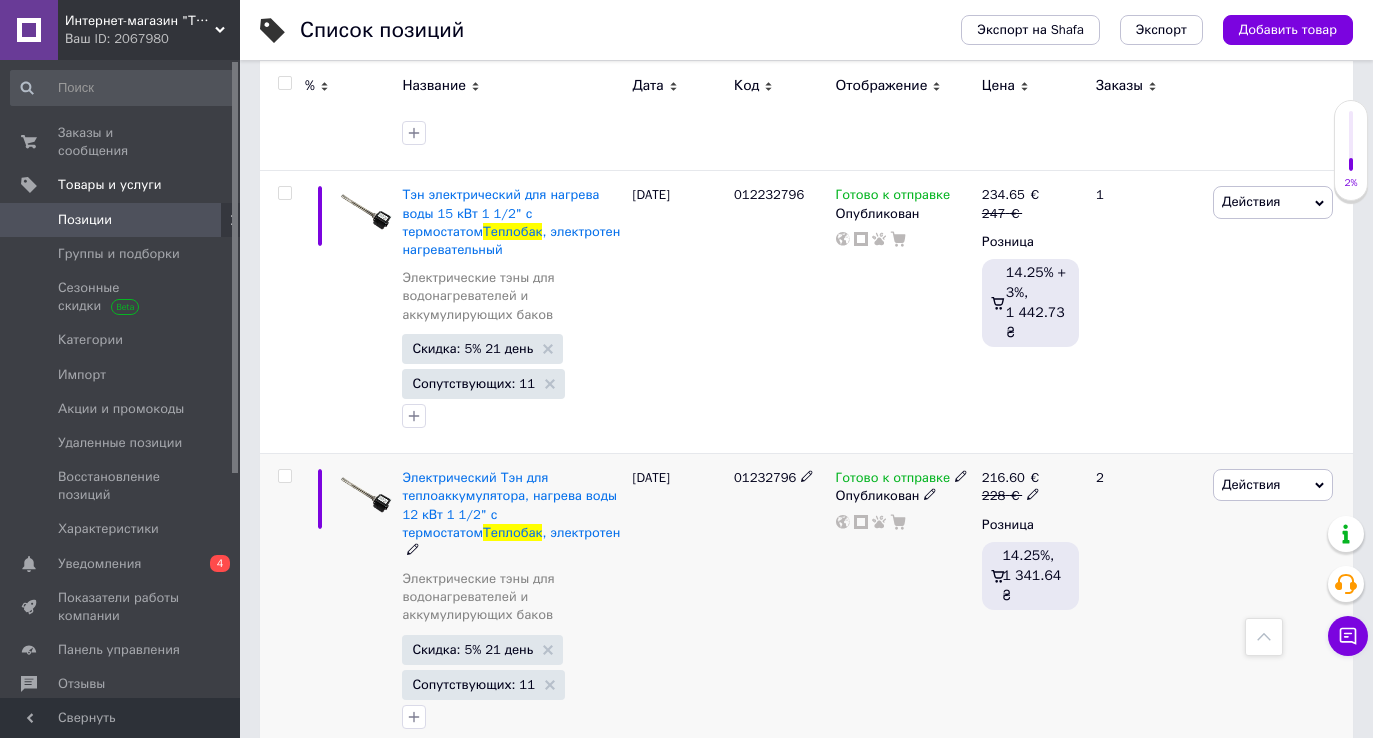 click on "Электрический Тэн для теплоаккумулятора, нагрева воды 12 кВт 1 1/2" с термостатом  Теплобак , электротен" at bounding box center (512, 514) 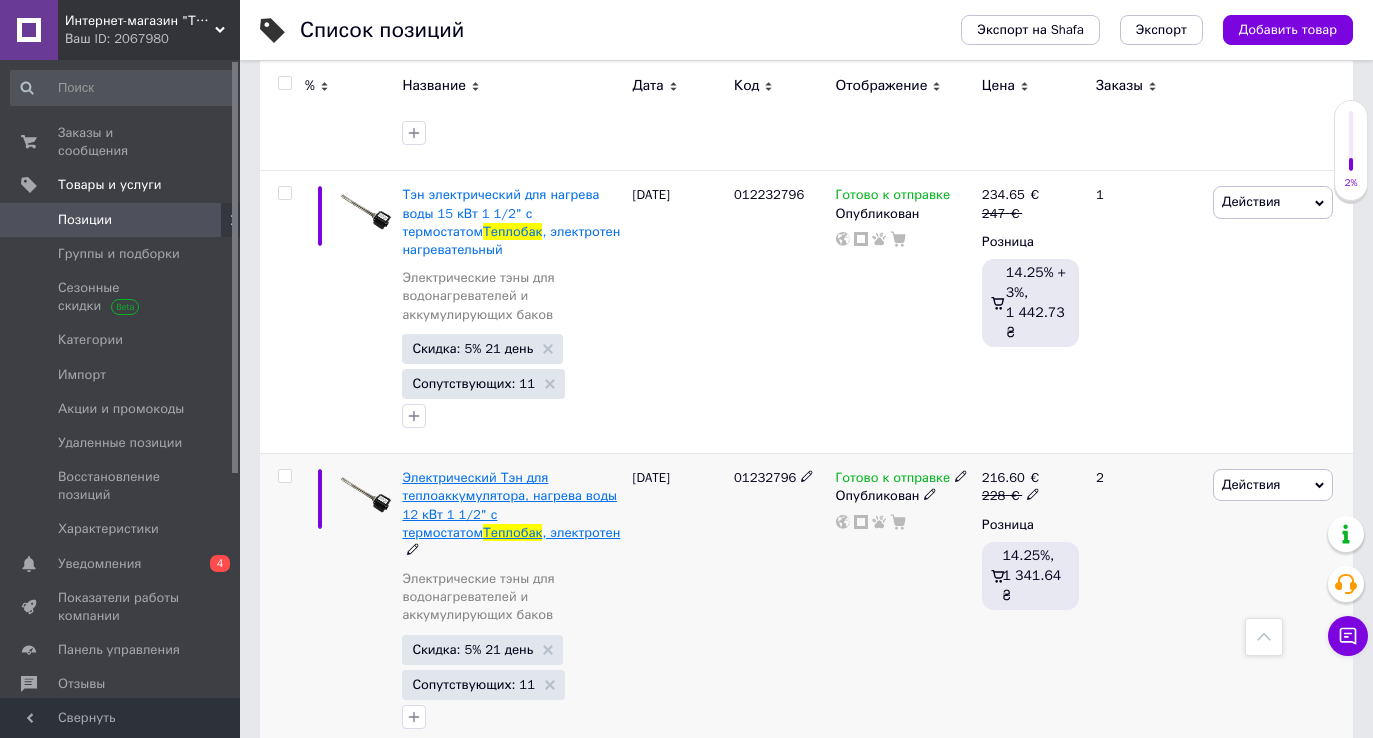 click on "Электрический Тэн для теплоаккумулятора, нагрева воды 12 кВт 1 1/2" с термостатом" at bounding box center (509, 505) 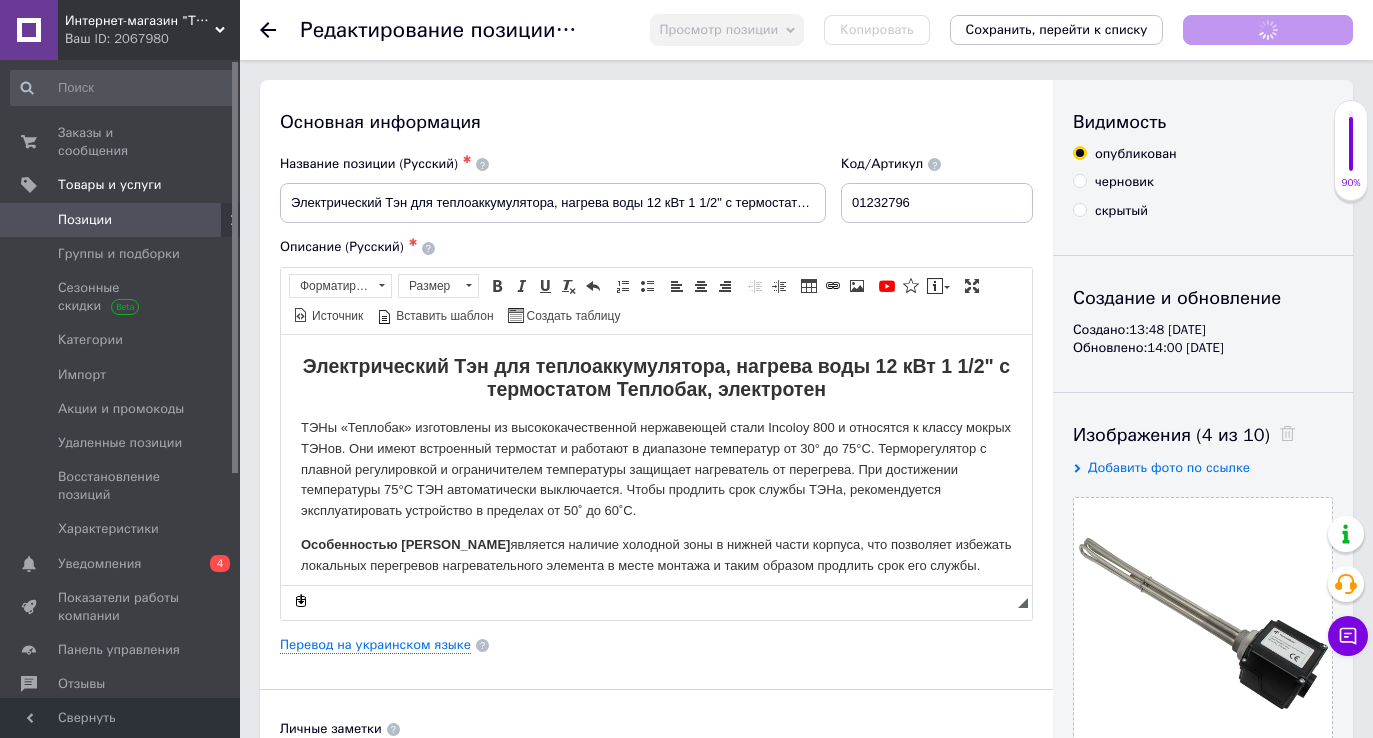 scroll, scrollTop: 0, scrollLeft: 0, axis: both 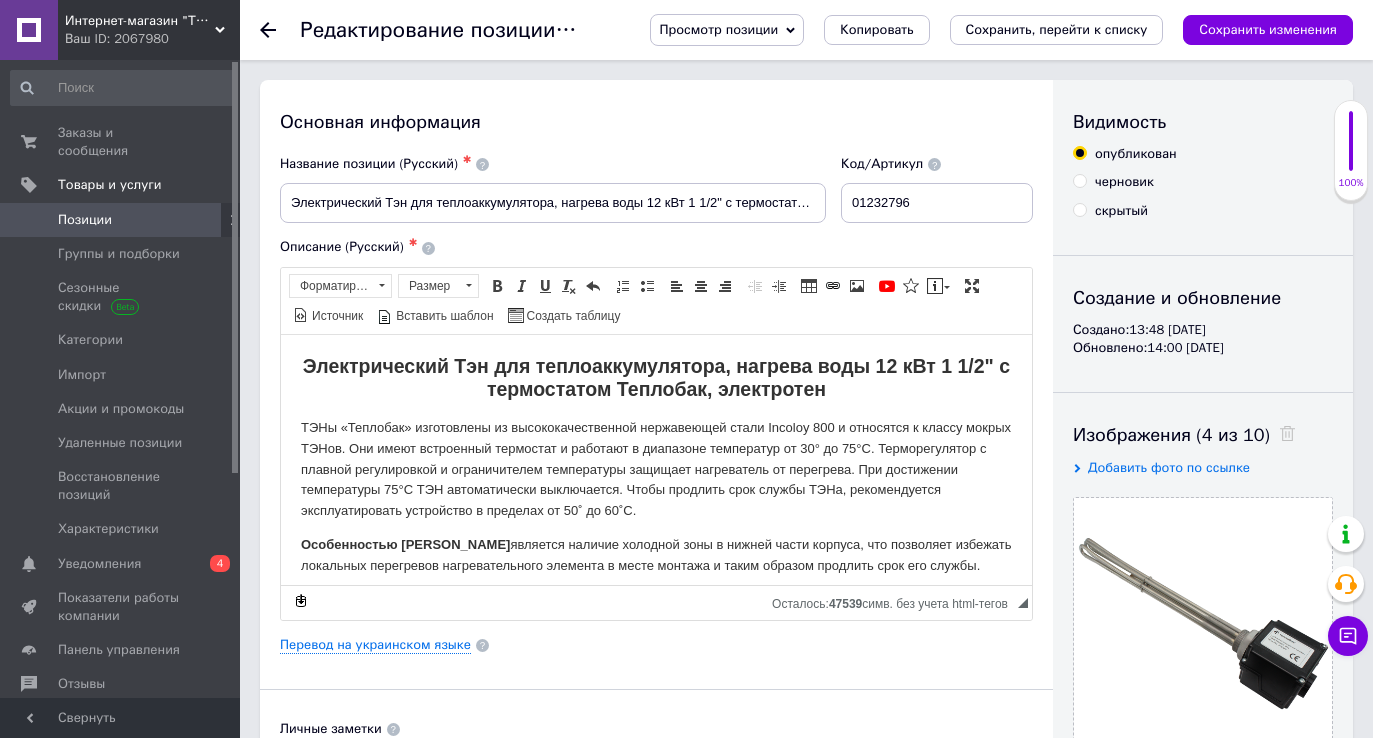 click on "Просмотр позиции" at bounding box center [718, 29] 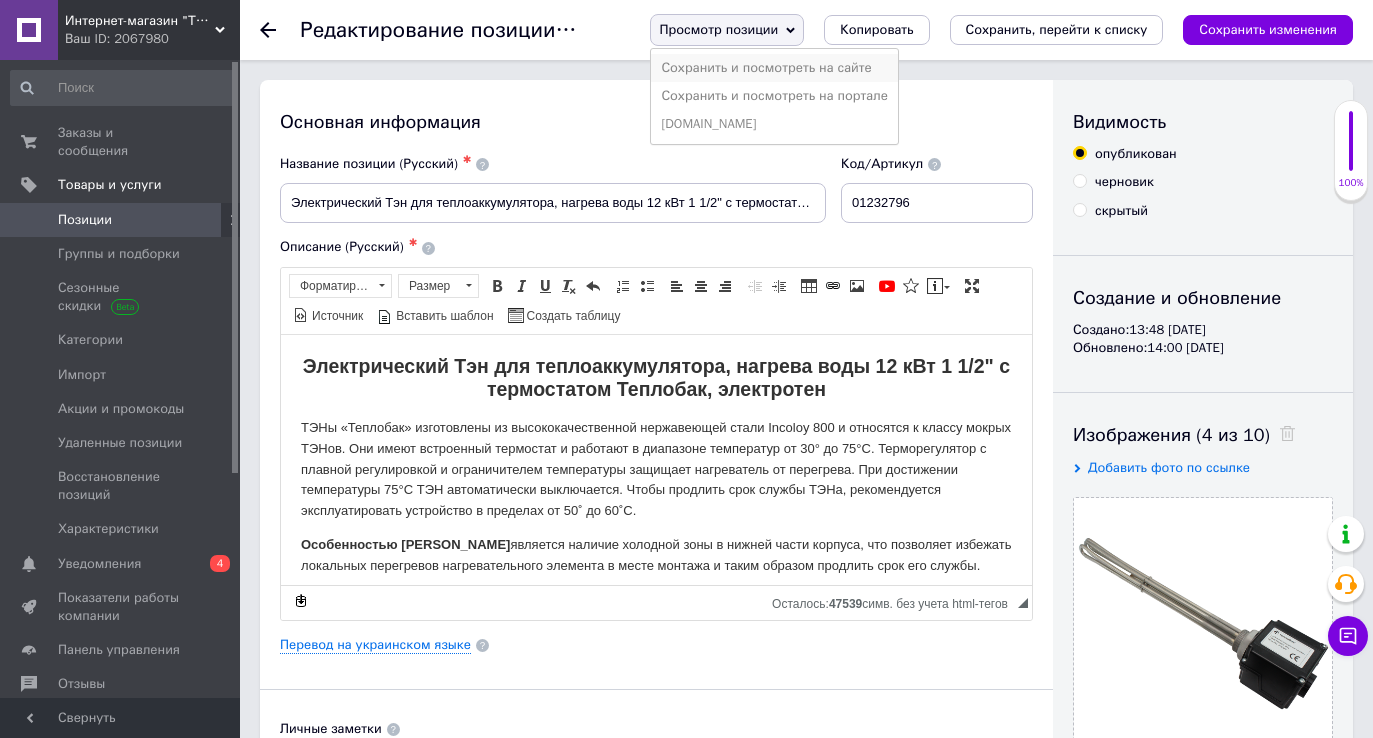click on "Сохранить и посмотреть на сайте" at bounding box center (774, 68) 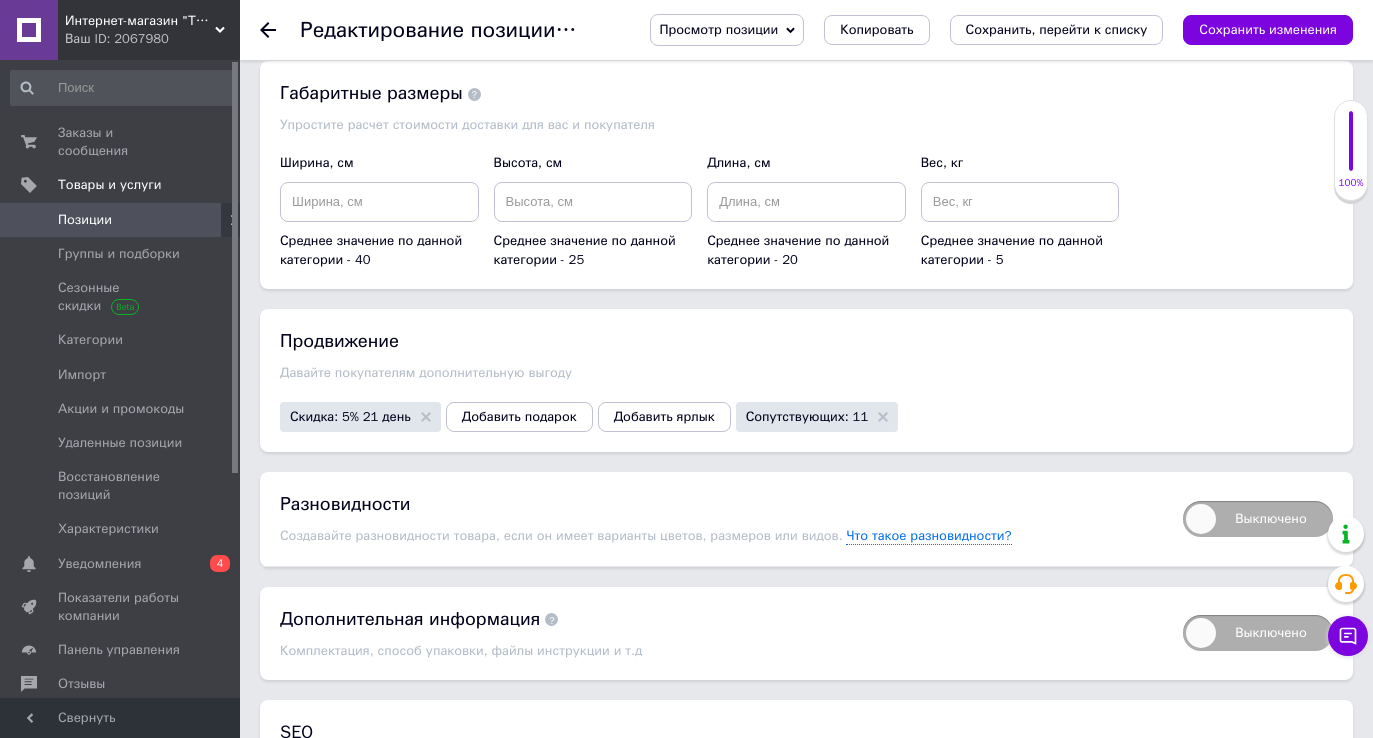 scroll, scrollTop: 2582, scrollLeft: 0, axis: vertical 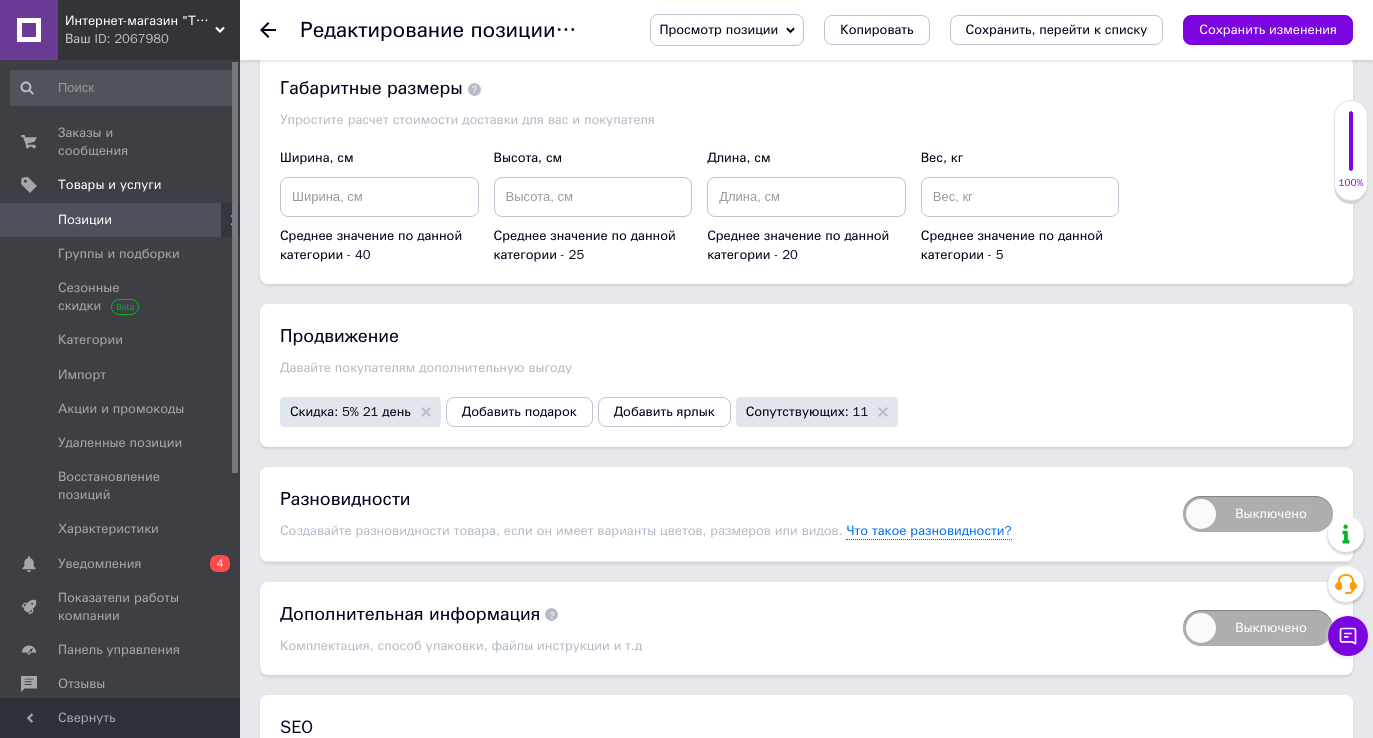 click on "Ваш ID: 2067980" at bounding box center (152, 39) 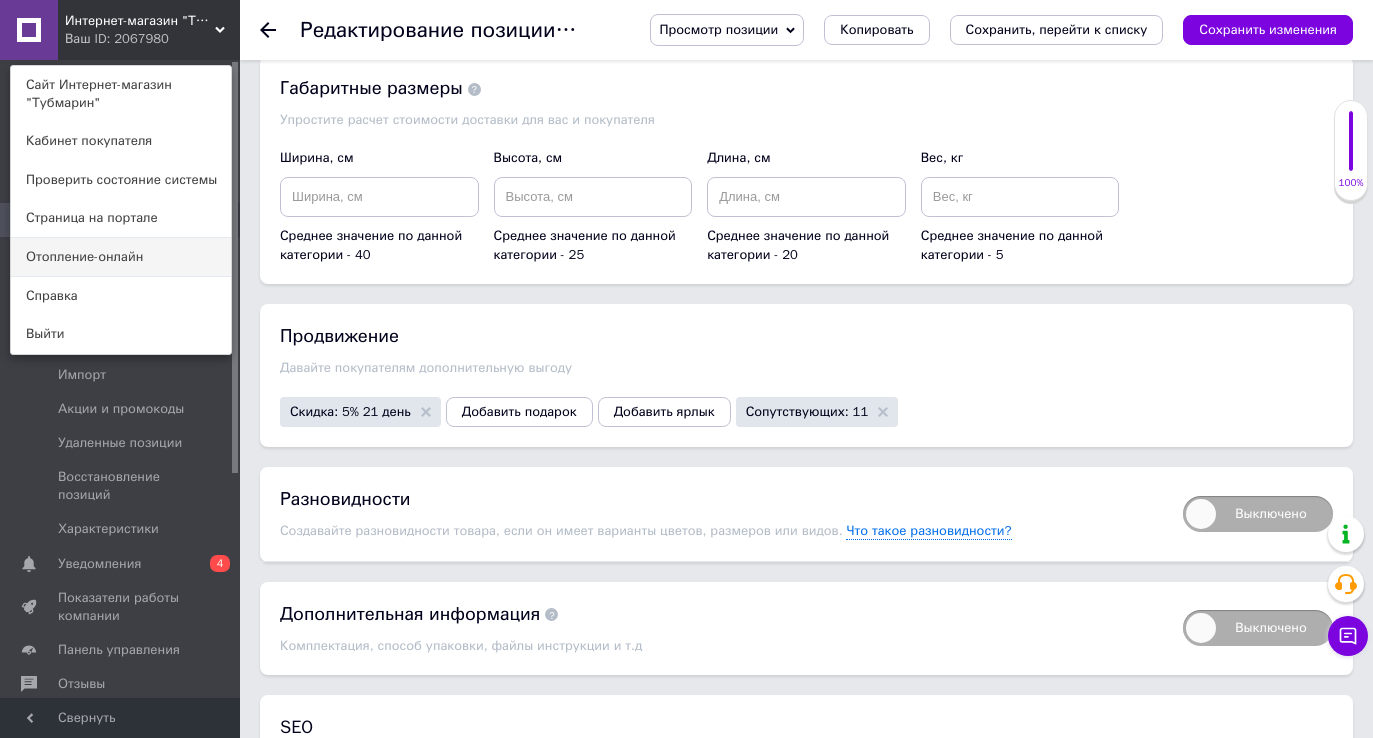 click on "Отопление-онлайн" at bounding box center (121, 257) 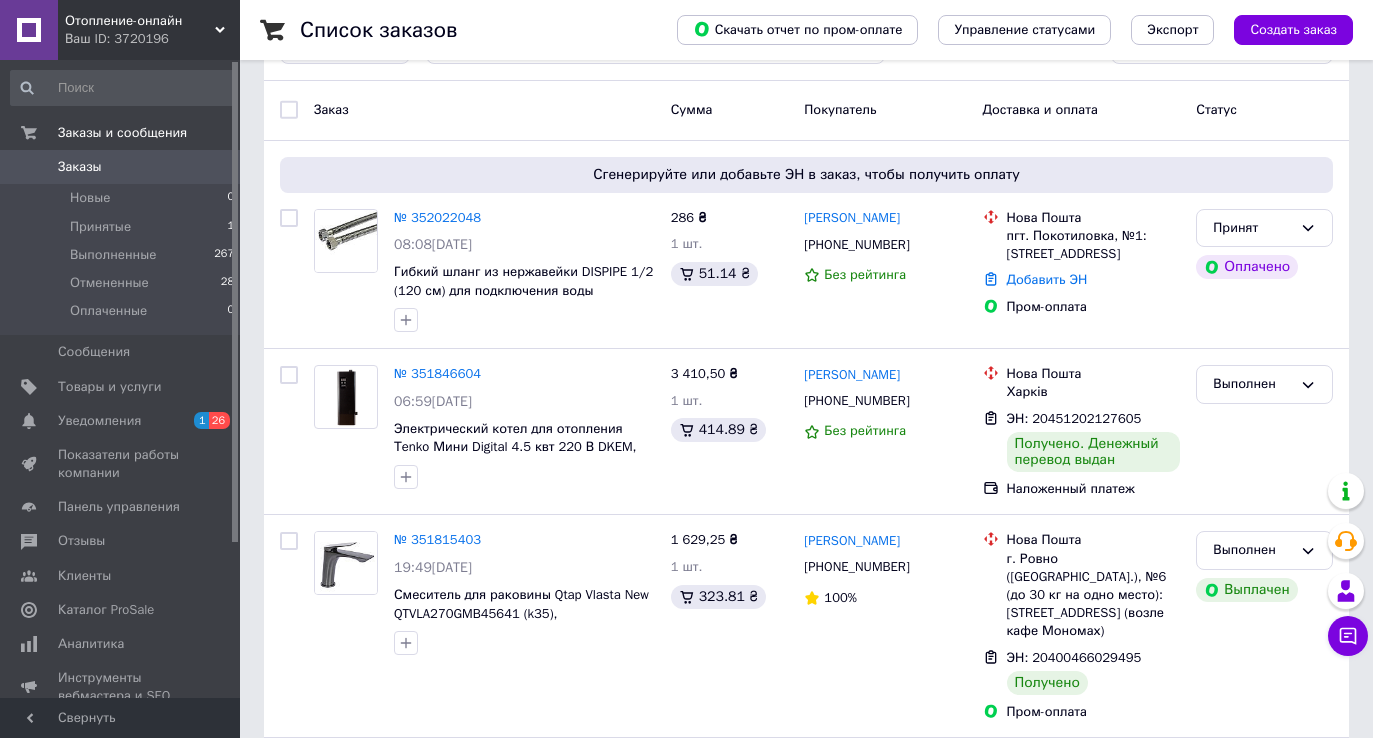 scroll, scrollTop: 77, scrollLeft: 0, axis: vertical 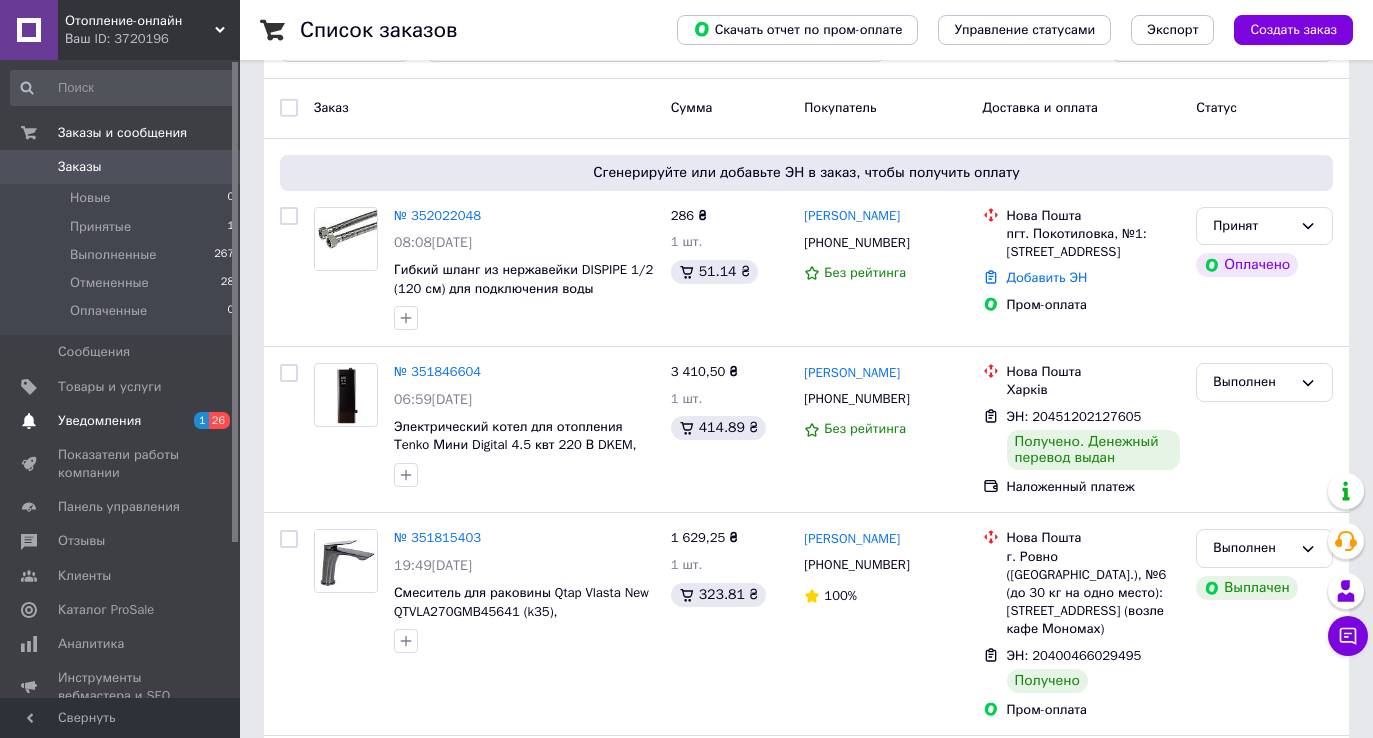 click on "Уведомления" at bounding box center (99, 421) 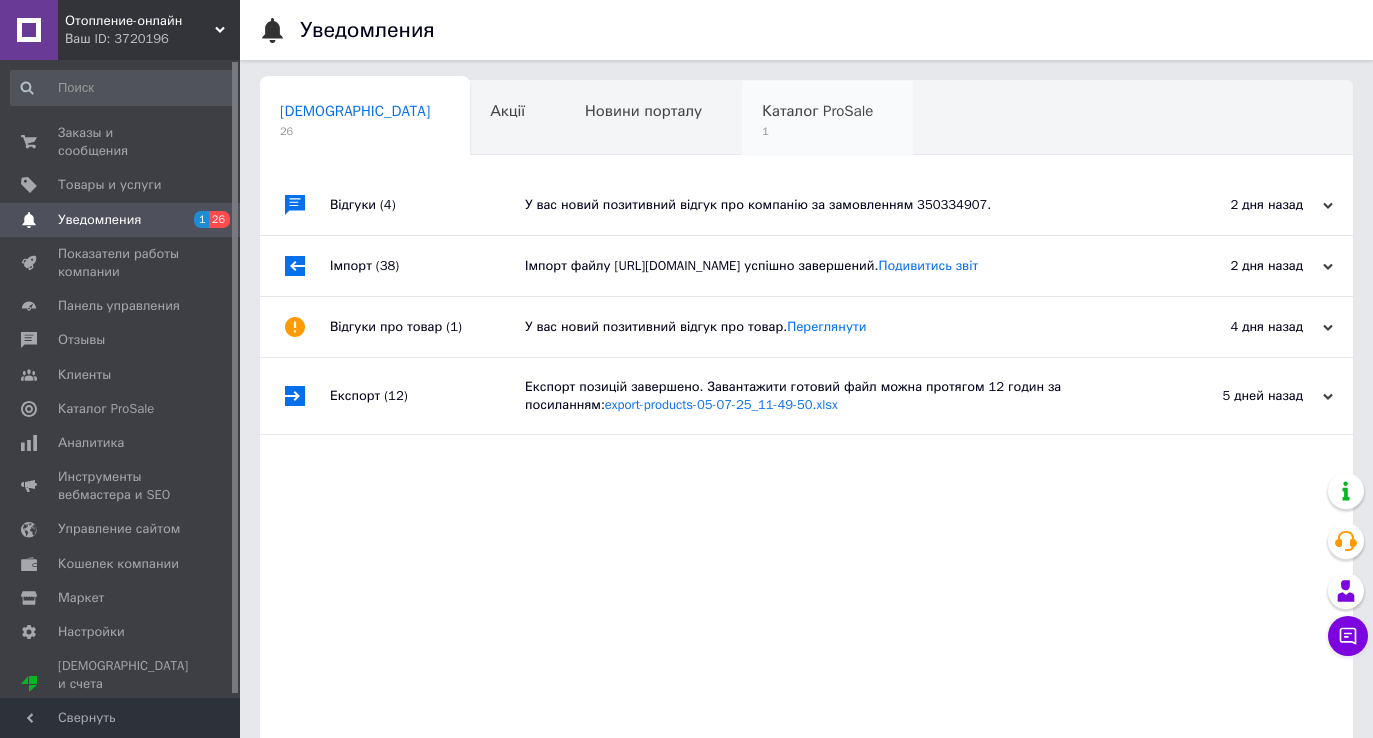 click on "Каталог ProSale 1" at bounding box center [827, 119] 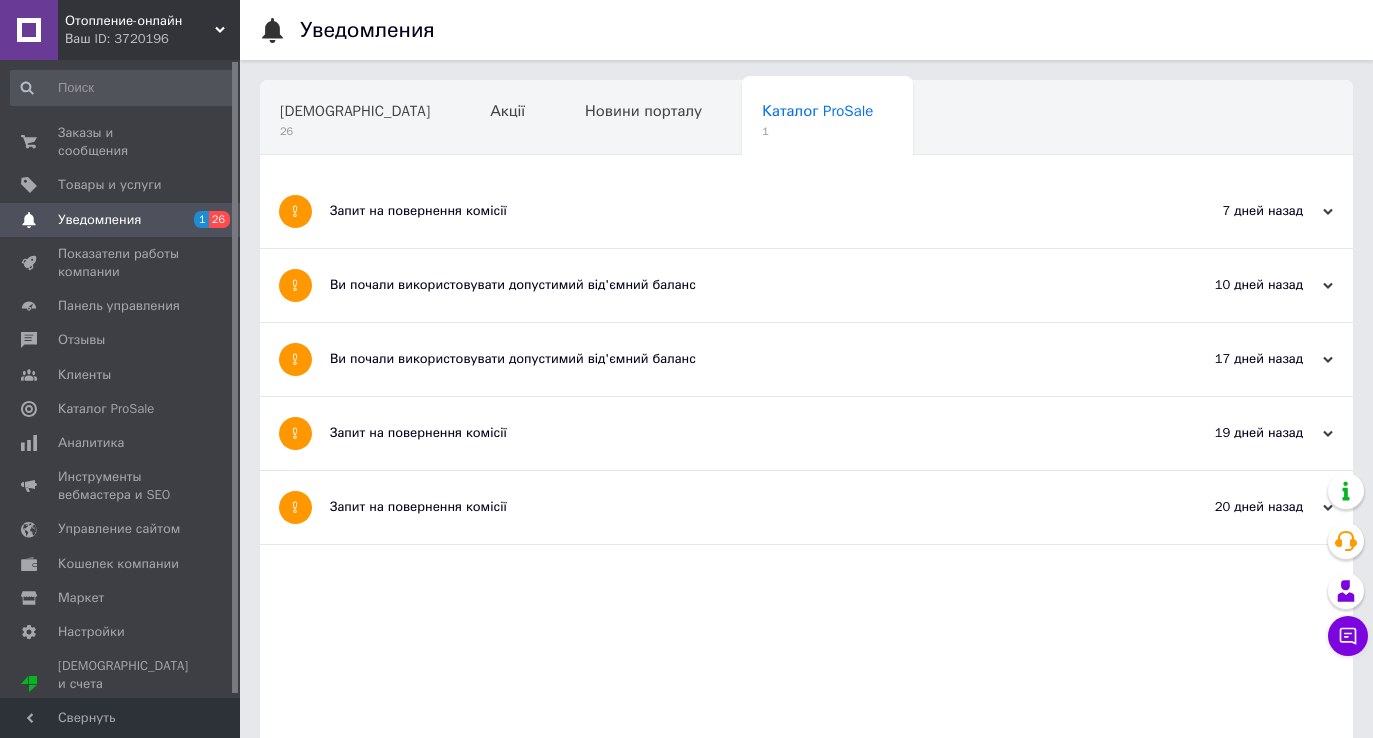 click on "Запит на повернення комісії" at bounding box center (731, 211) 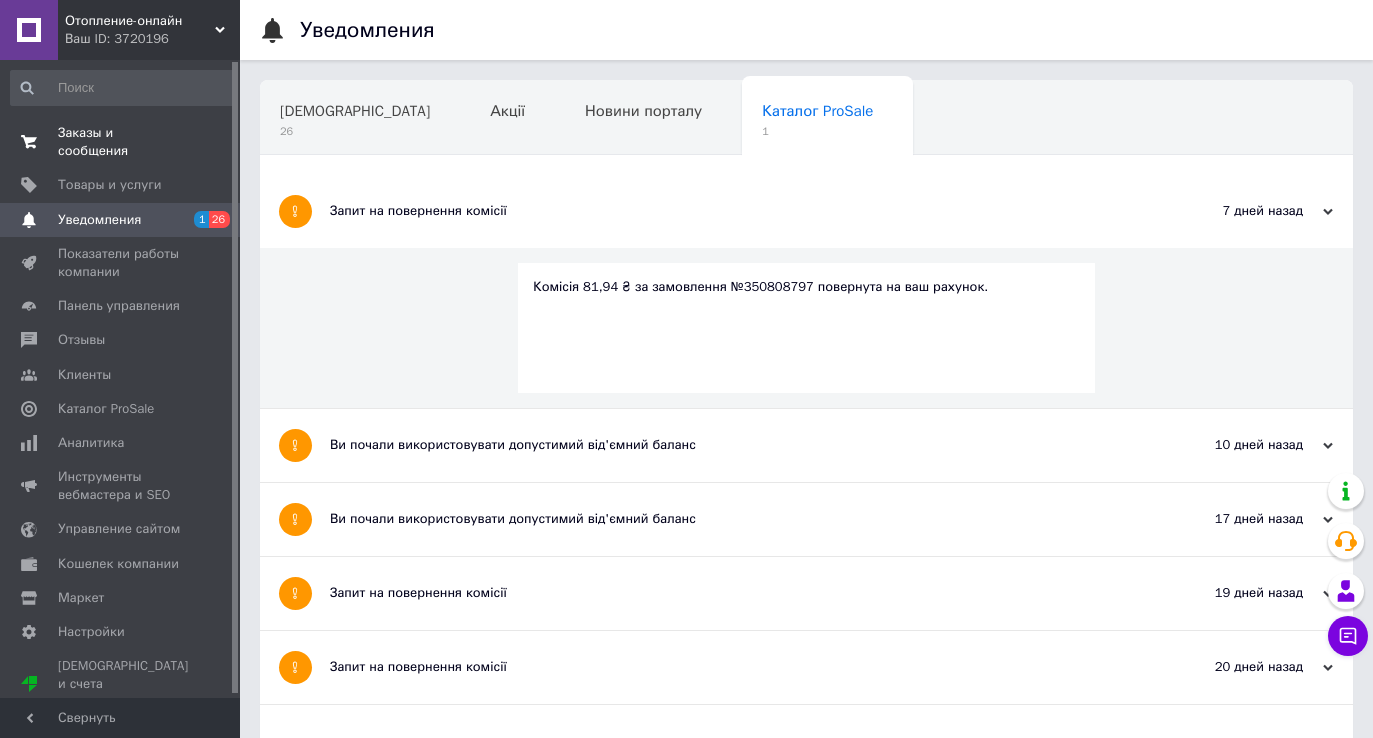 click on "Заказы и сообщения" at bounding box center (121, 142) 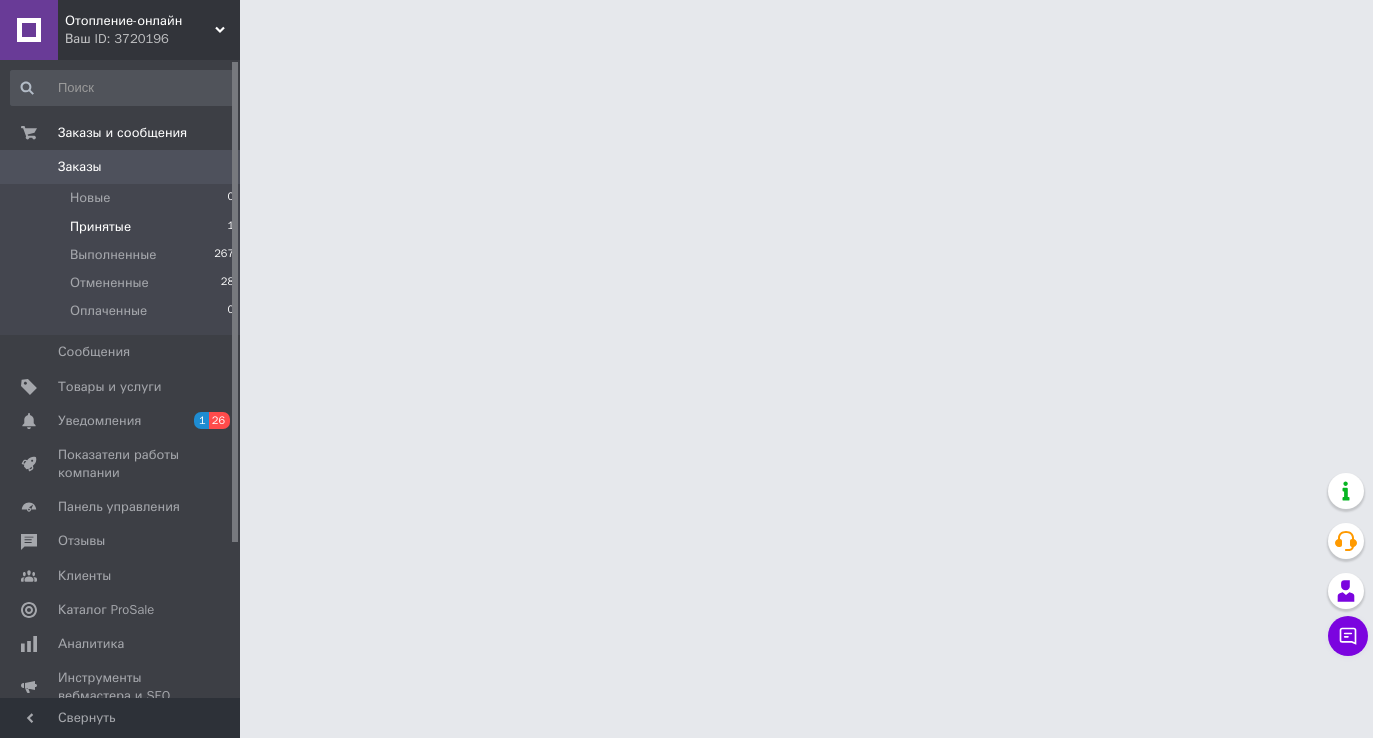 click on "Принятые" at bounding box center [100, 227] 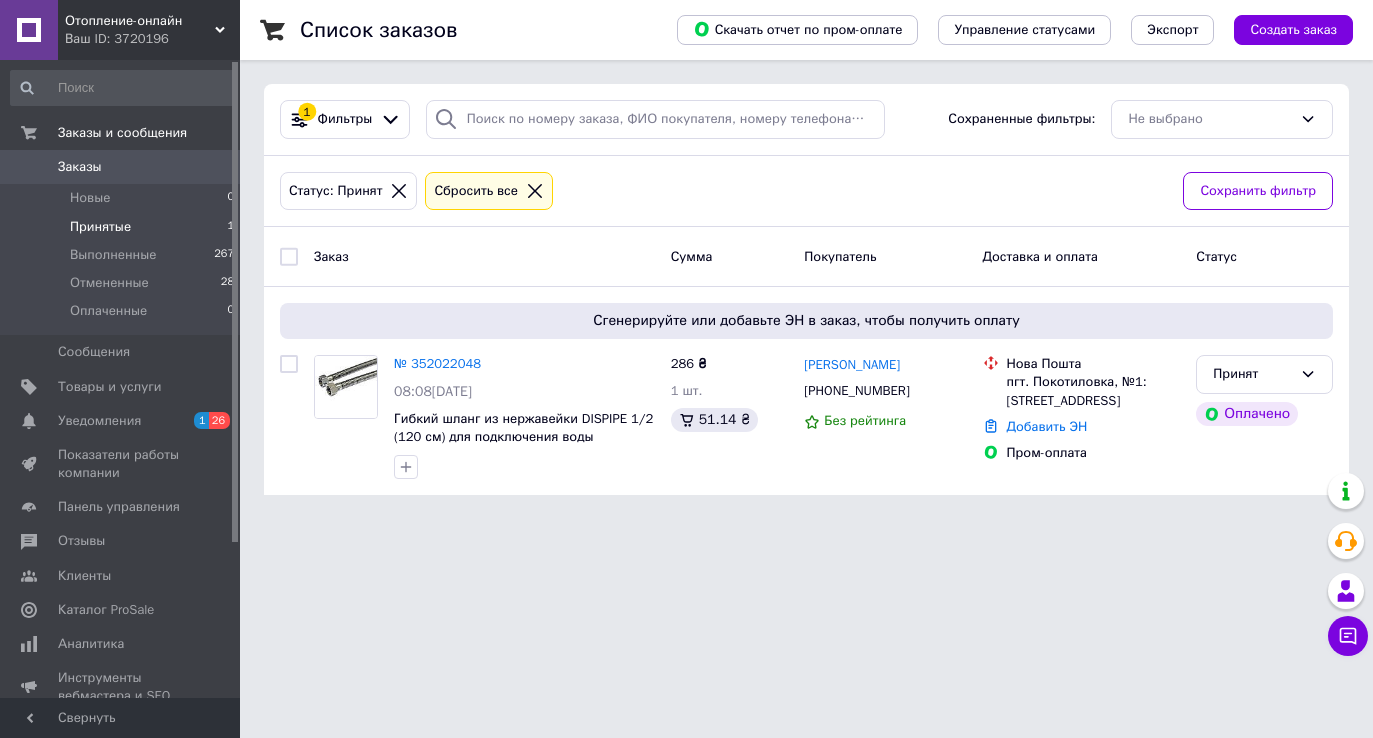 click on "Отопление-онлайн Ваш ID: 3720196" at bounding box center (149, 30) 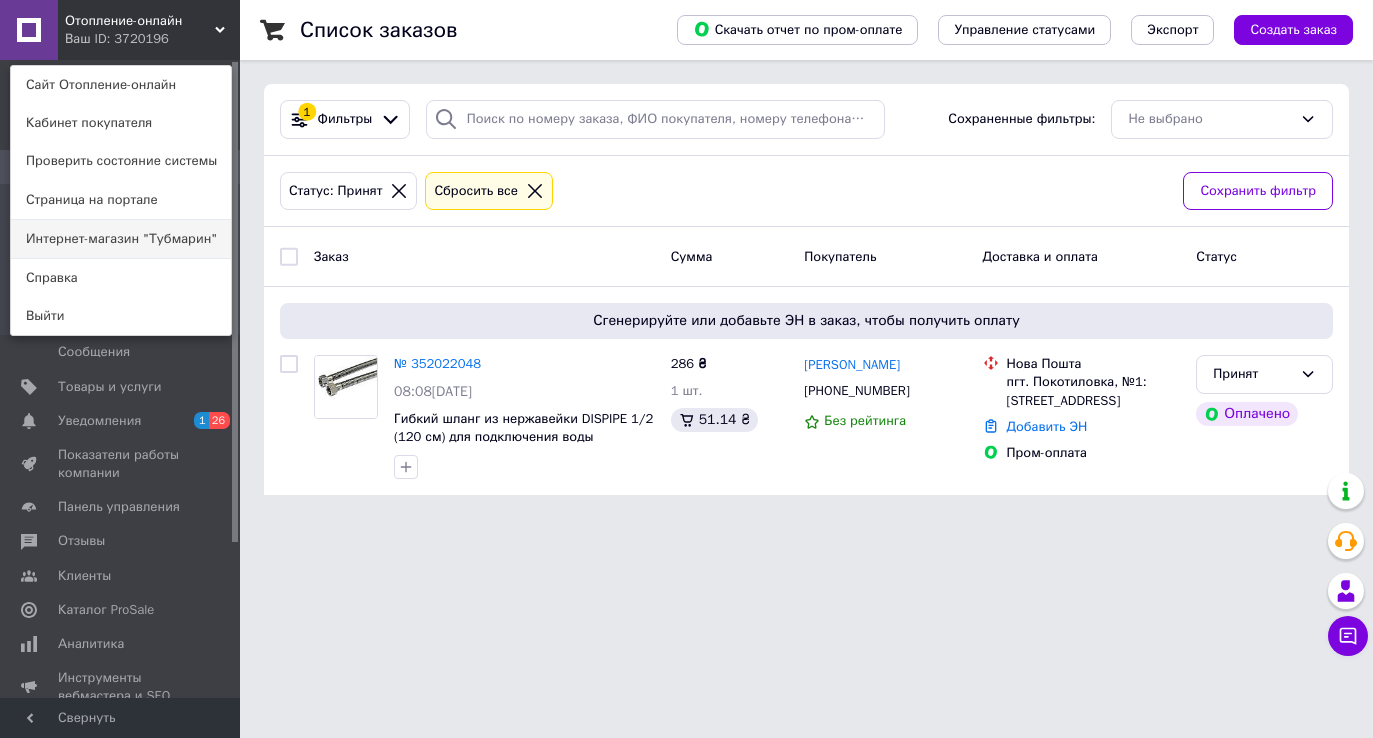 click on "Интернет-магазин "Тубмарин"" at bounding box center (121, 239) 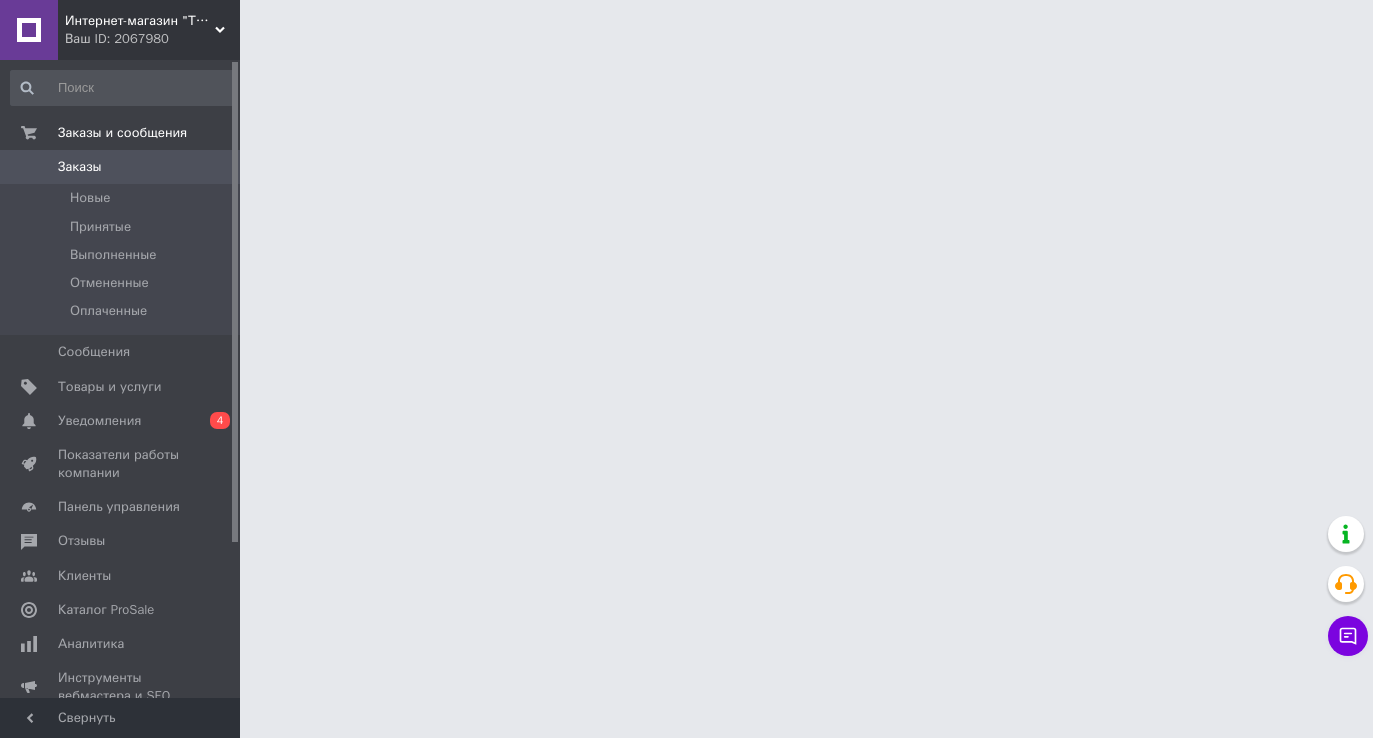 scroll, scrollTop: 0, scrollLeft: 0, axis: both 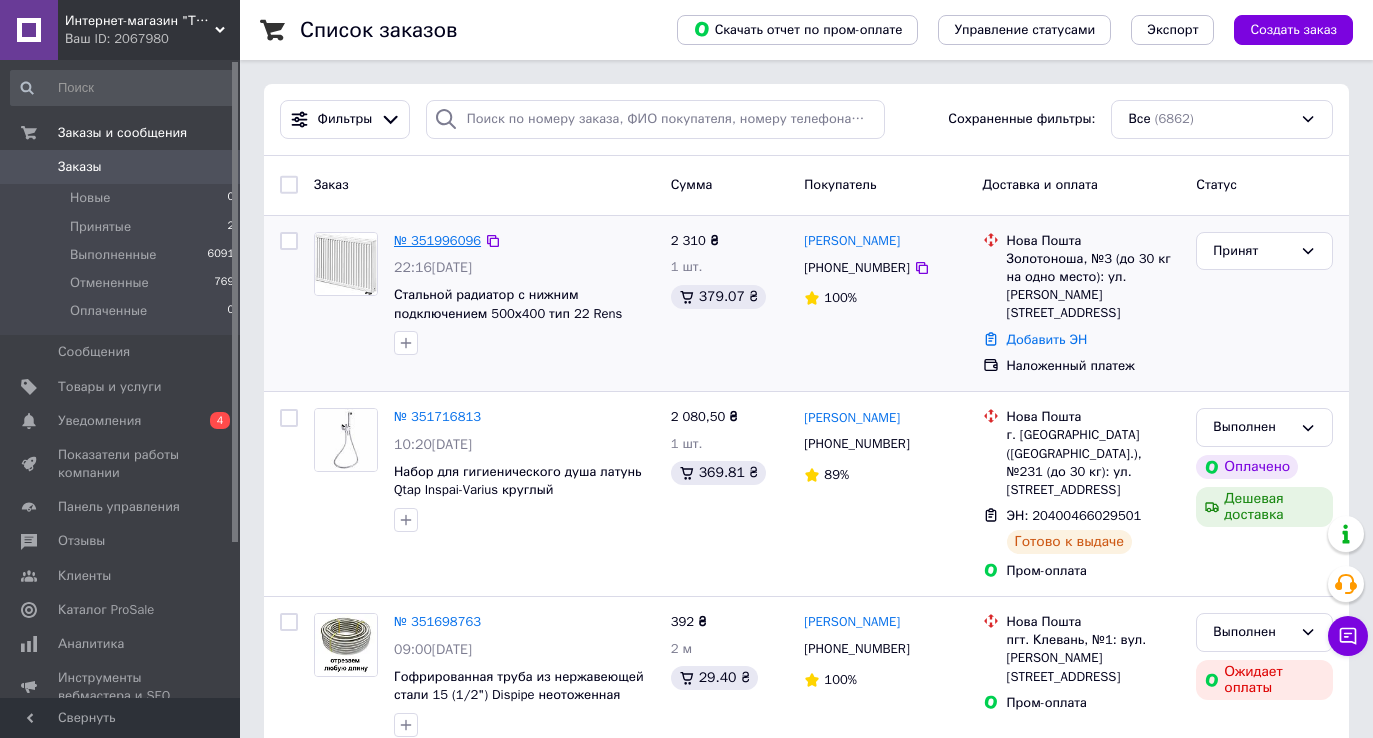 click on "№ 351996096" at bounding box center [437, 240] 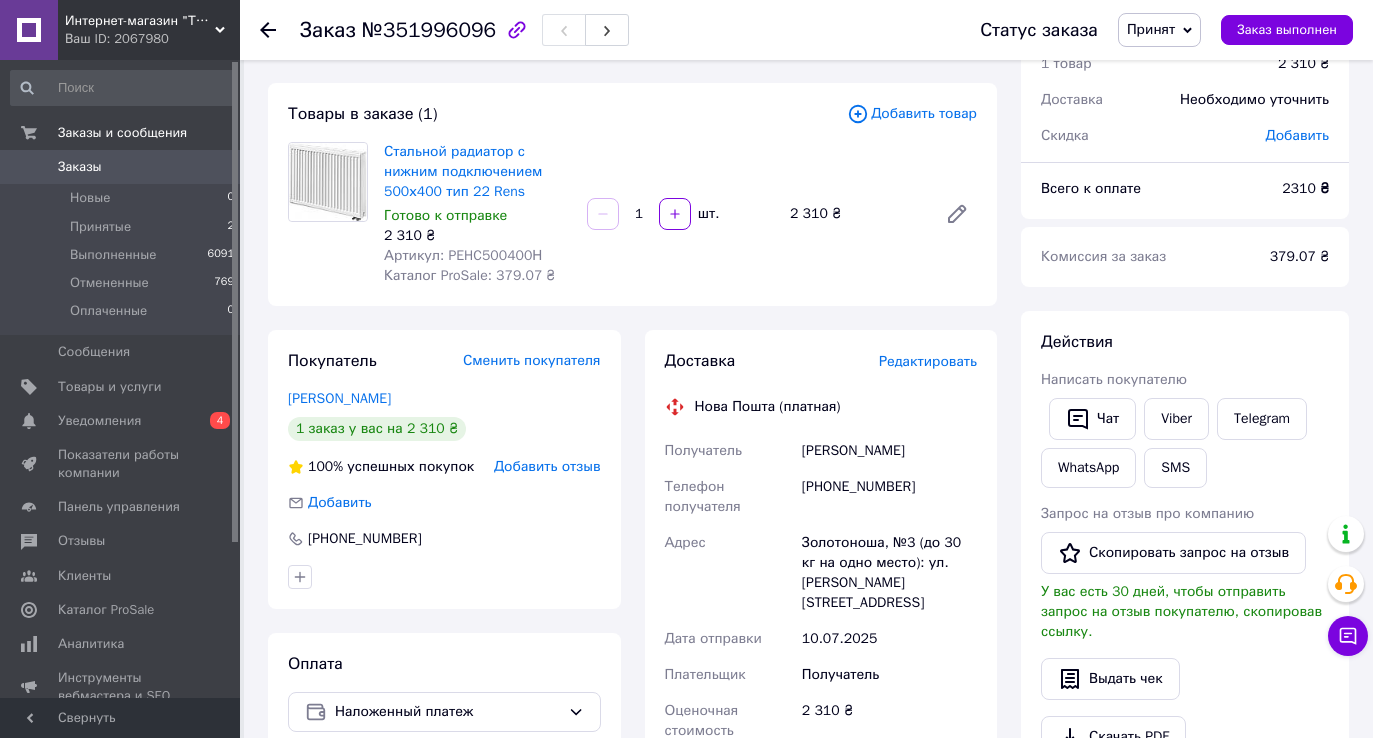 scroll, scrollTop: 96, scrollLeft: 0, axis: vertical 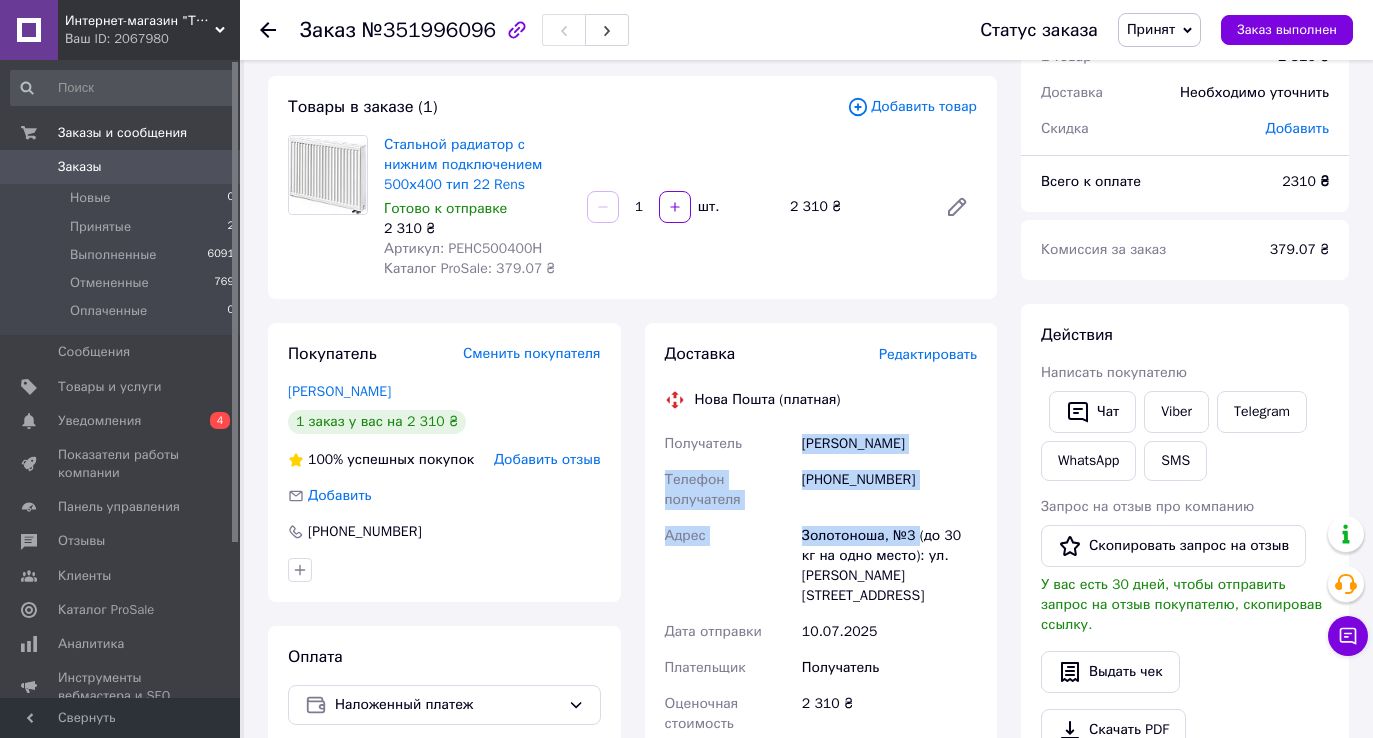 drag, startPoint x: 802, startPoint y: 444, endPoint x: 919, endPoint y: 529, distance: 144.61673 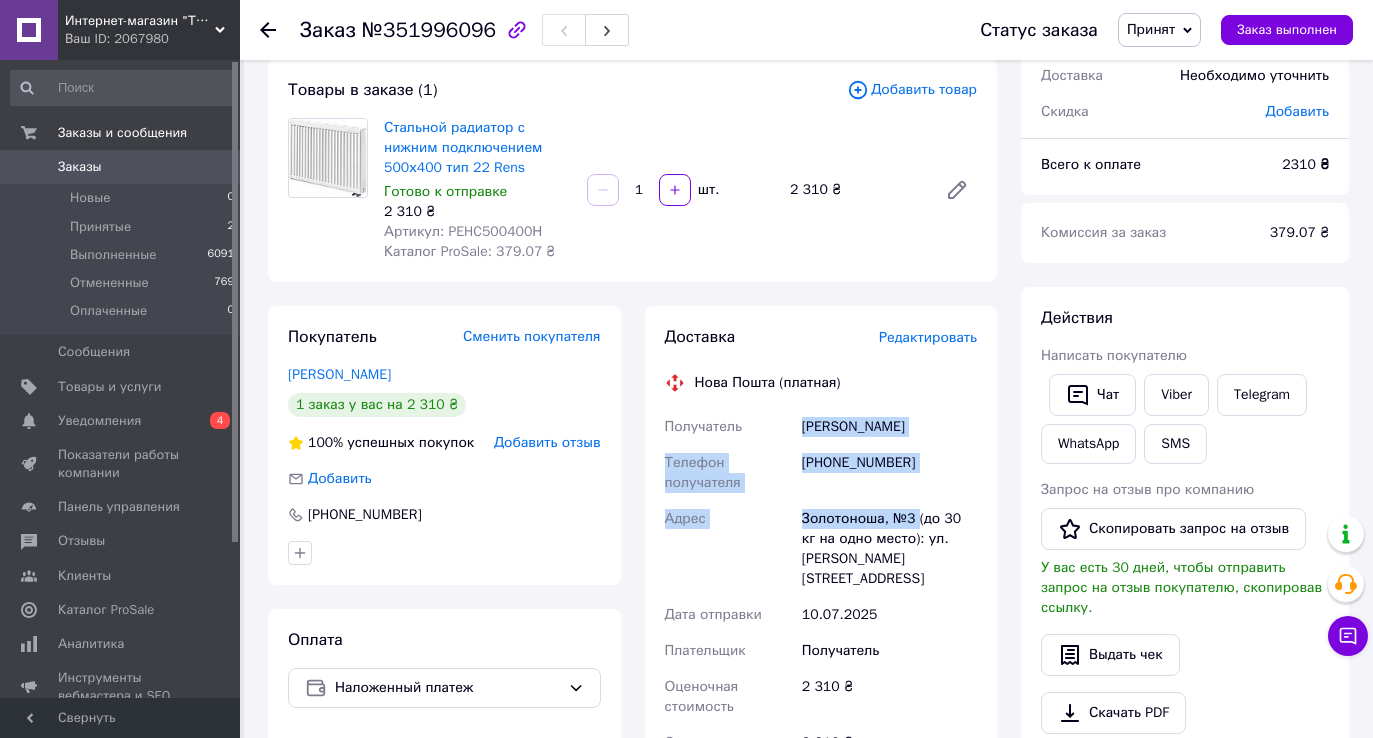 scroll, scrollTop: 116, scrollLeft: 0, axis: vertical 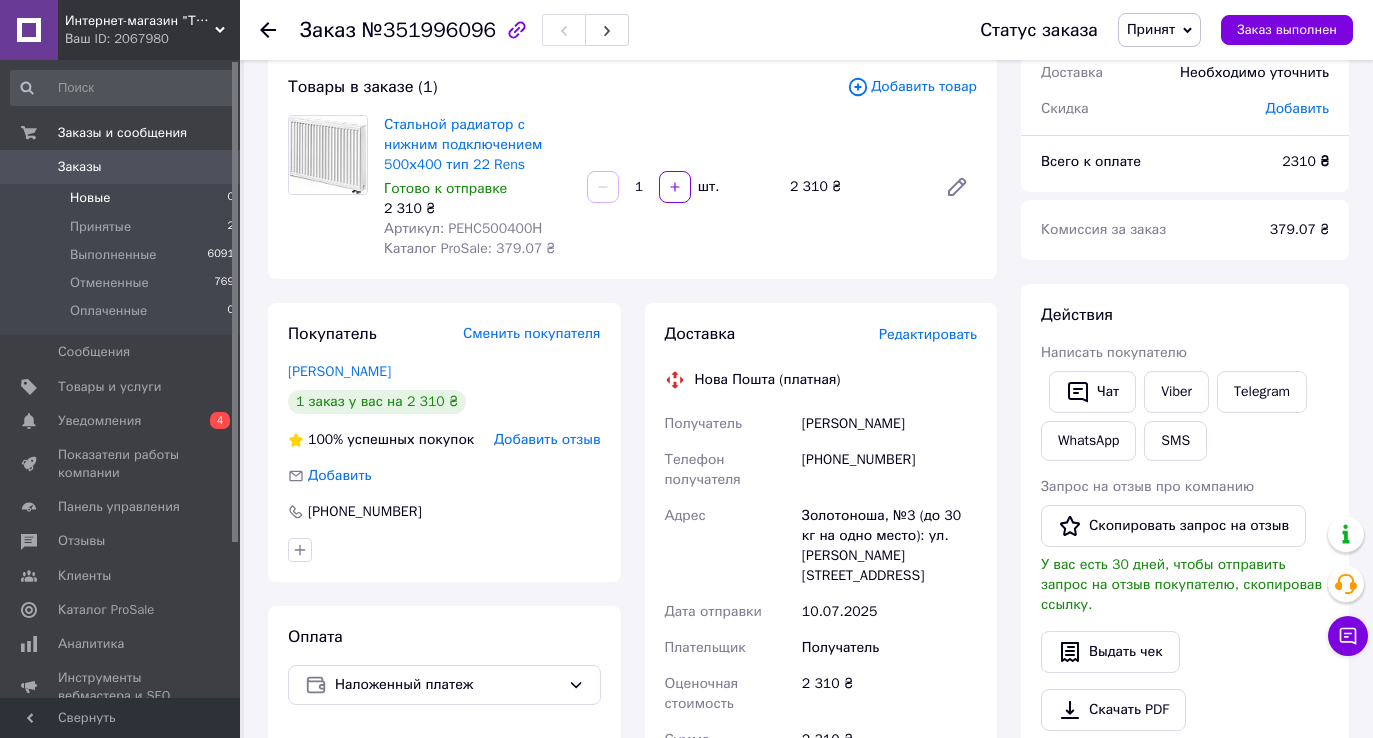 click on "Новые" at bounding box center [90, 198] 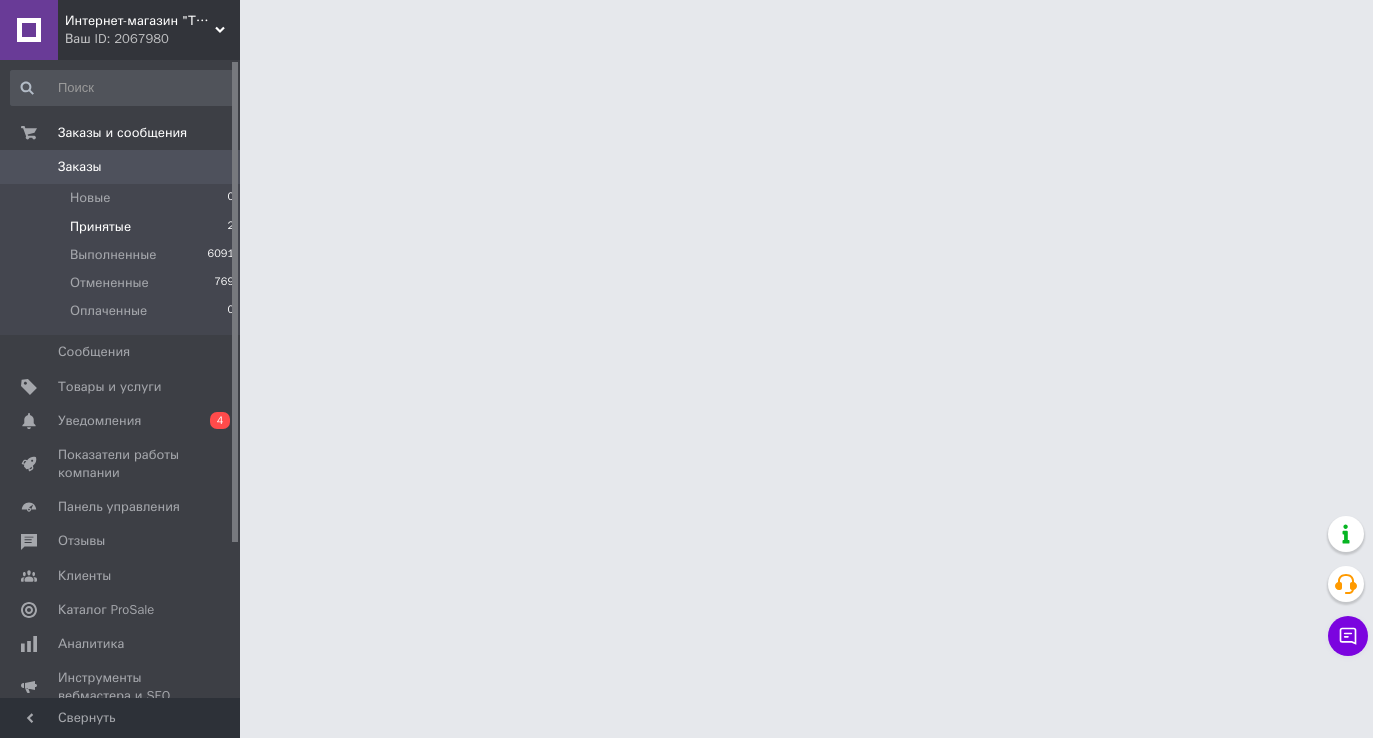 click on "Принятые" at bounding box center [100, 227] 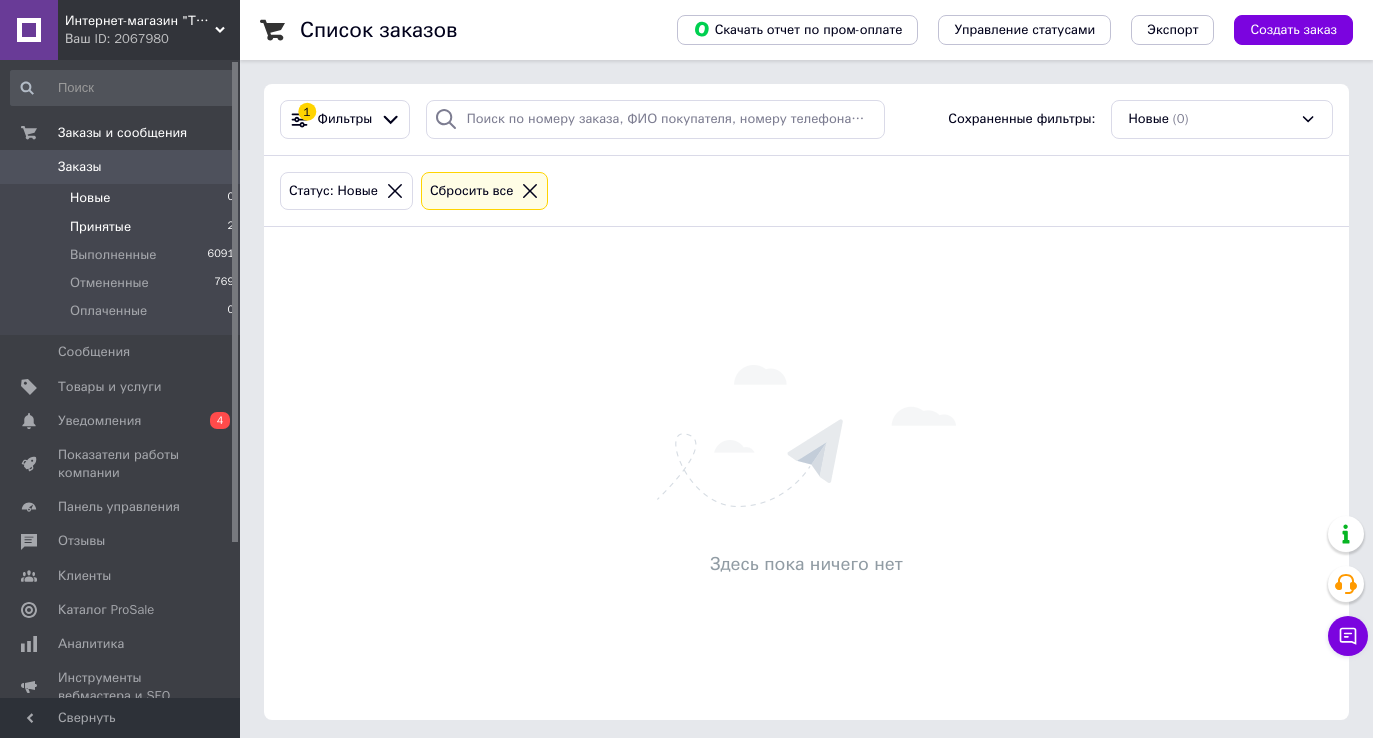 click on "Принятые 2" at bounding box center [123, 227] 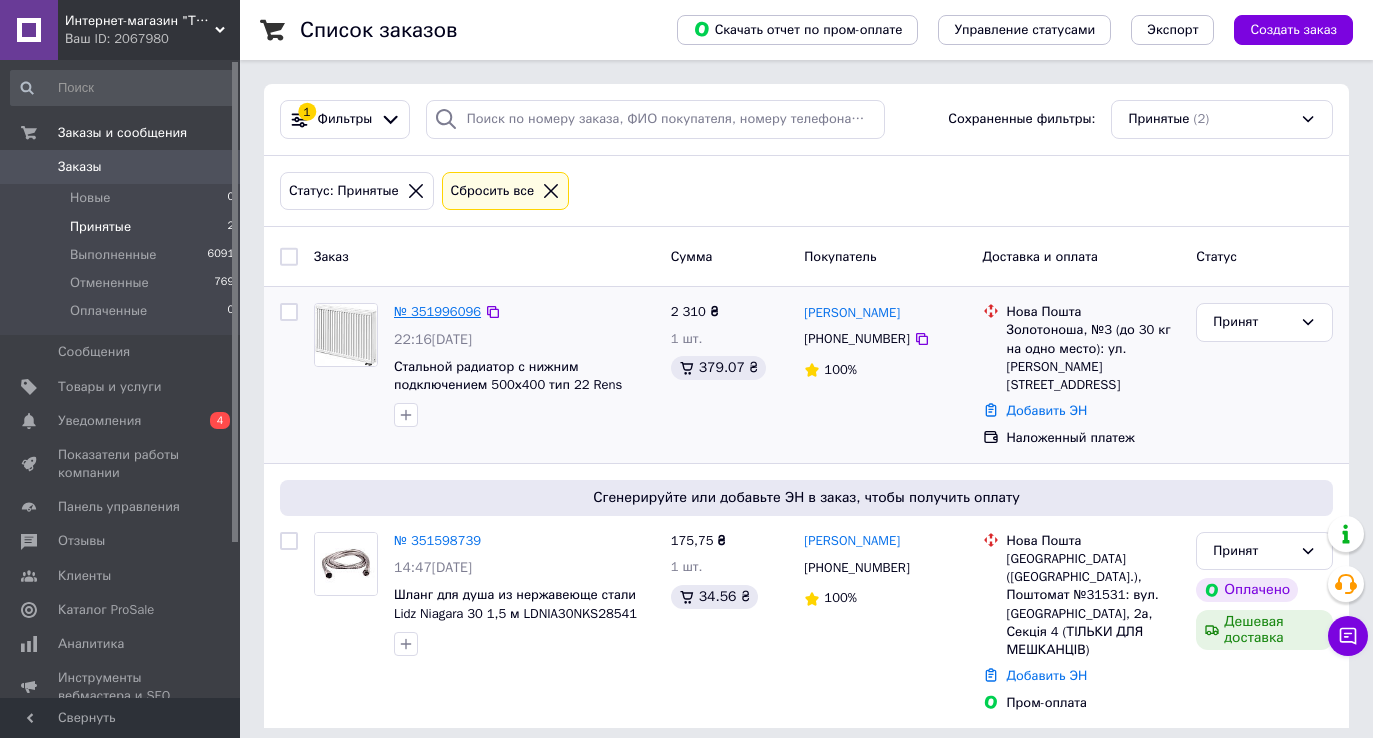 click on "№ 351996096" at bounding box center [437, 311] 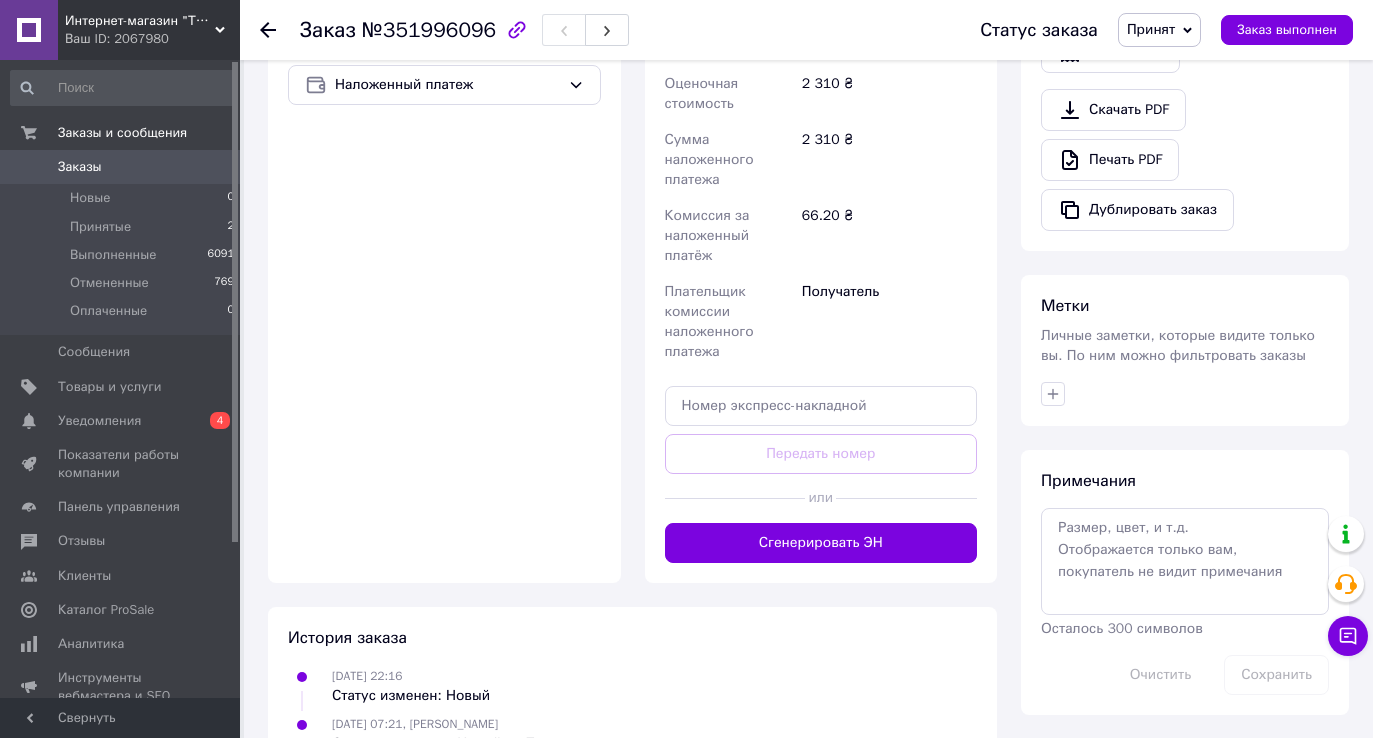 scroll, scrollTop: 715, scrollLeft: 0, axis: vertical 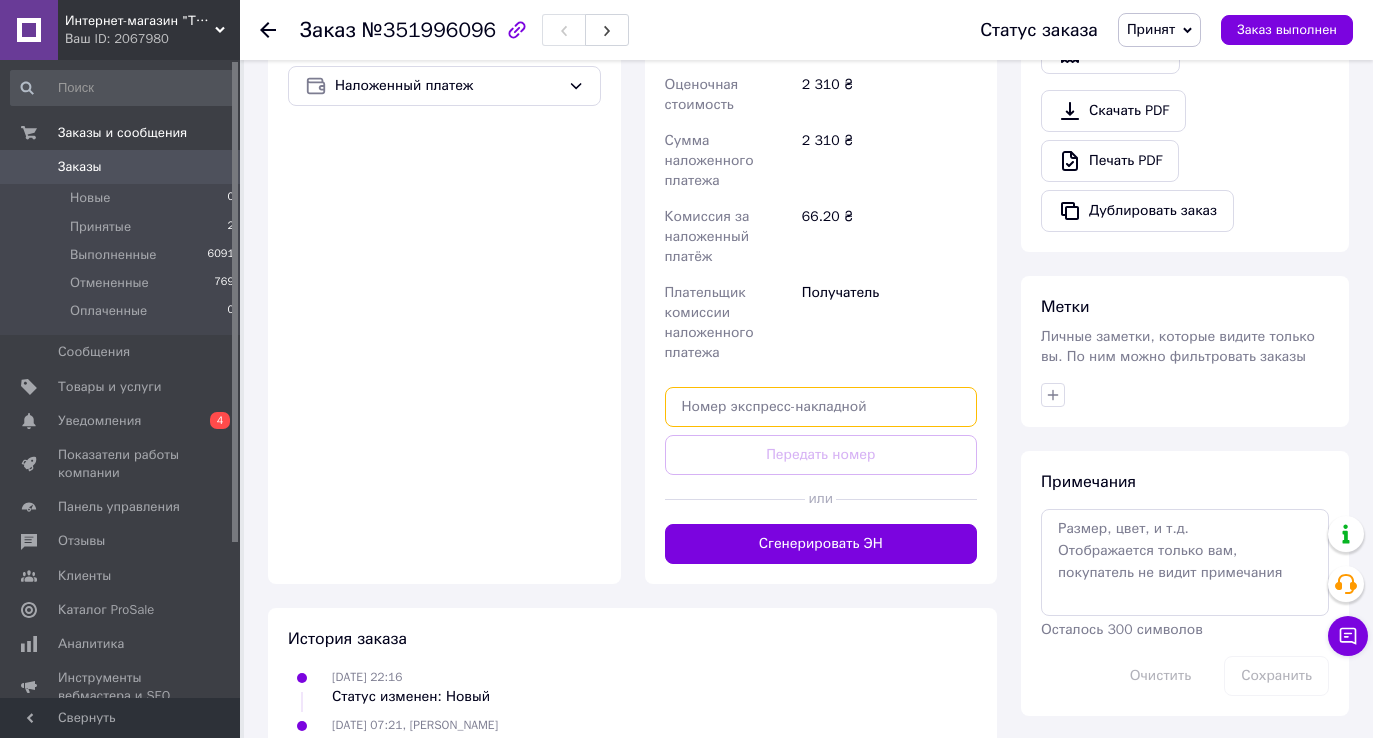 click at bounding box center (821, 407) 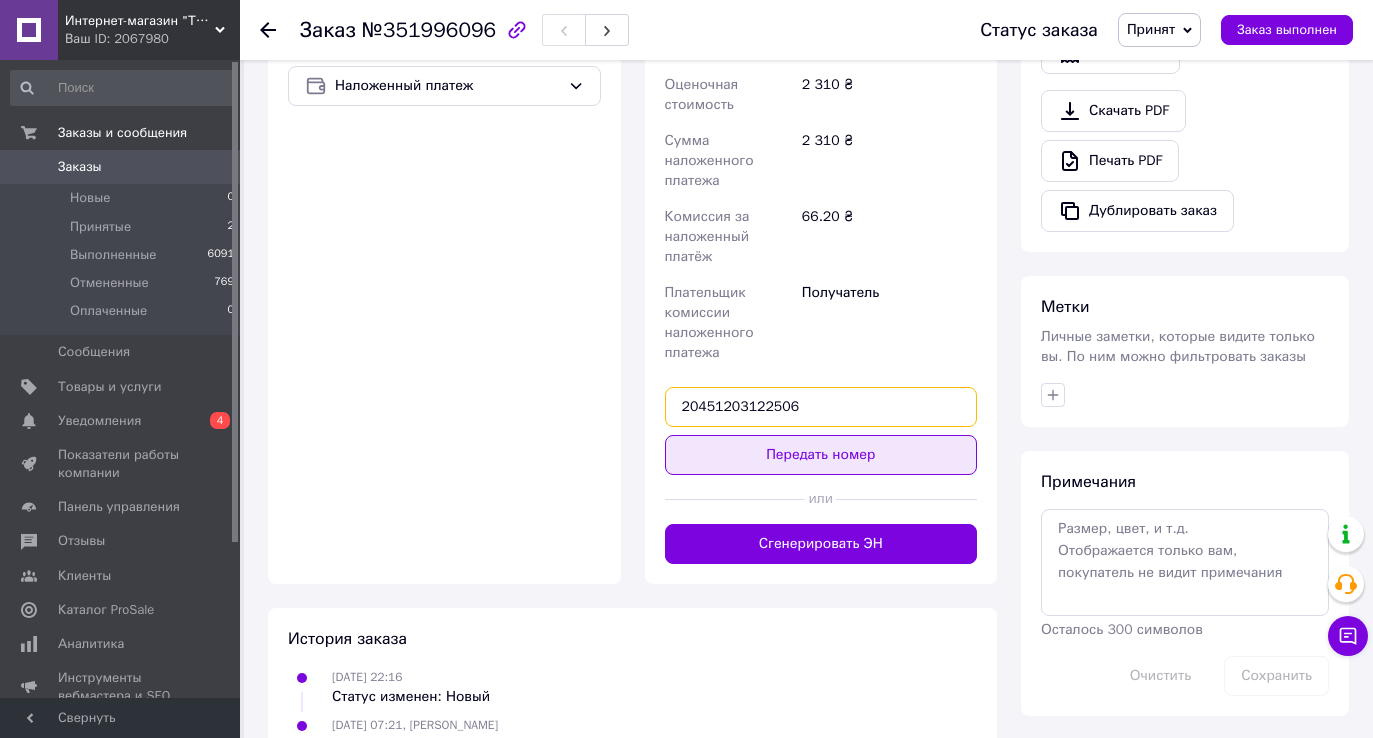type on "20451203122506" 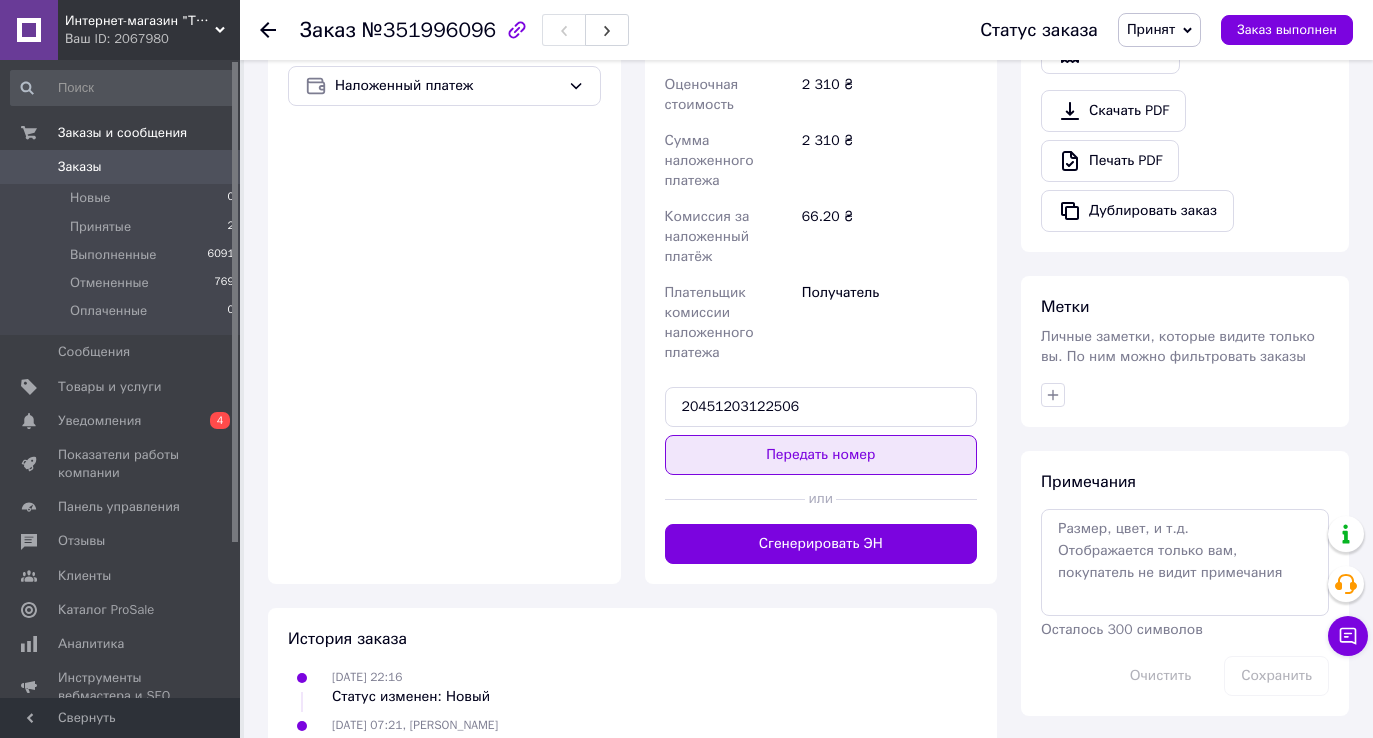 click on "Передать номер" at bounding box center (821, 455) 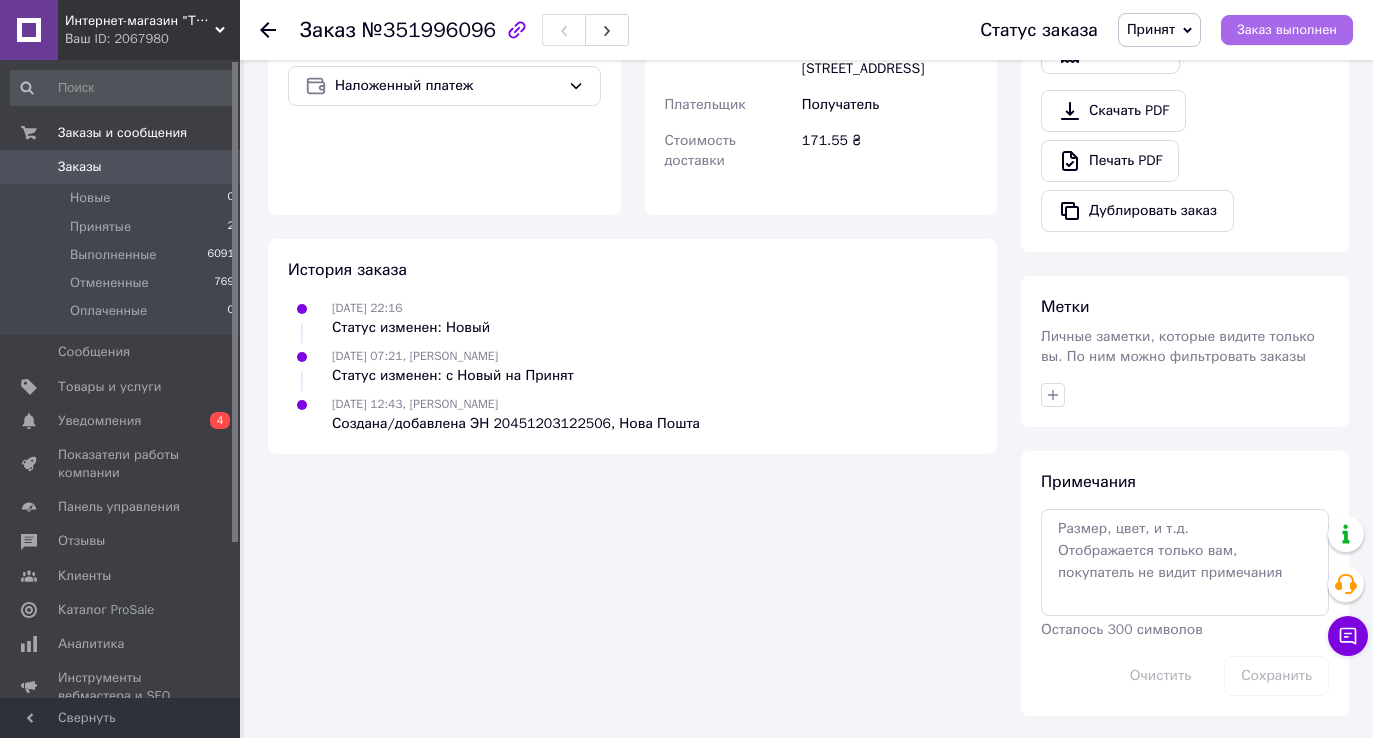click on "Заказ выполнен" at bounding box center (1287, 30) 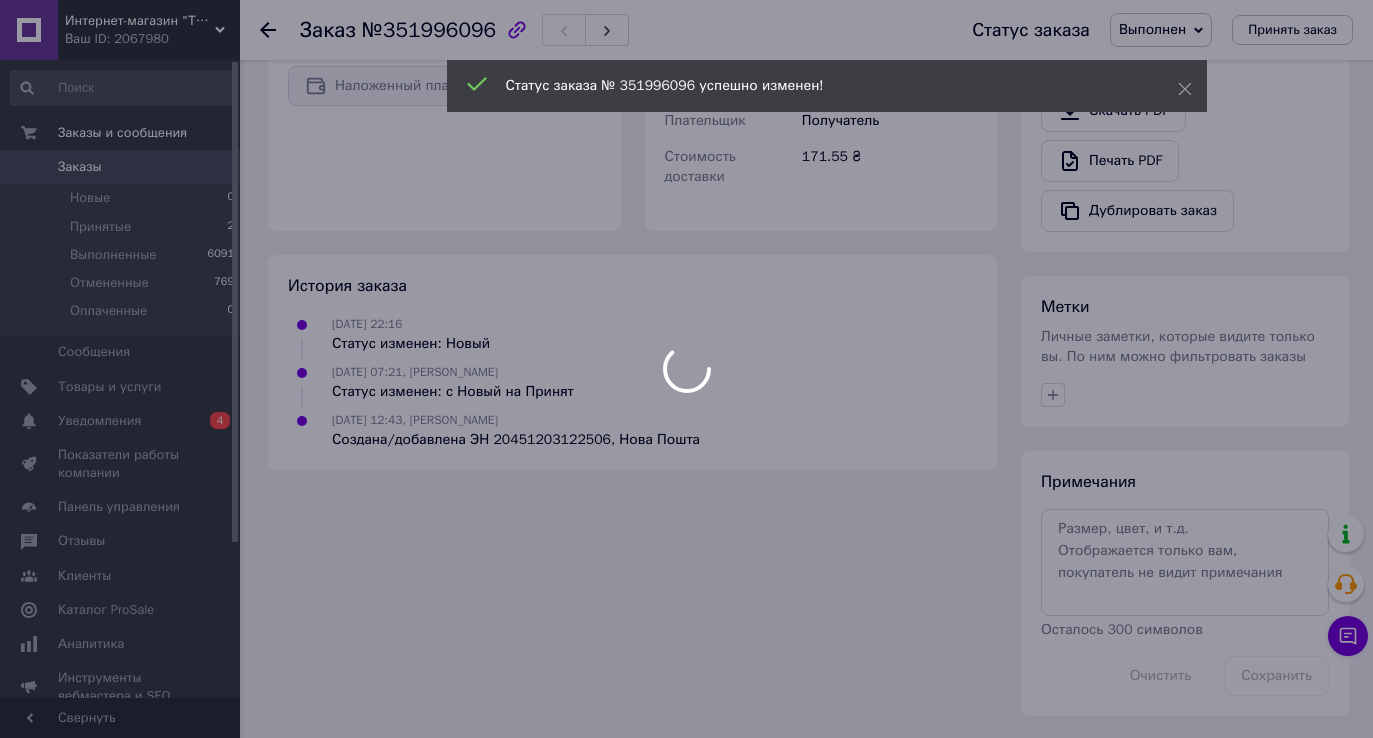 scroll, scrollTop: 679, scrollLeft: 0, axis: vertical 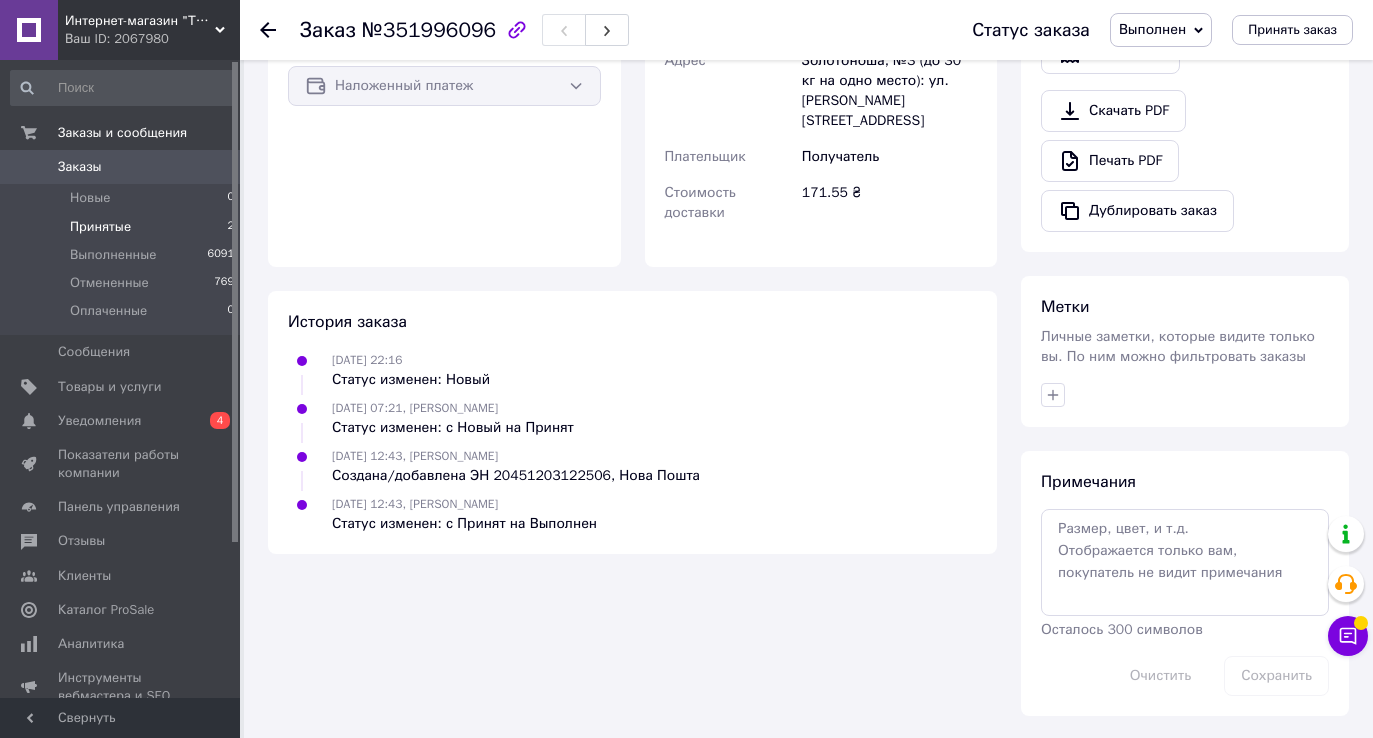 click on "Принятые" at bounding box center (100, 227) 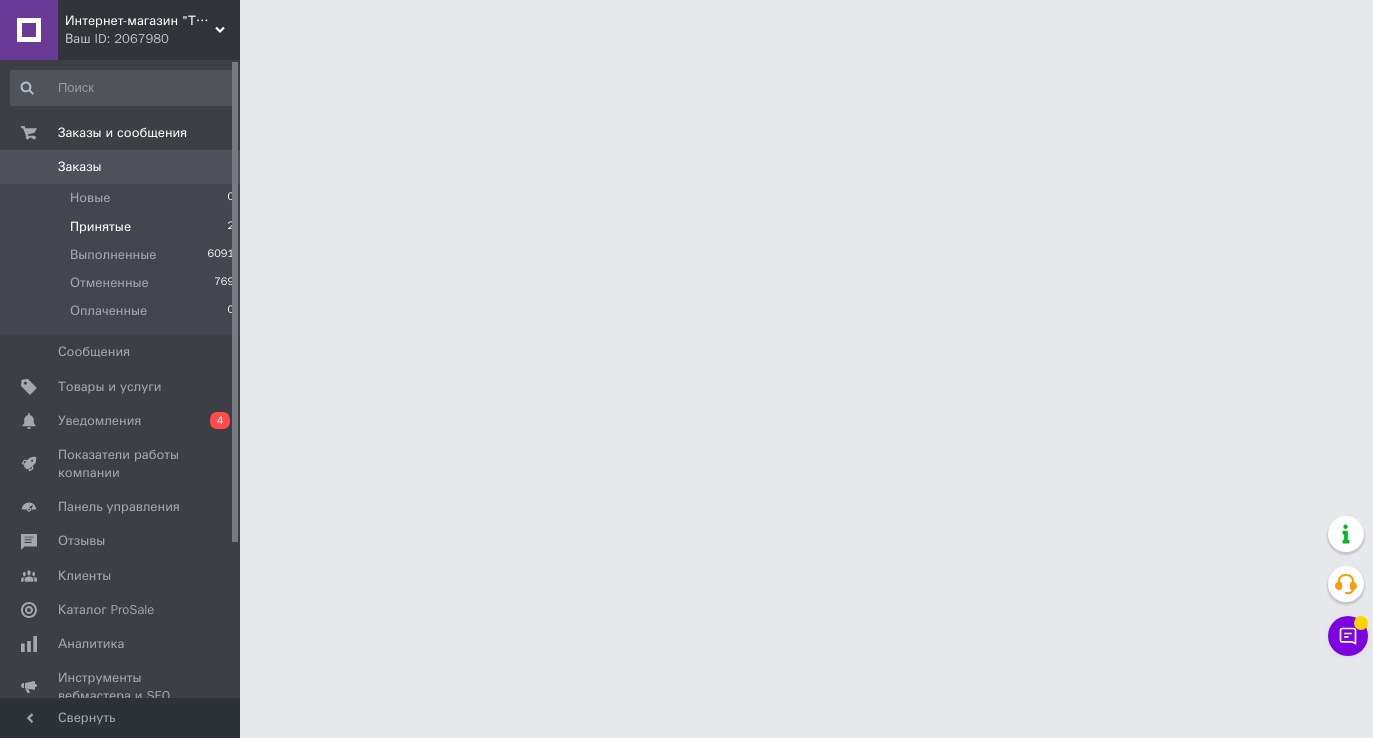 scroll, scrollTop: 0, scrollLeft: 0, axis: both 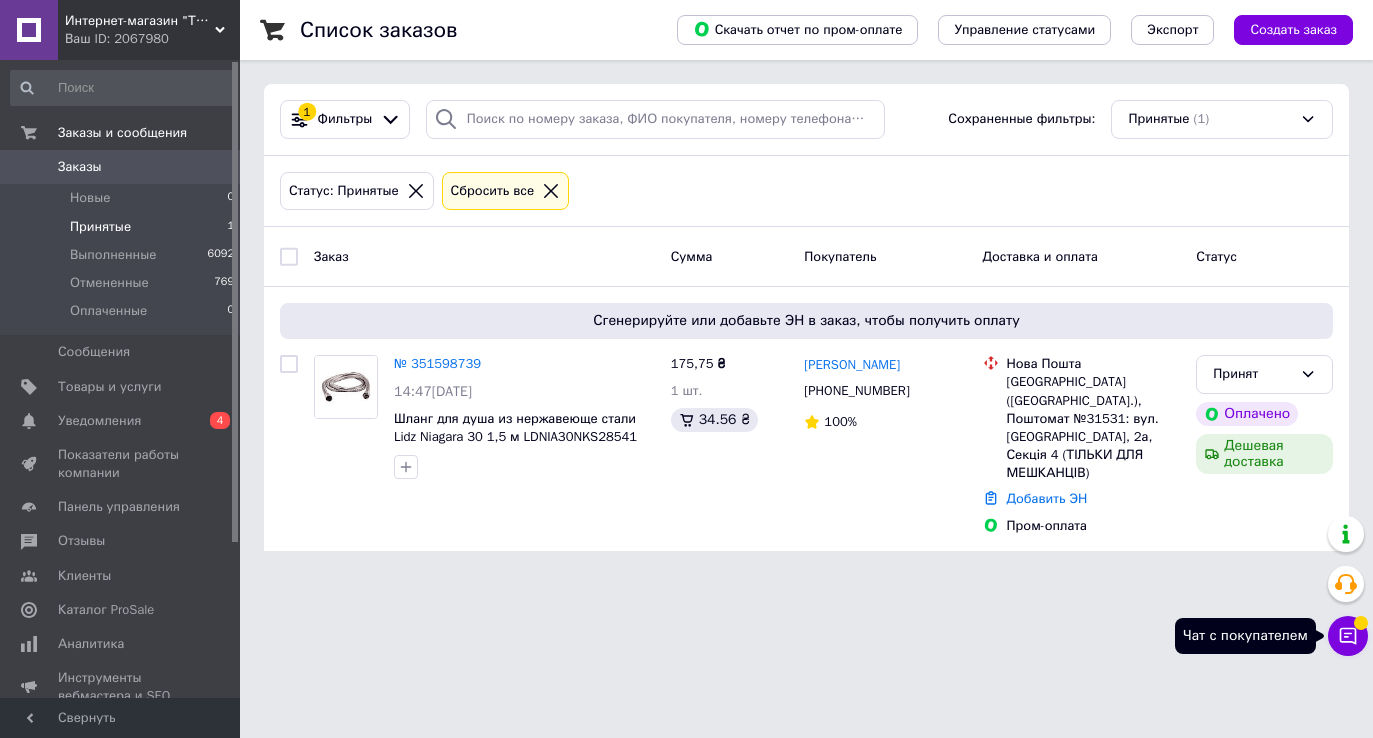 click 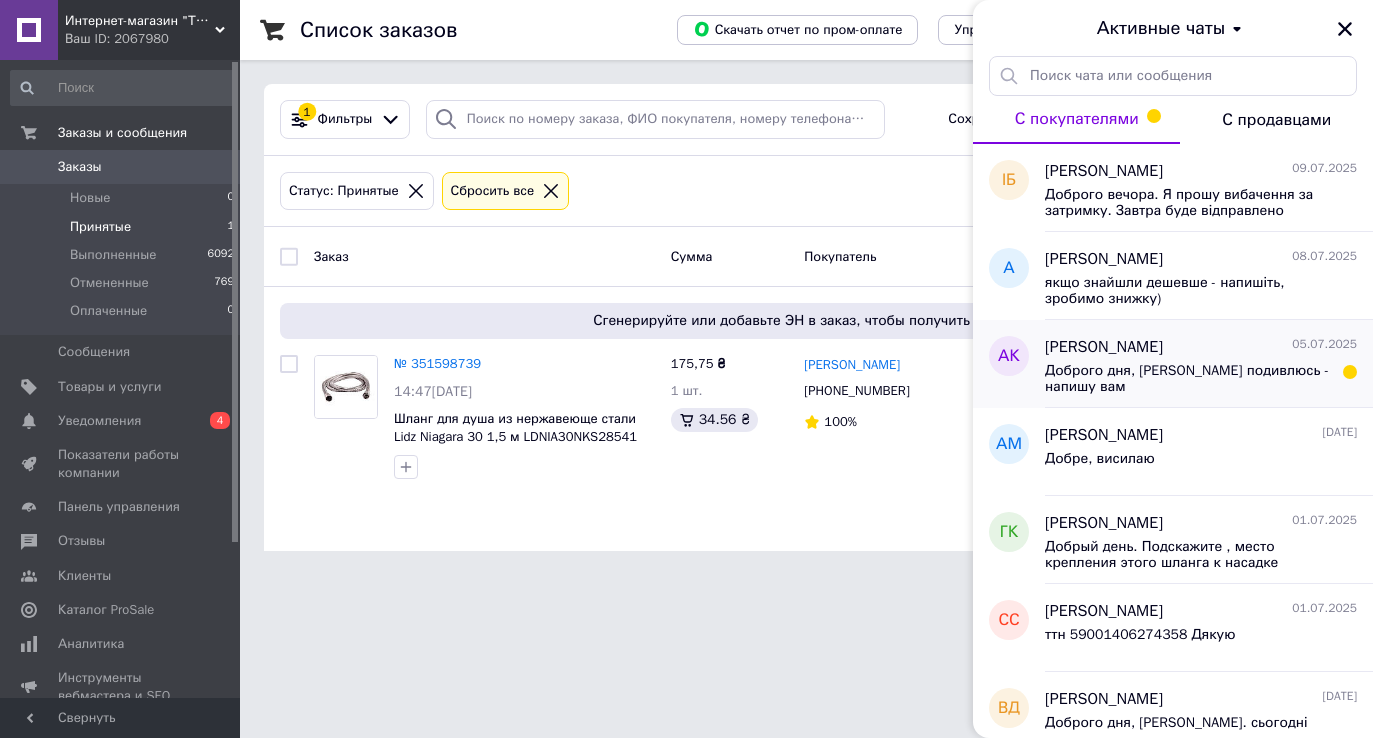 click on "Доброго дня, Алина
Завтра подивлюсь - напишу вам" at bounding box center [1187, 379] 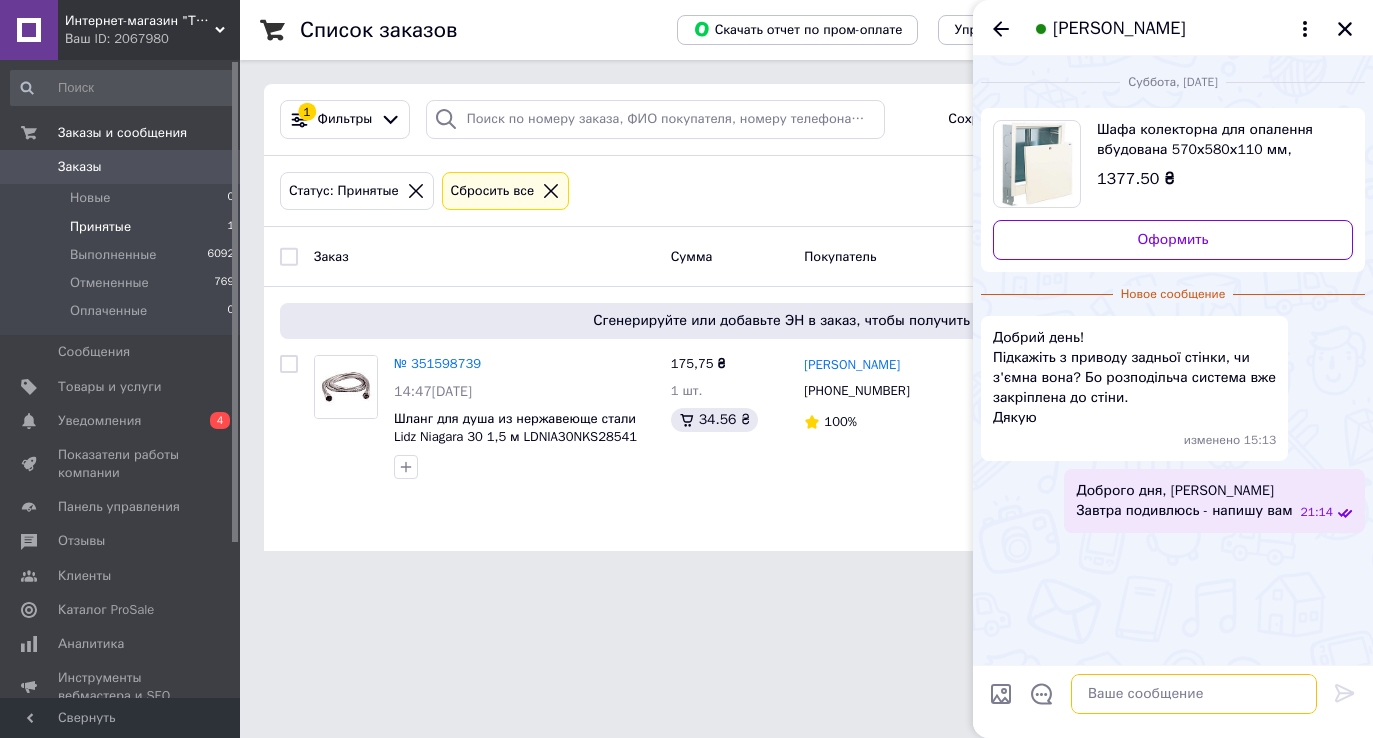 click at bounding box center (1194, 694) 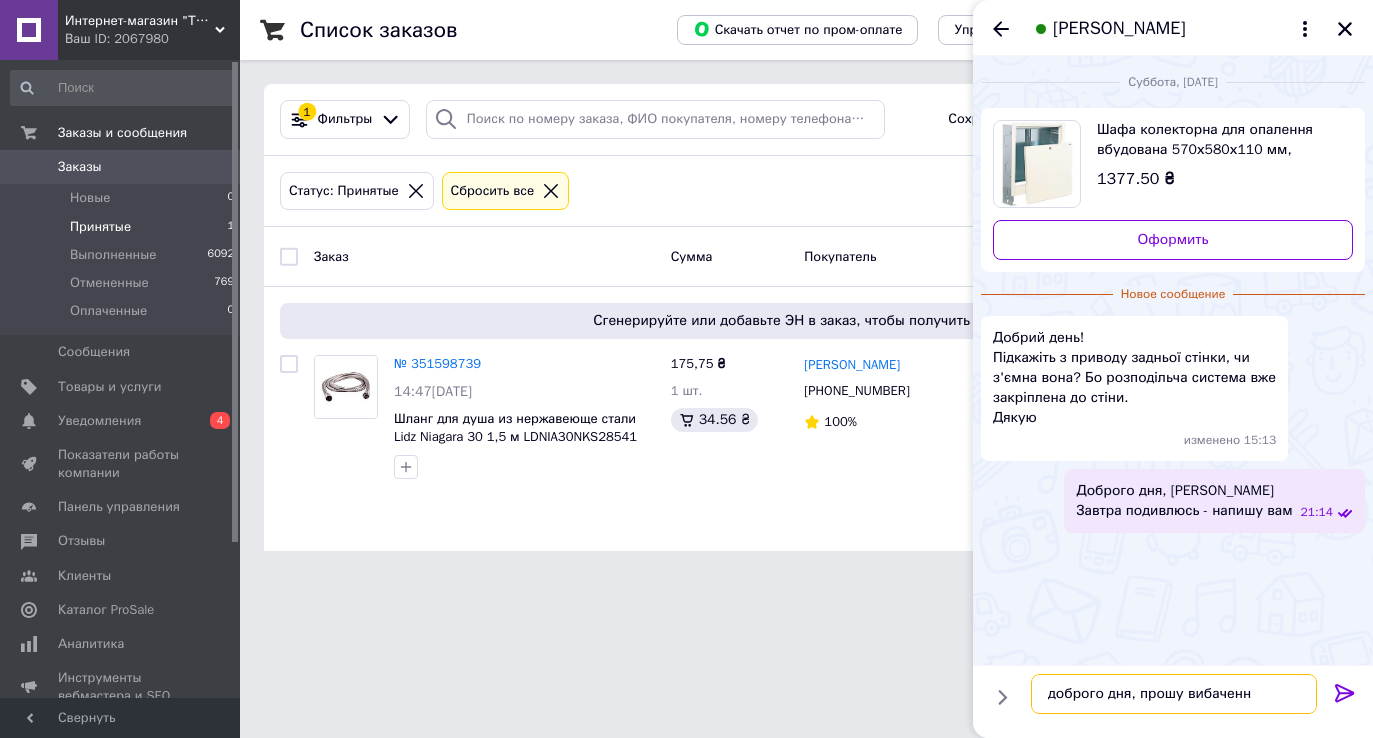 type on "доброго дня, прошу вибачення" 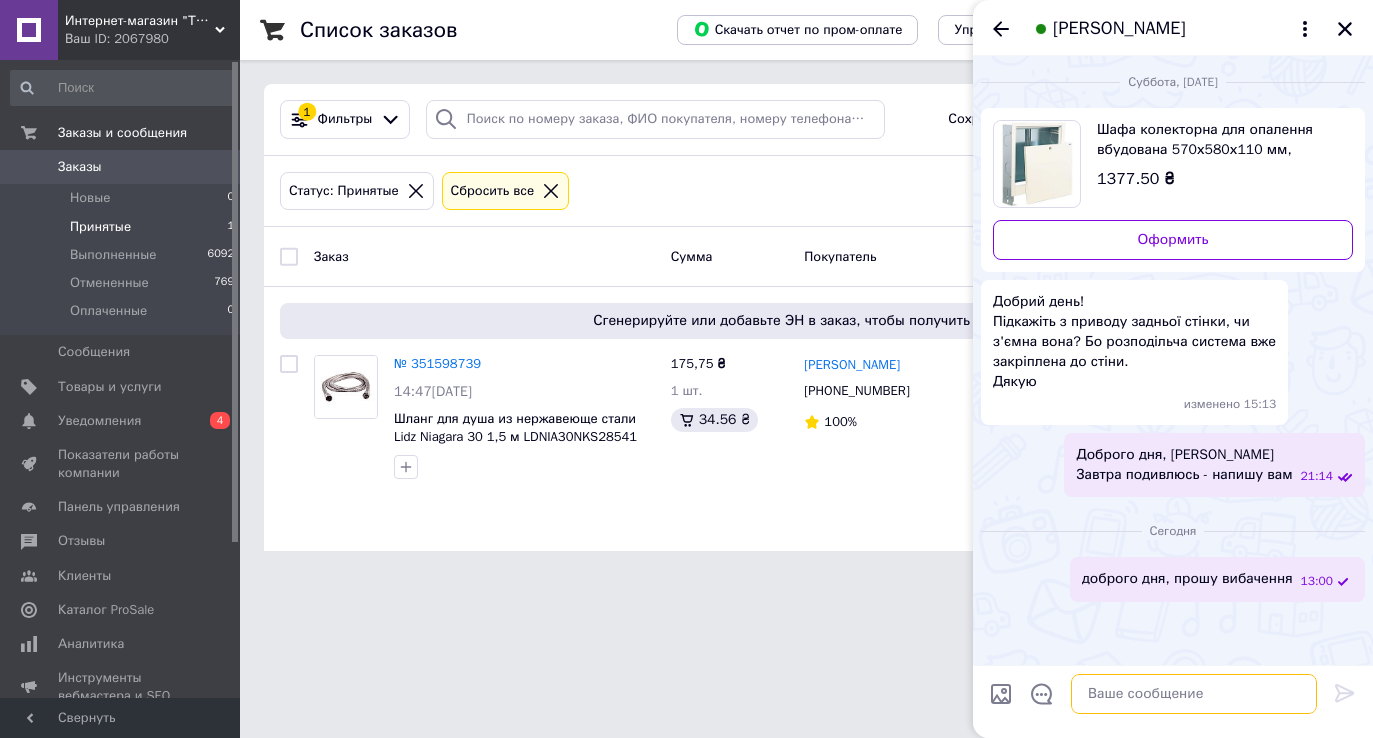 click at bounding box center [1194, 694] 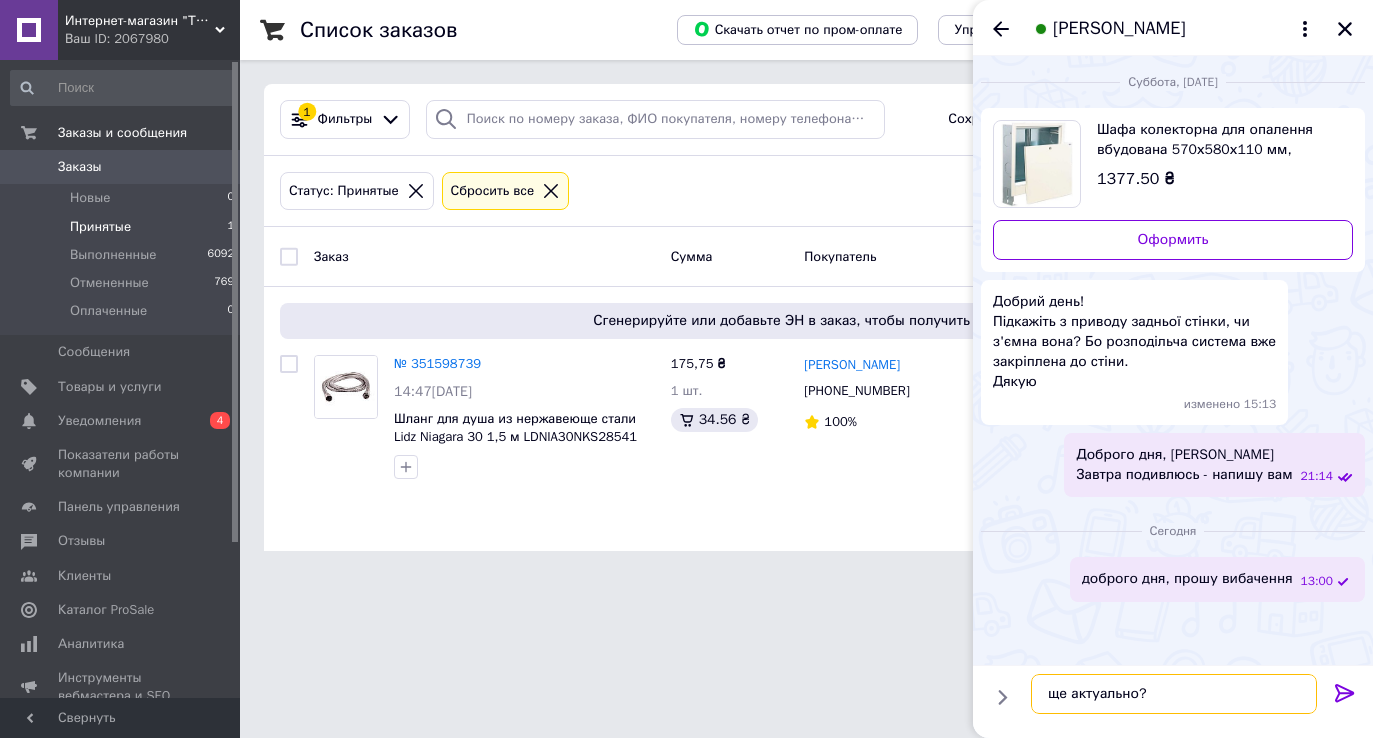 type on "ще актуально??" 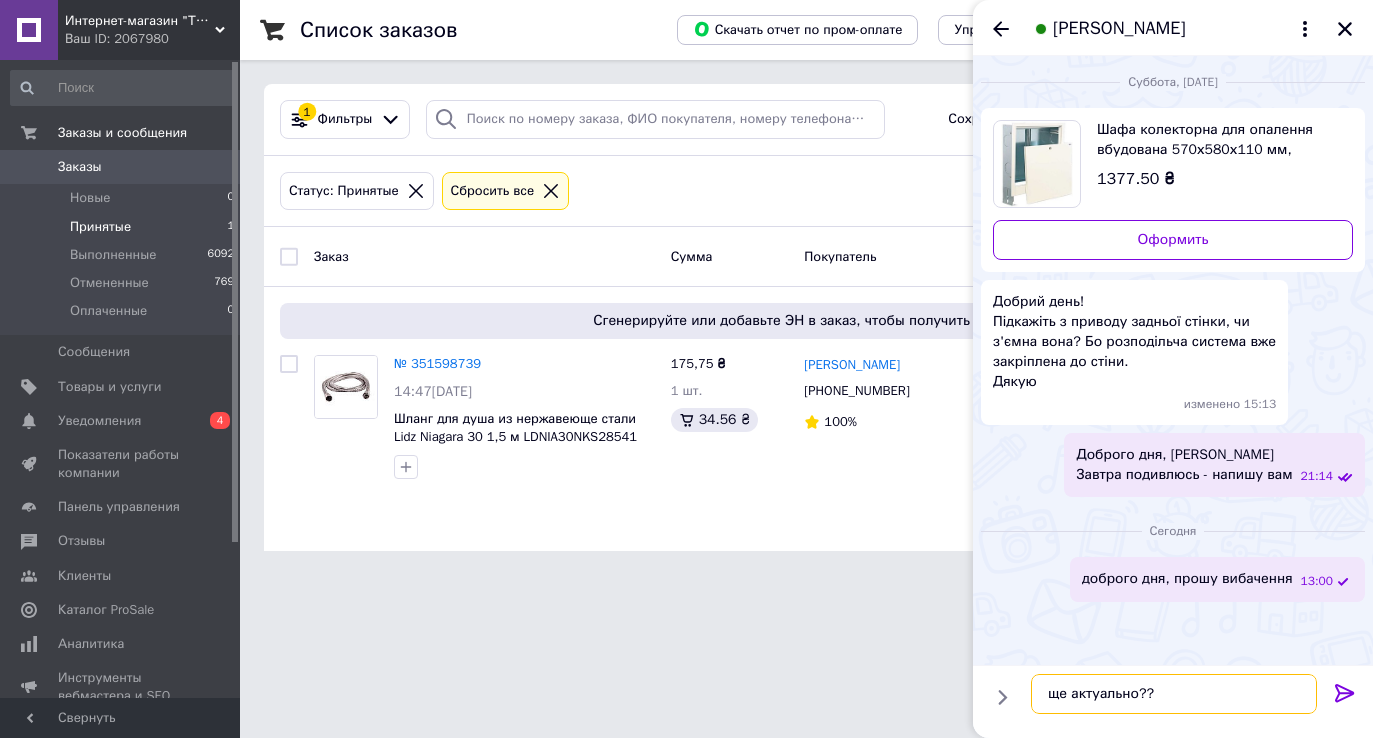 type 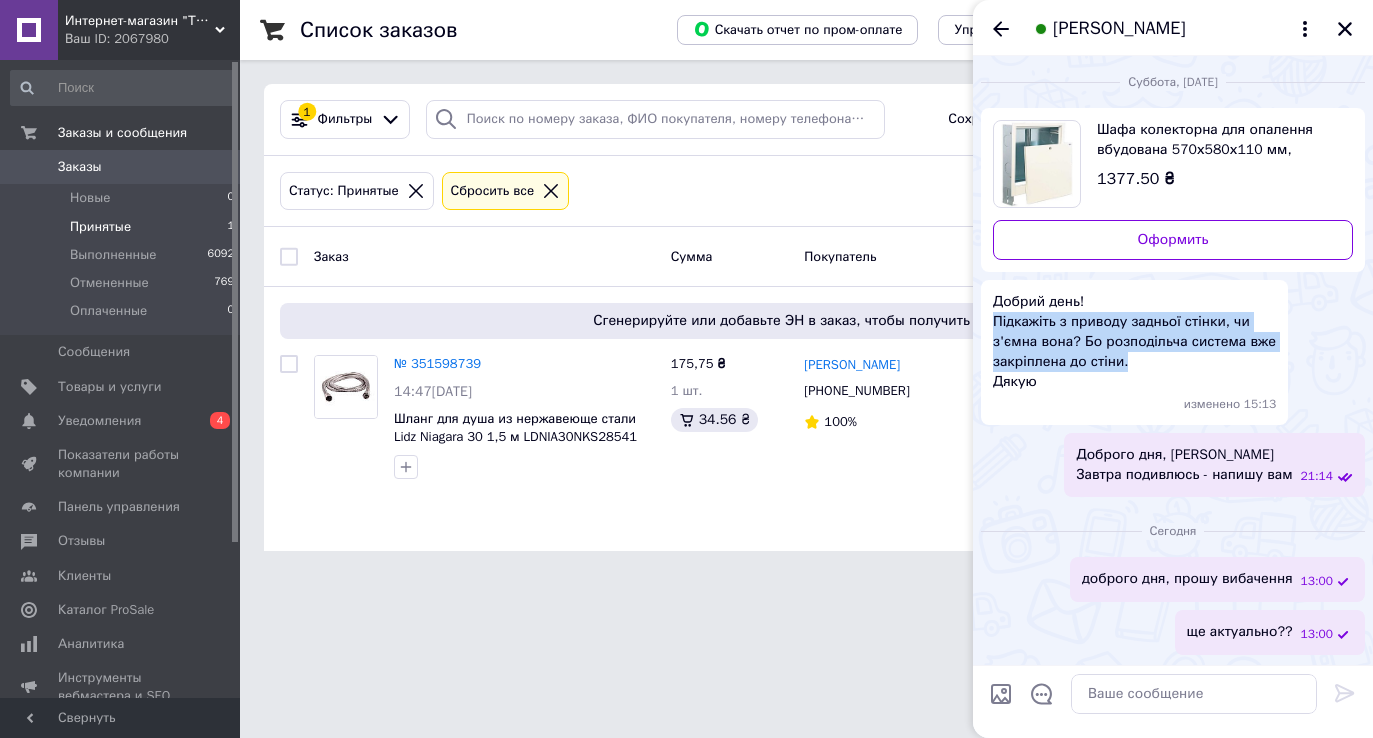 drag, startPoint x: 993, startPoint y: 322, endPoint x: 1159, endPoint y: 357, distance: 169.64964 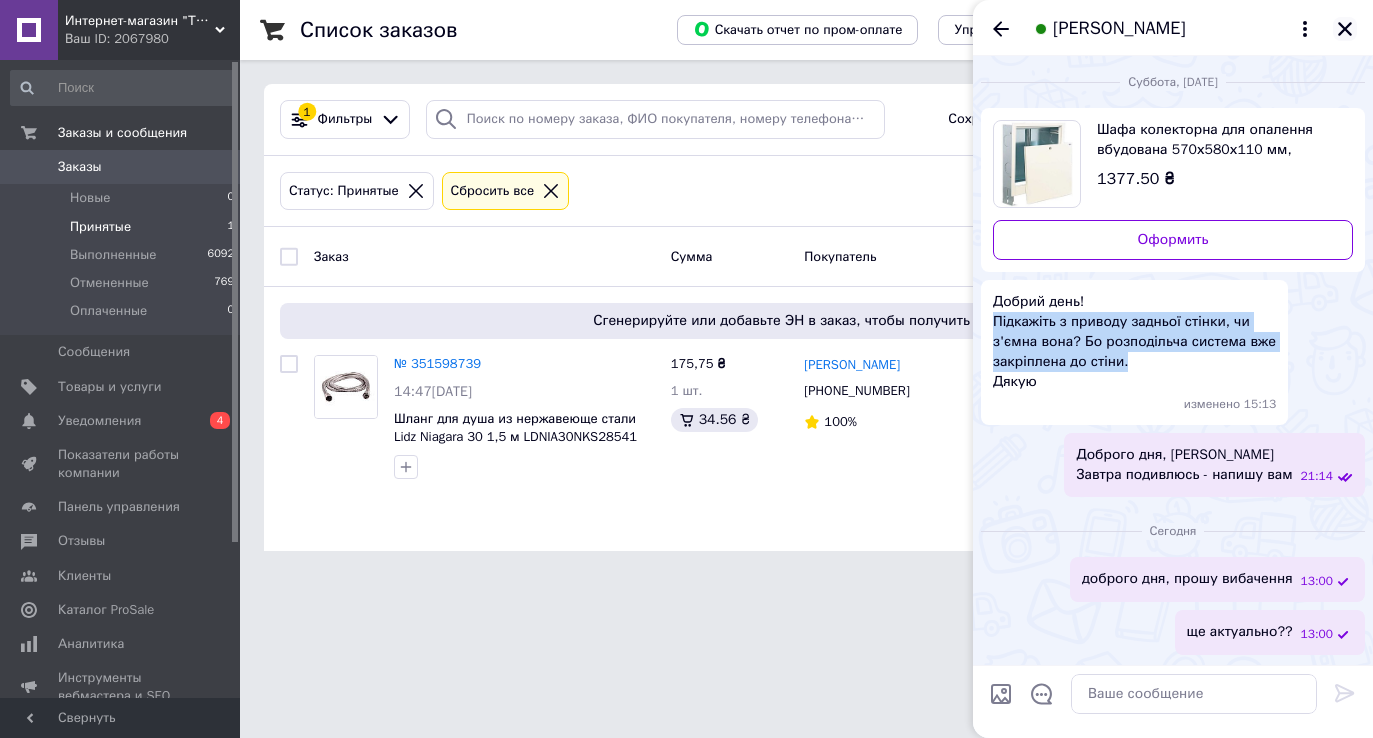 click 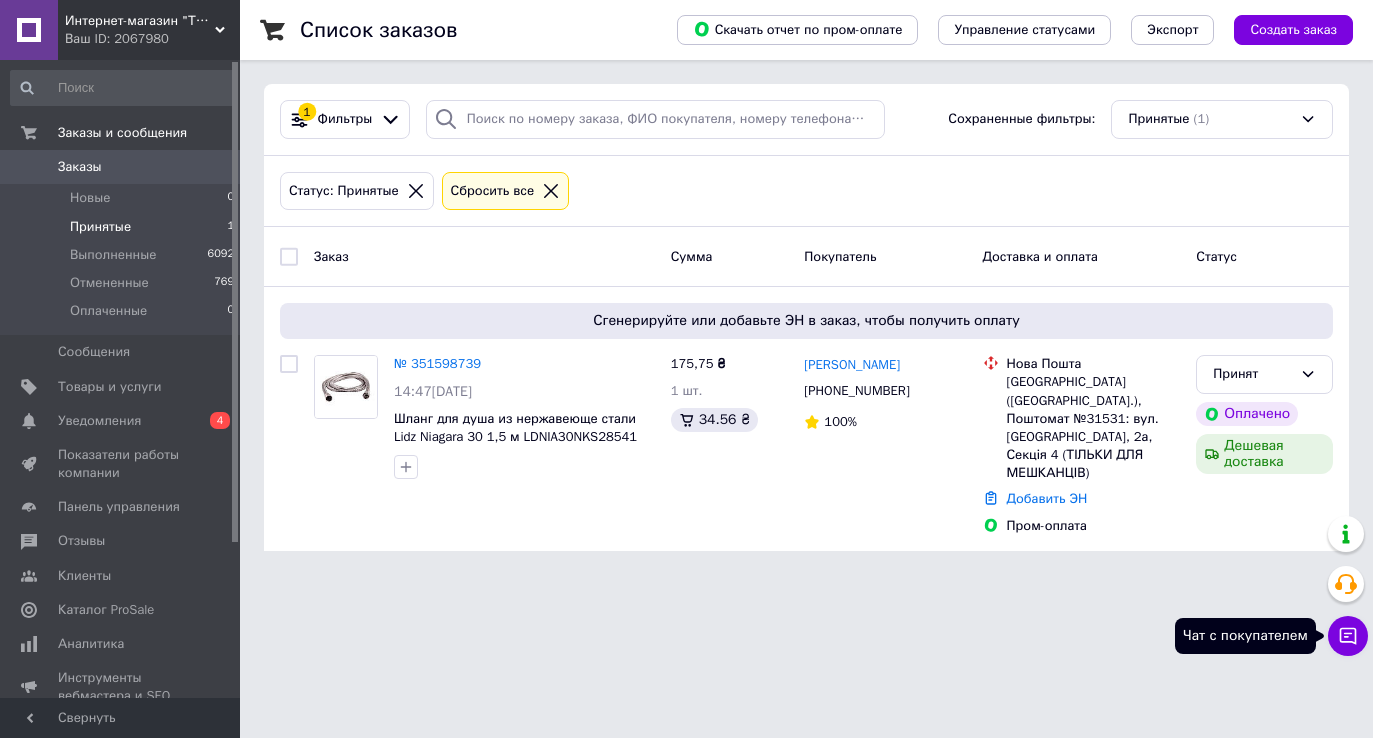 click 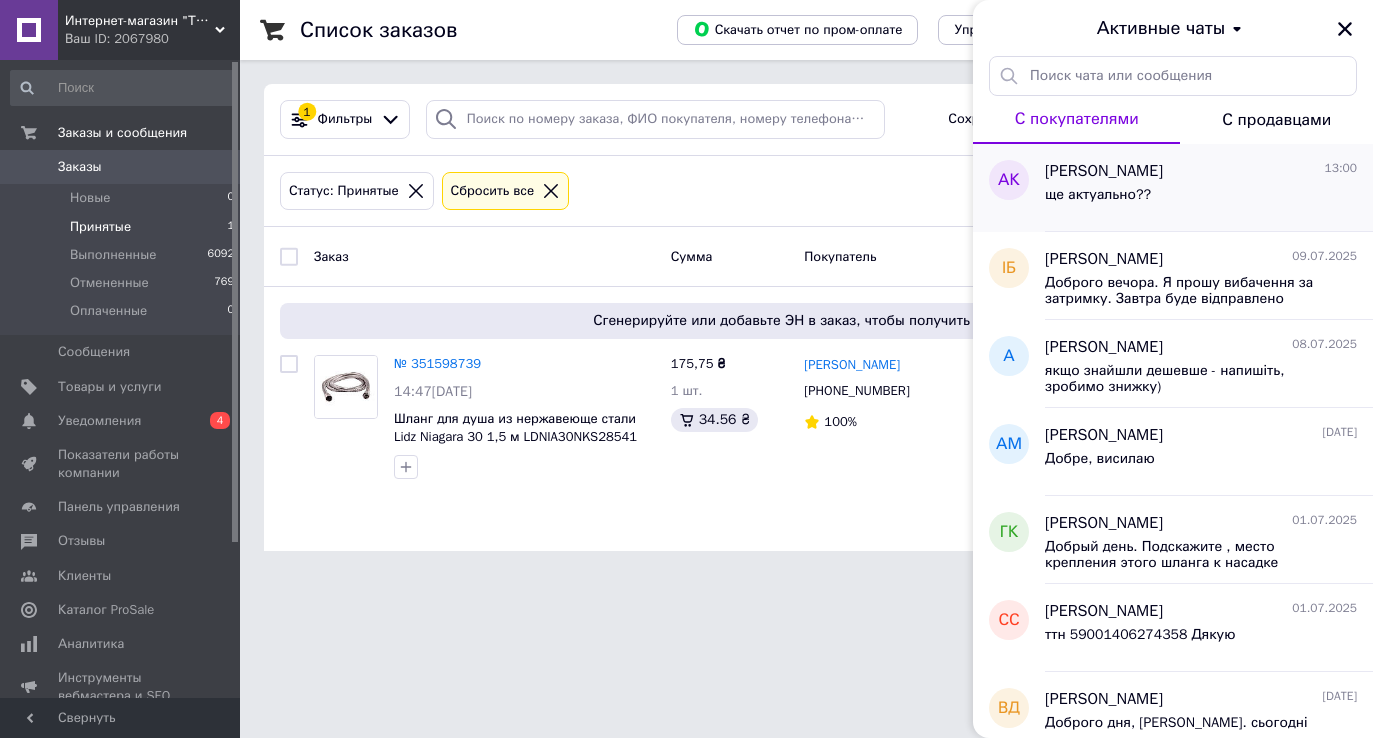 click on "ще актуально??" at bounding box center (1201, 199) 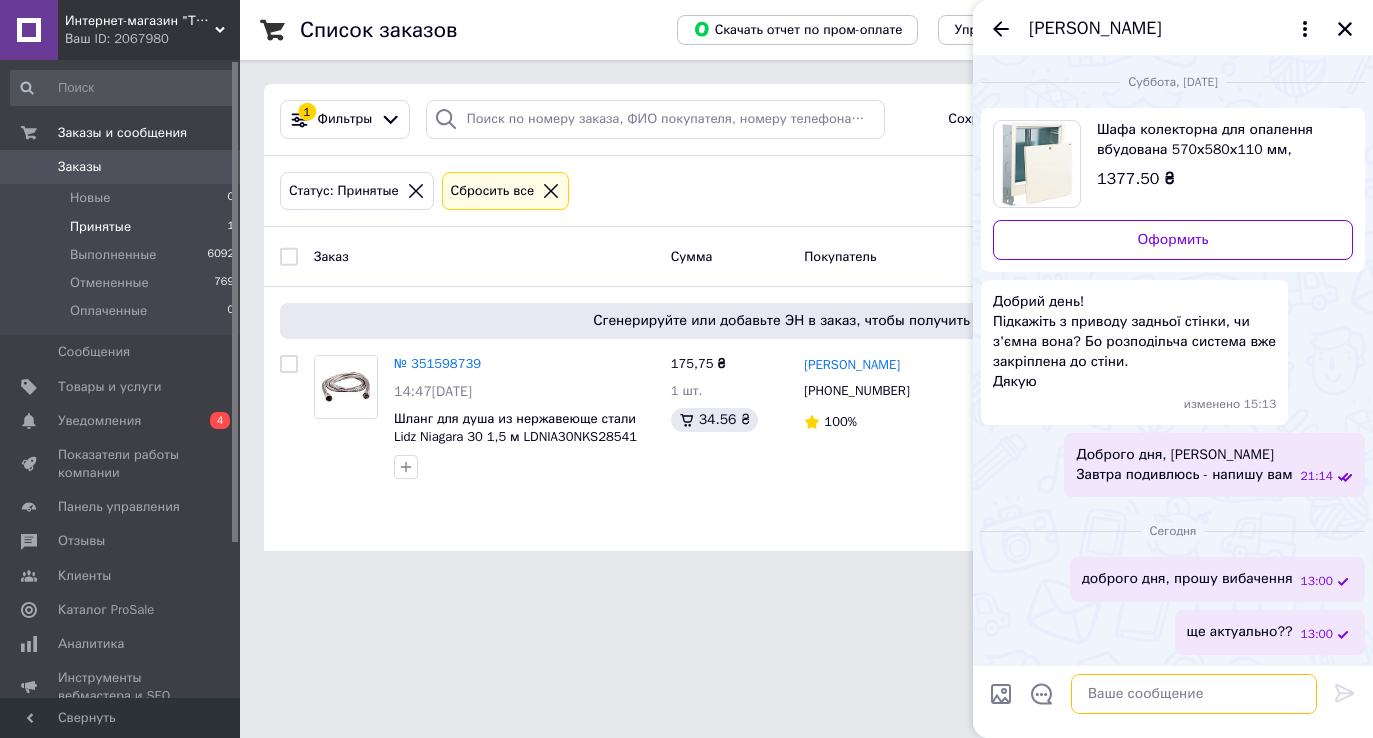 click at bounding box center (1194, 694) 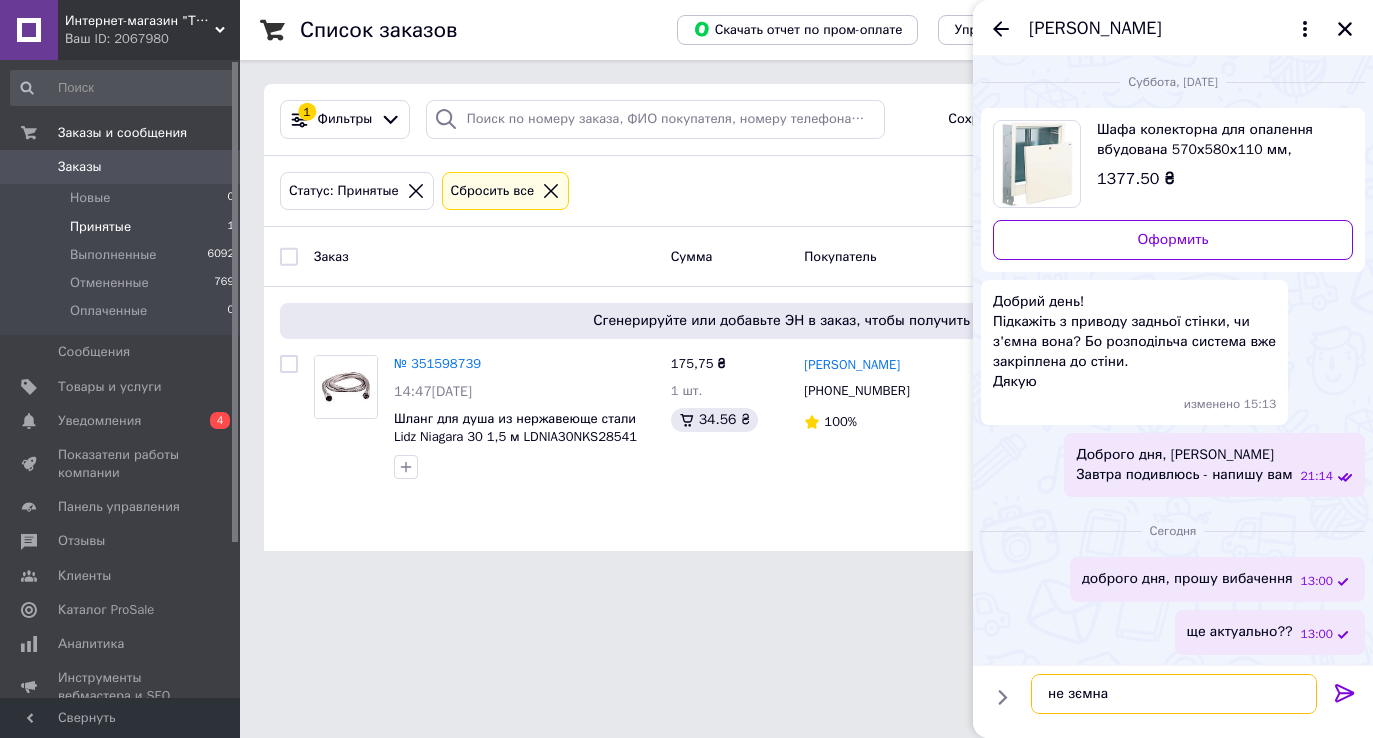 paste on "На стенке специальные рейки на которые крепиться сам крепеж коллектора" 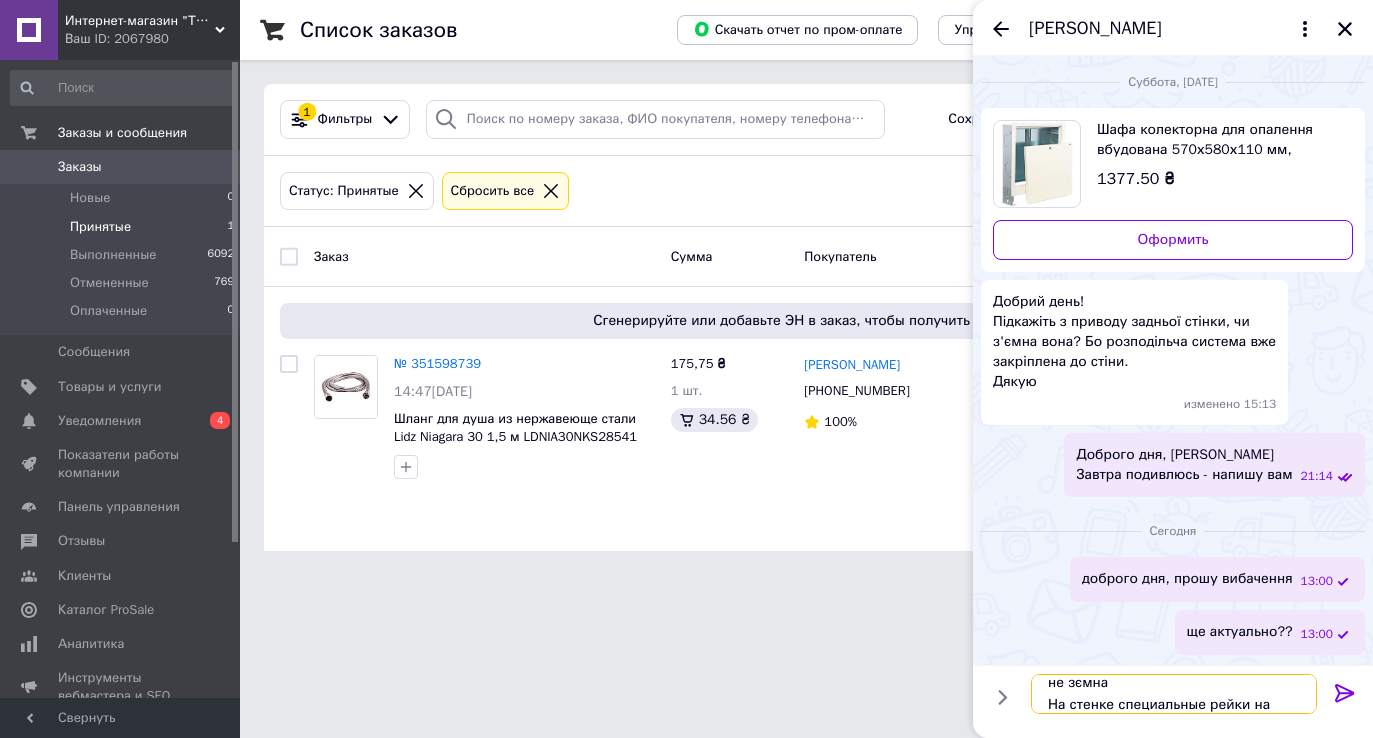 scroll, scrollTop: 13, scrollLeft: 0, axis: vertical 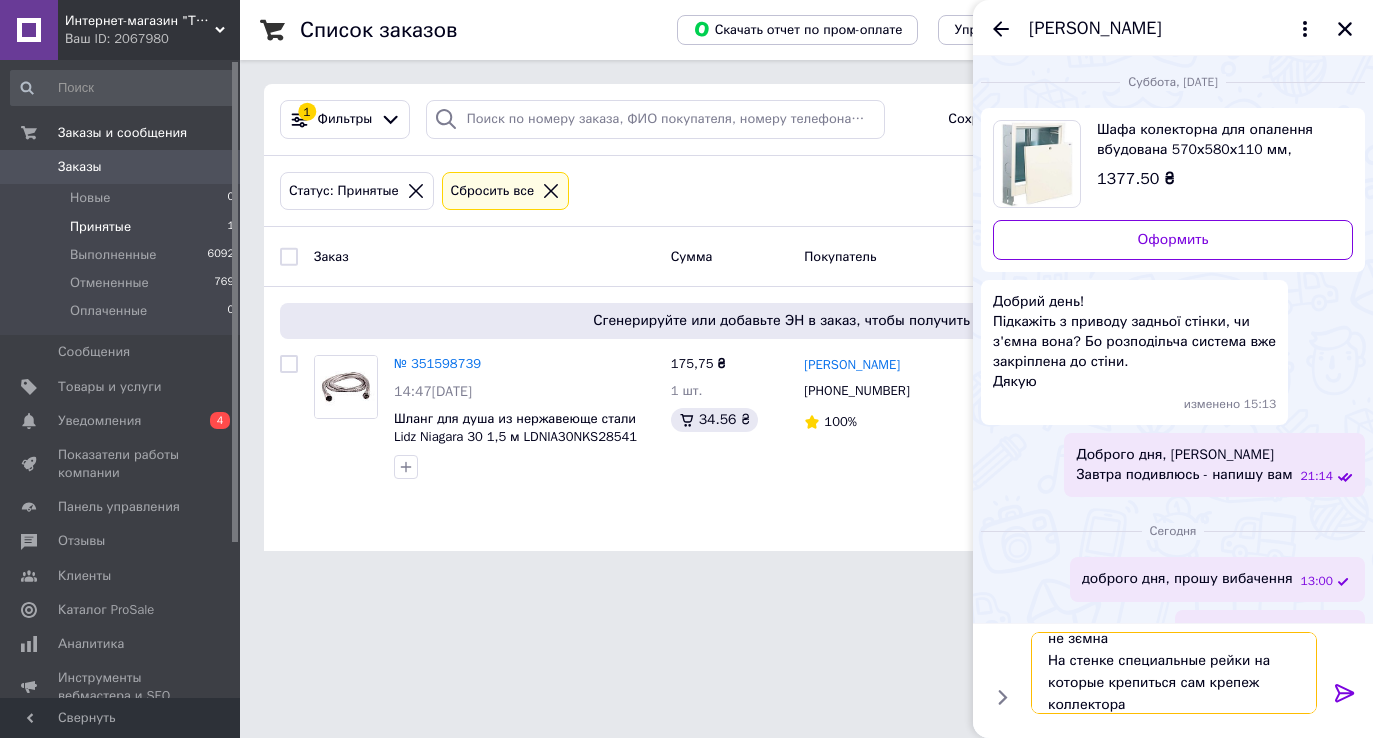 type 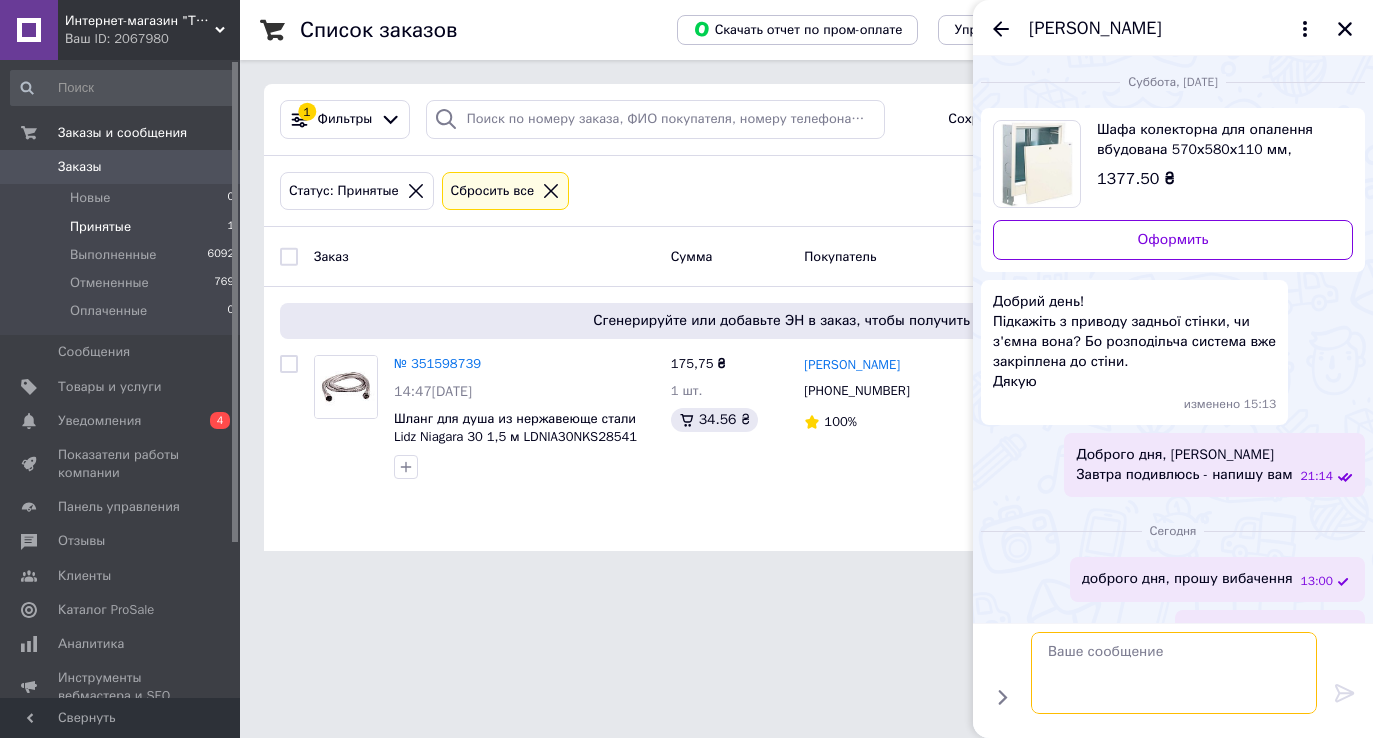 scroll, scrollTop: 0, scrollLeft: 0, axis: both 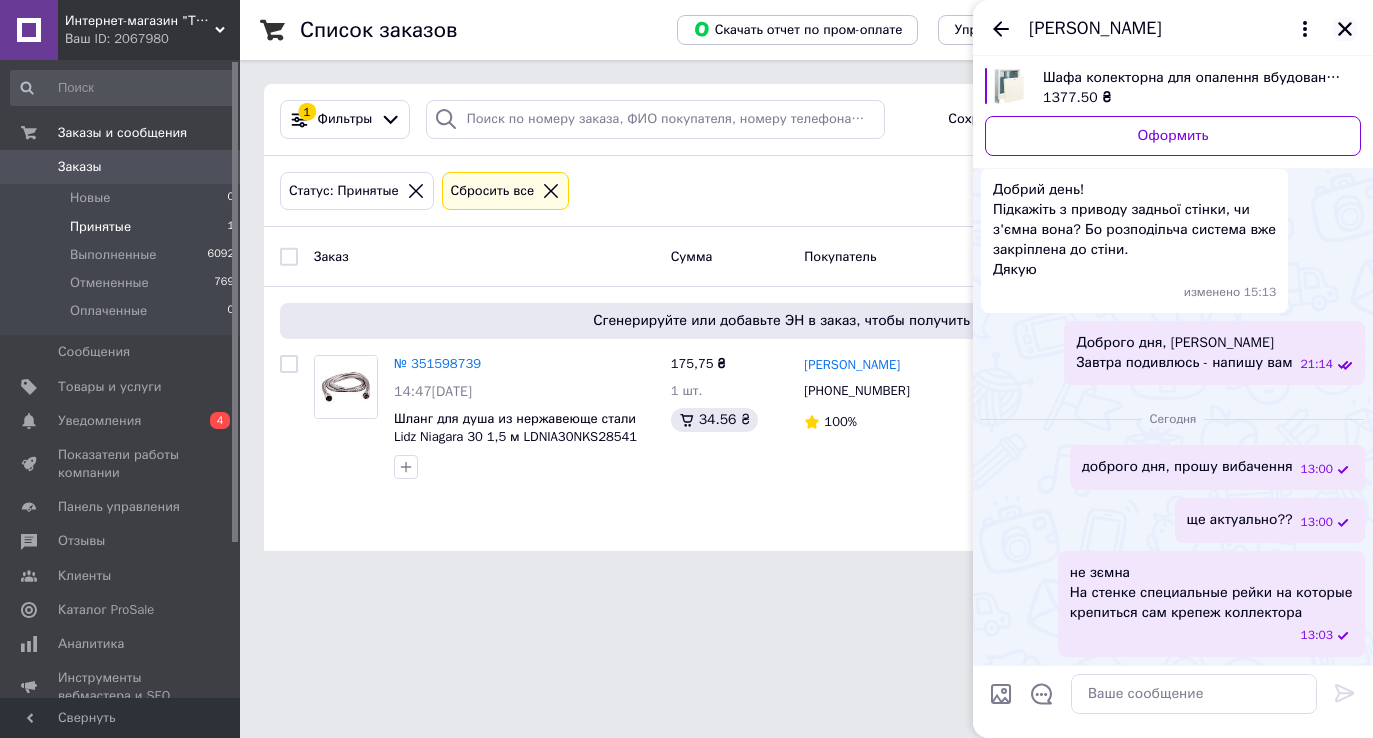 click 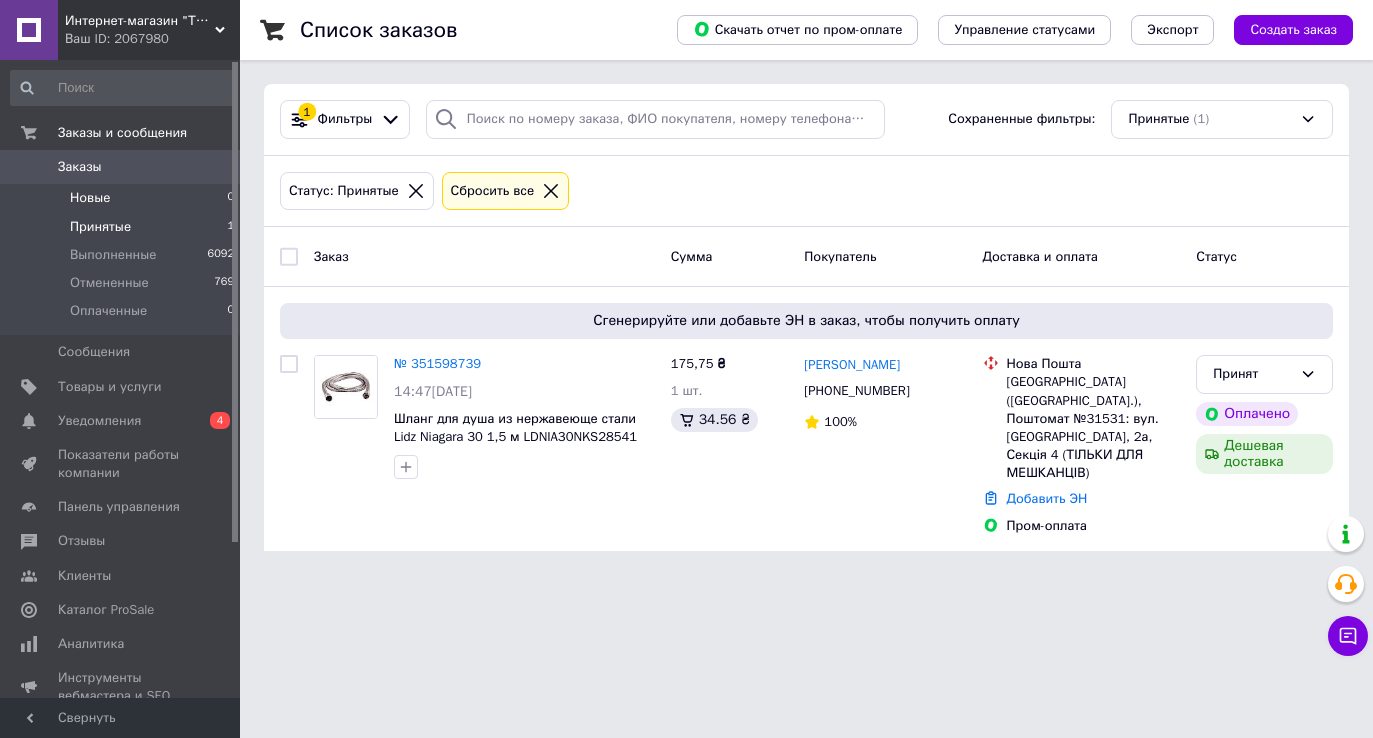 click on "Новые 0" at bounding box center (123, 198) 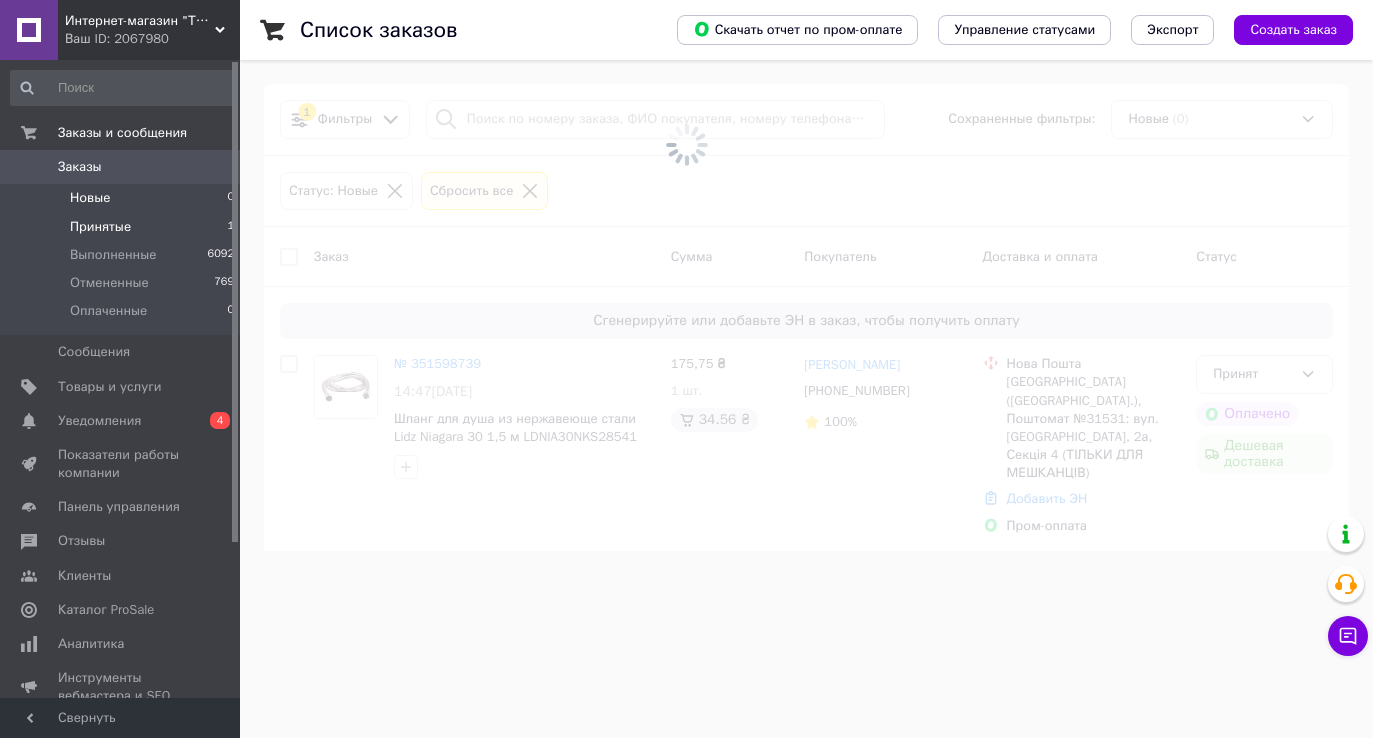 click on "Принятые" at bounding box center [100, 227] 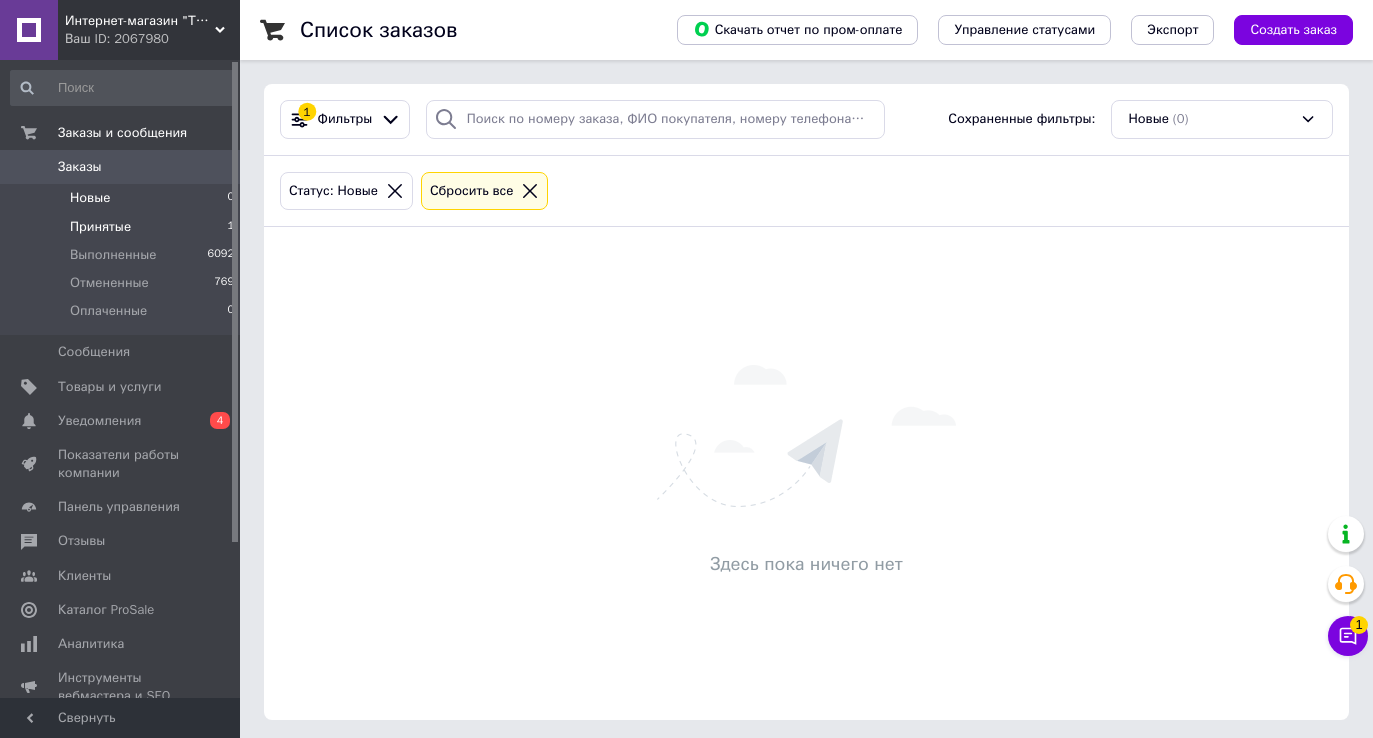 click on "Принятые" at bounding box center [100, 227] 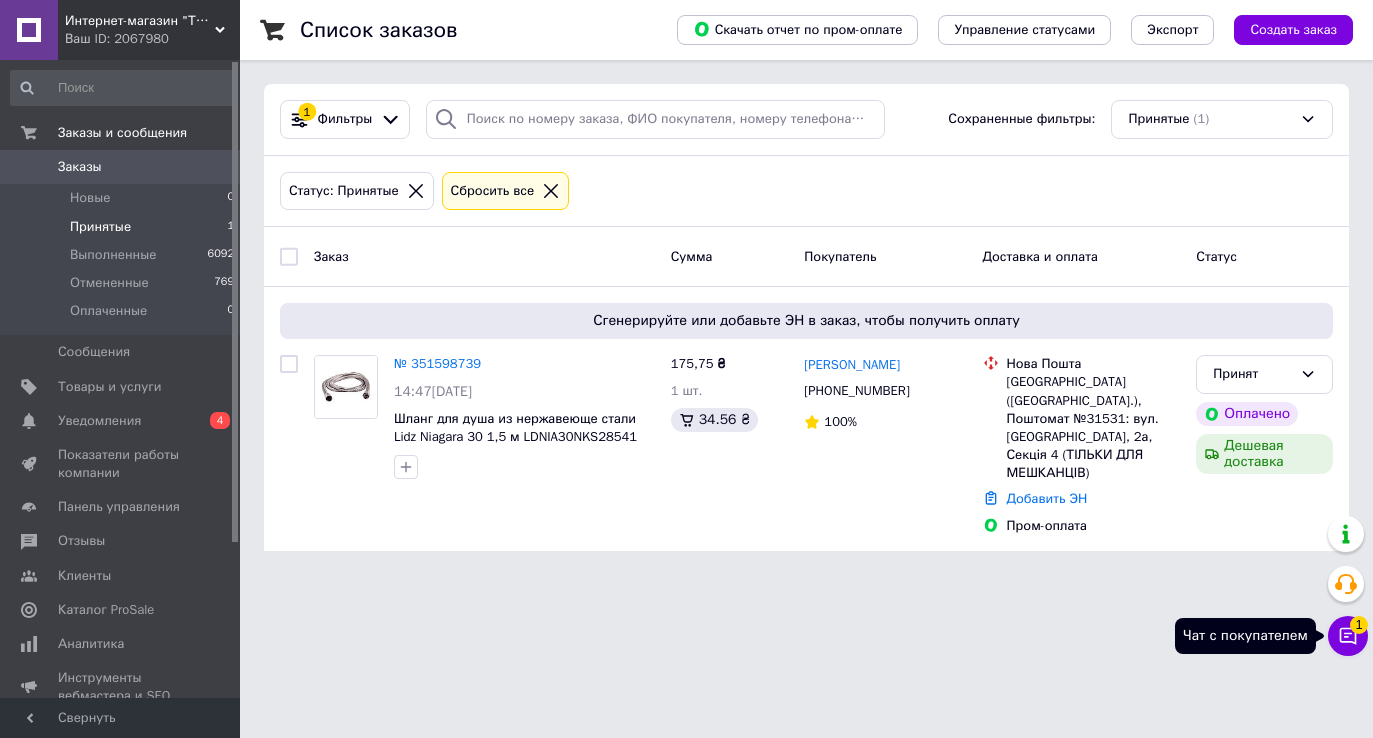 click 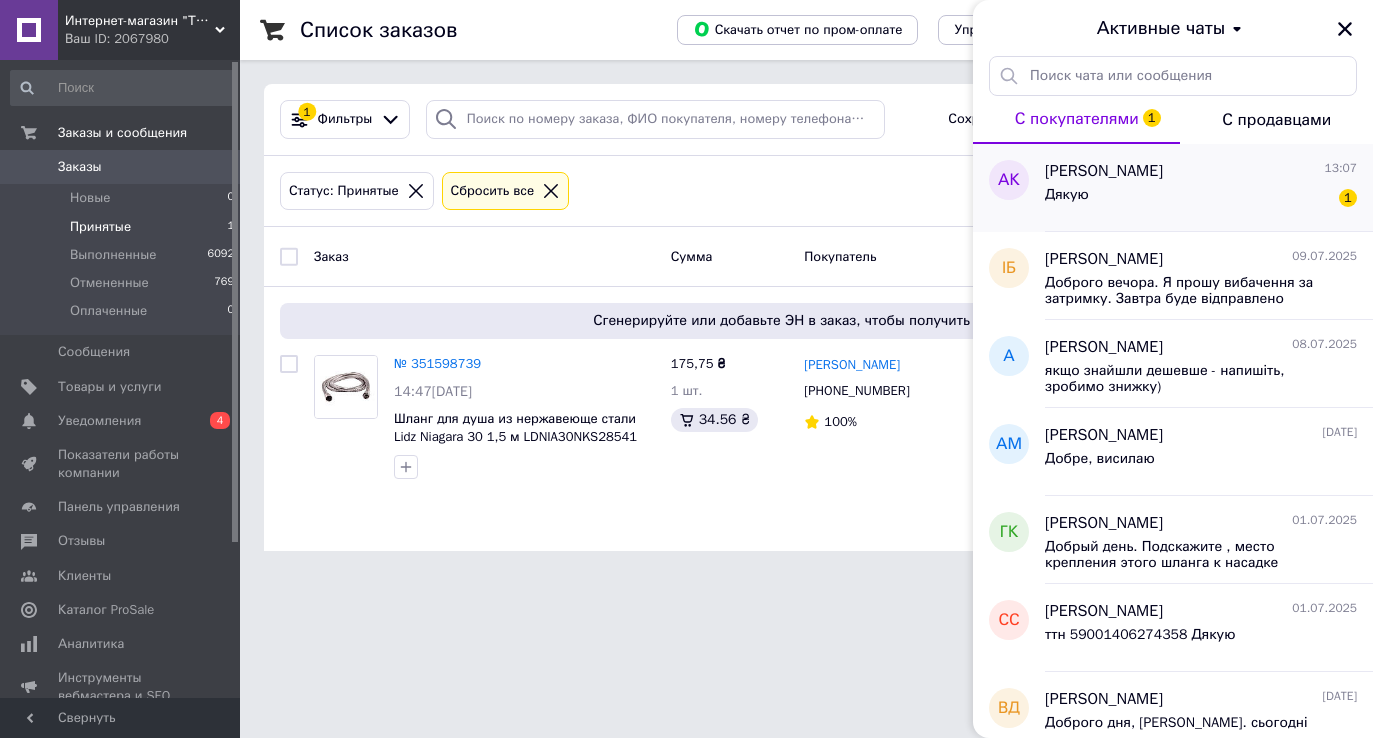 click on "Дякую 1" at bounding box center (1201, 199) 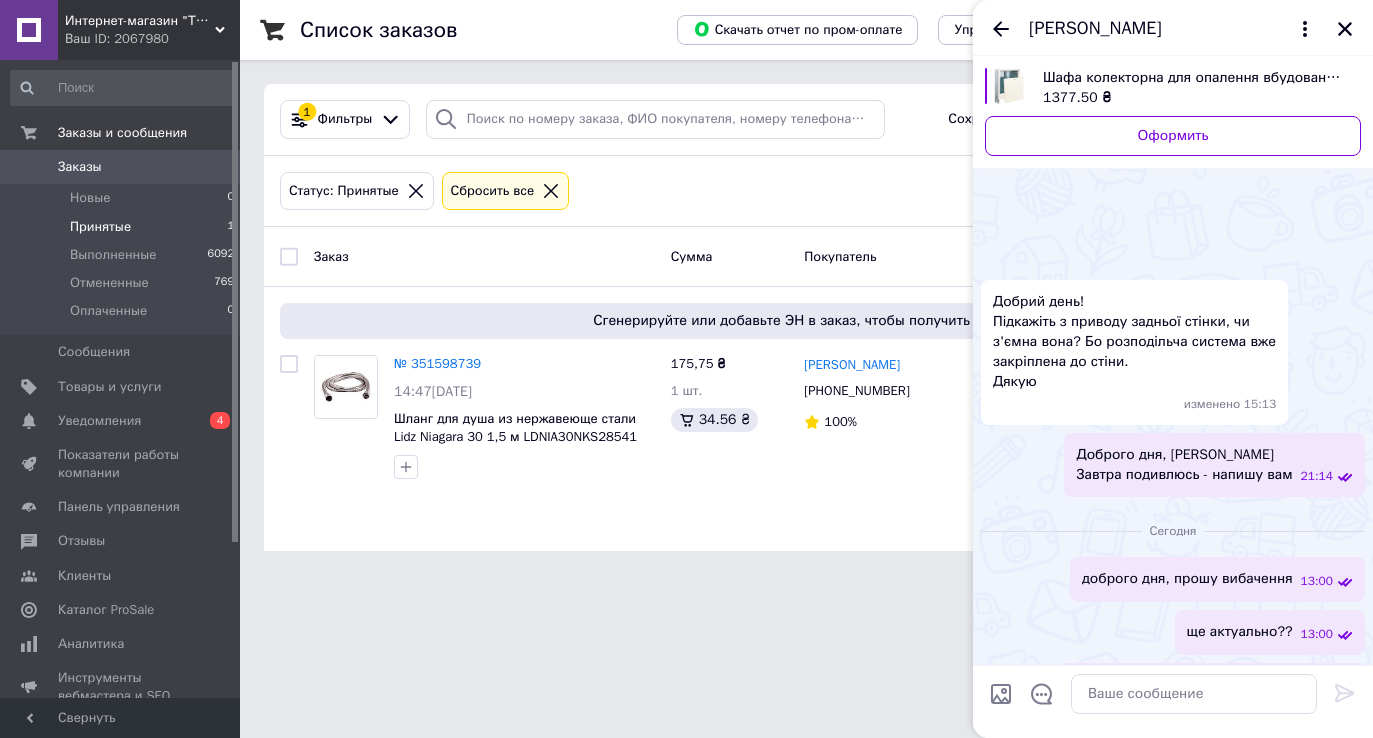 scroll, scrollTop: 221, scrollLeft: 0, axis: vertical 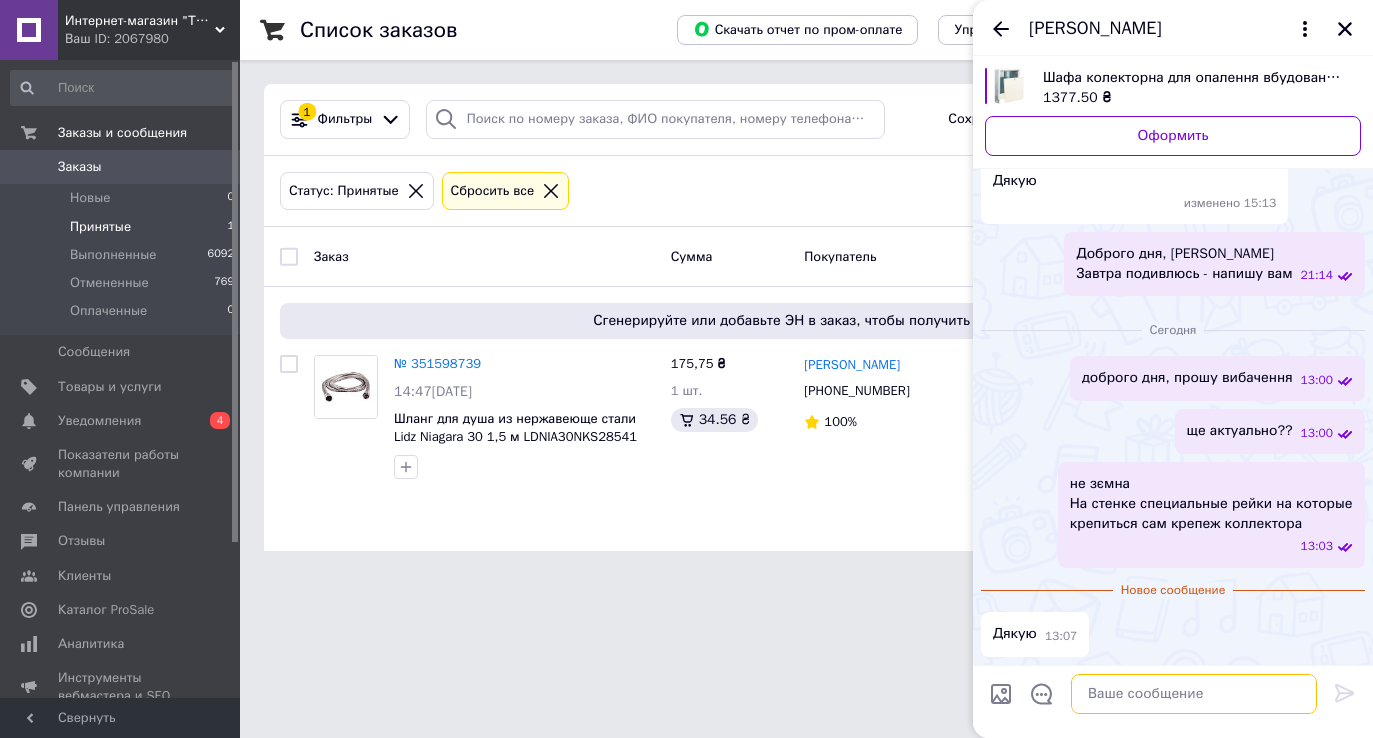 click at bounding box center [1194, 694] 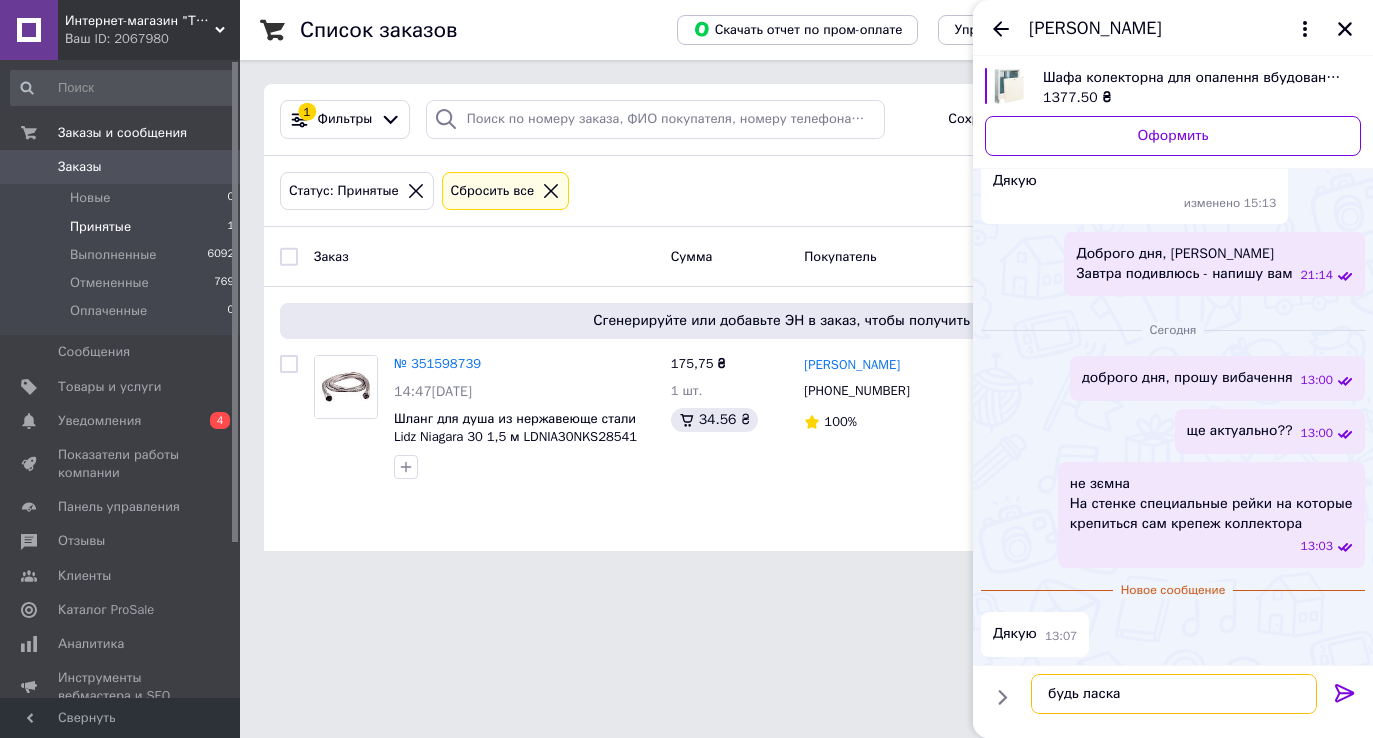 type on "будь ласка" 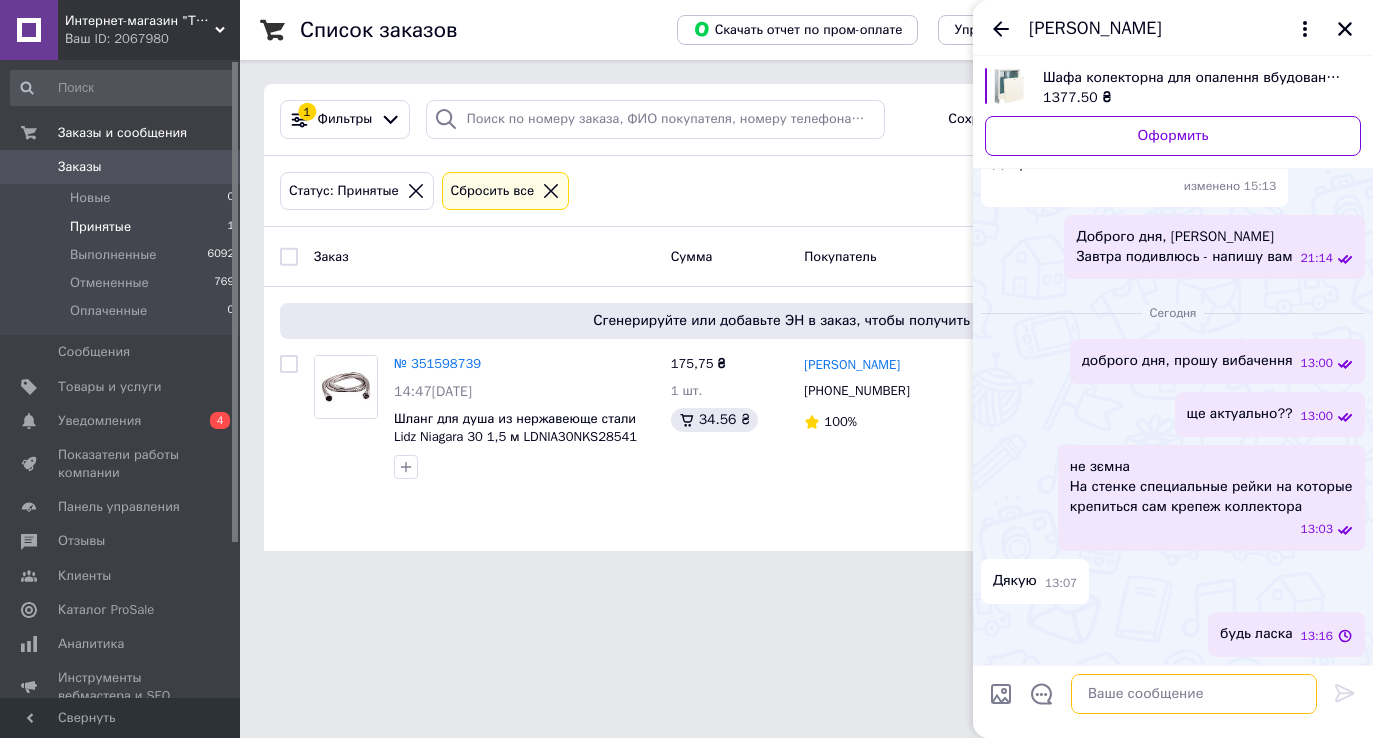 scroll, scrollTop: 0, scrollLeft: 0, axis: both 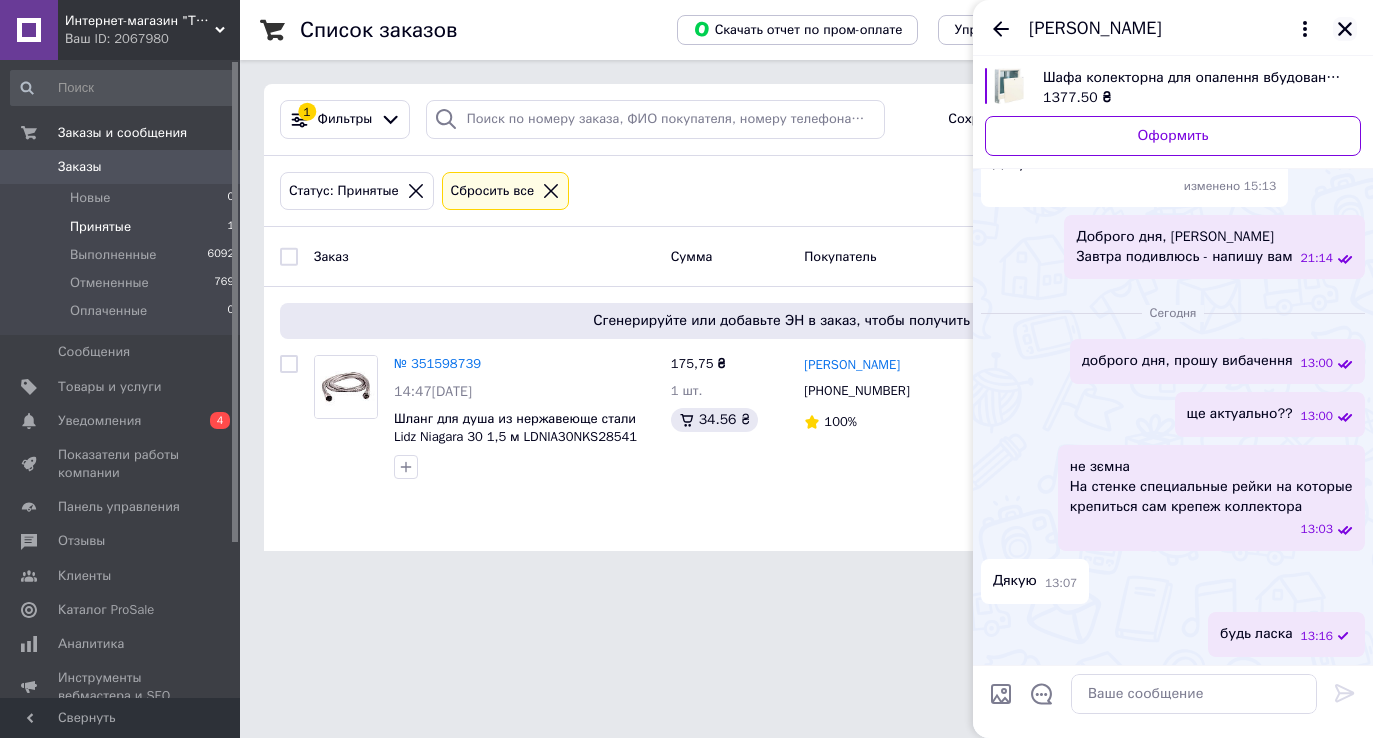 click 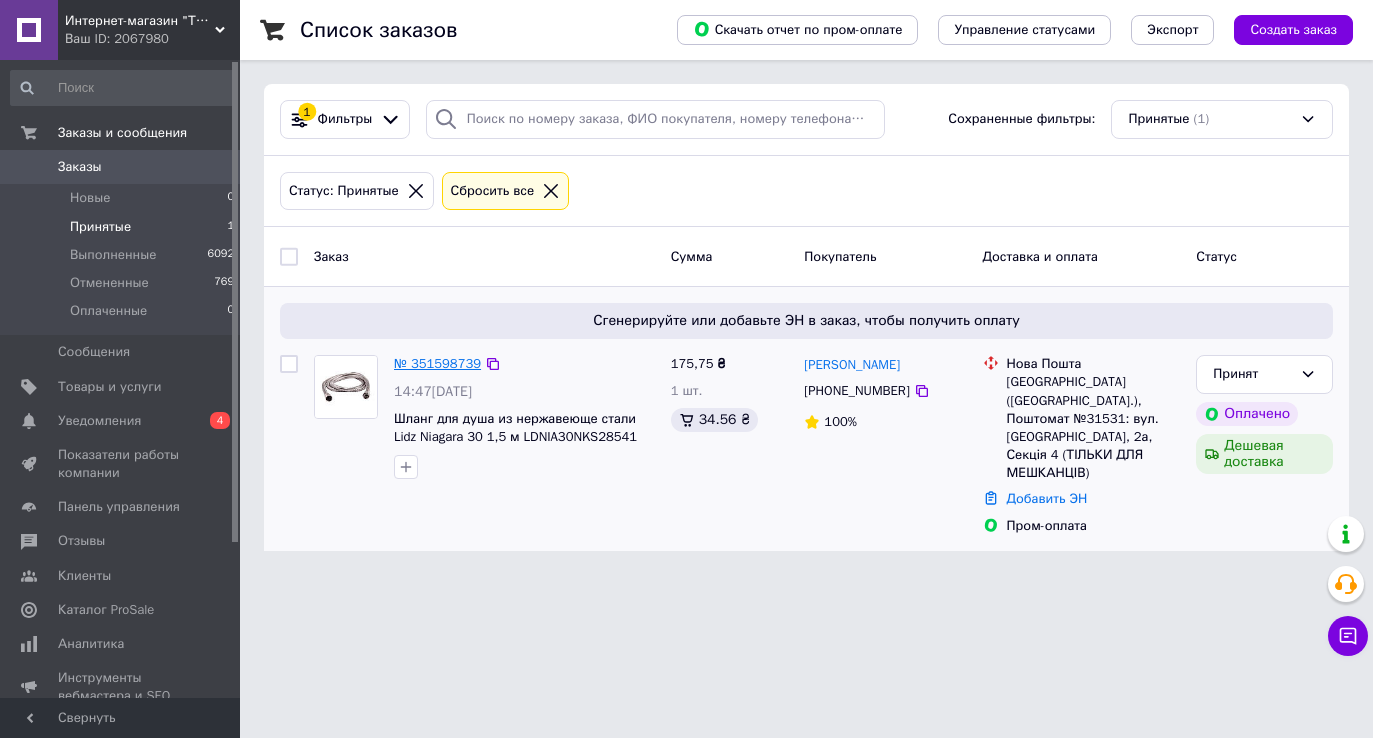 click on "№ 351598739" at bounding box center [437, 363] 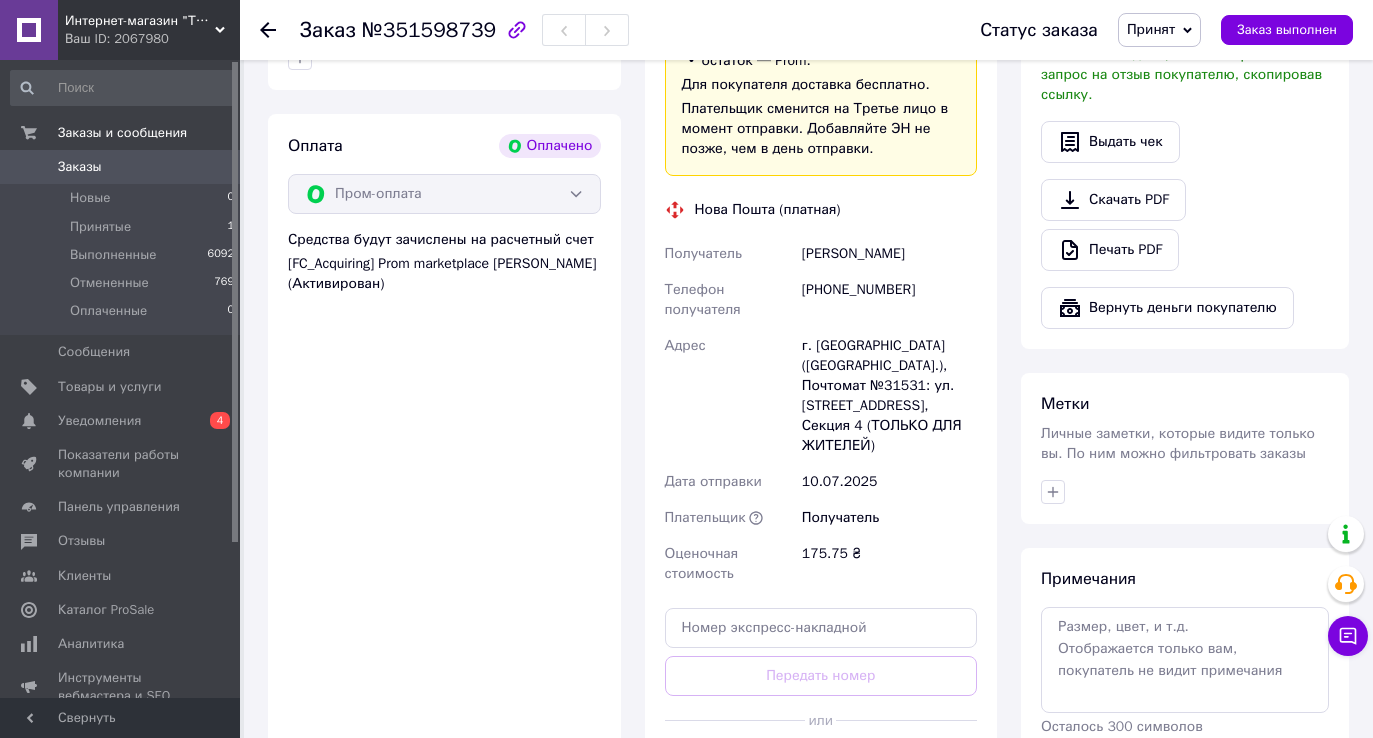 scroll, scrollTop: 1281, scrollLeft: 0, axis: vertical 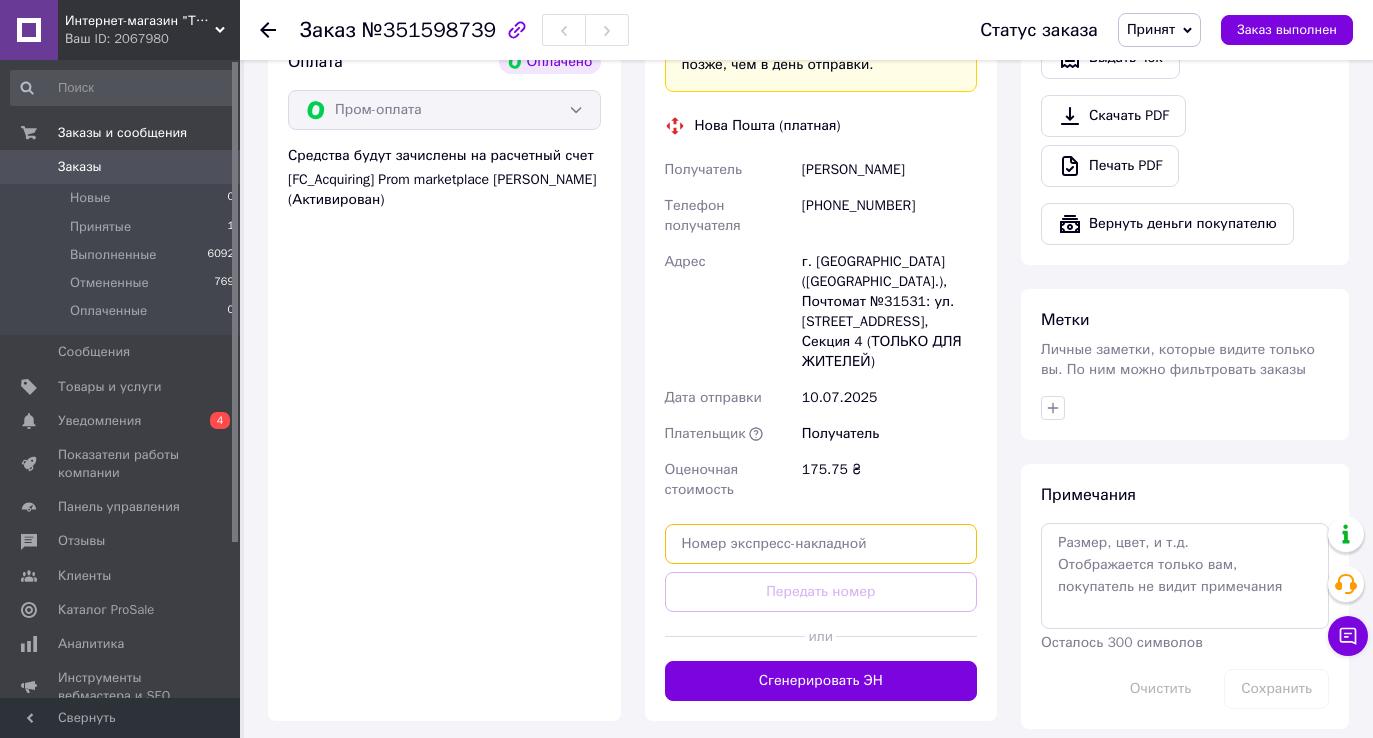 click at bounding box center [821, 544] 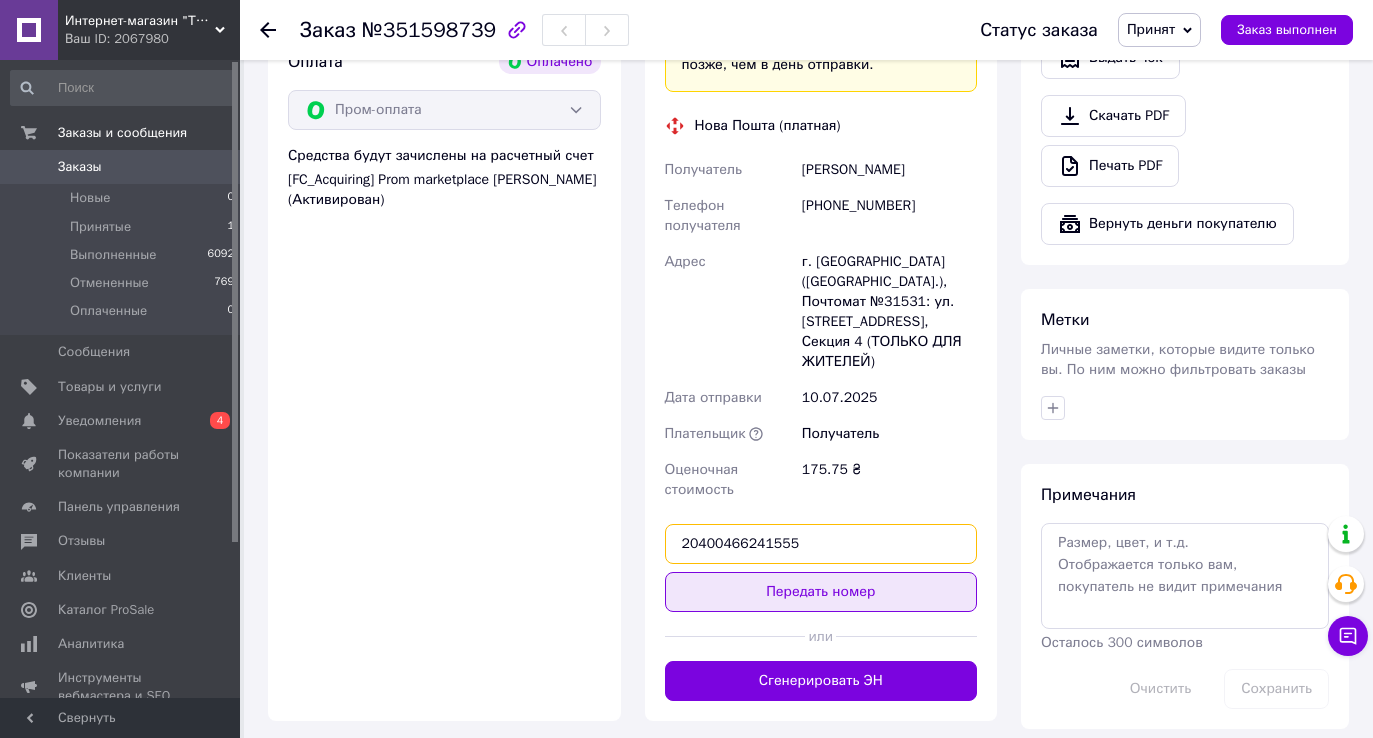 type on "20400466241555" 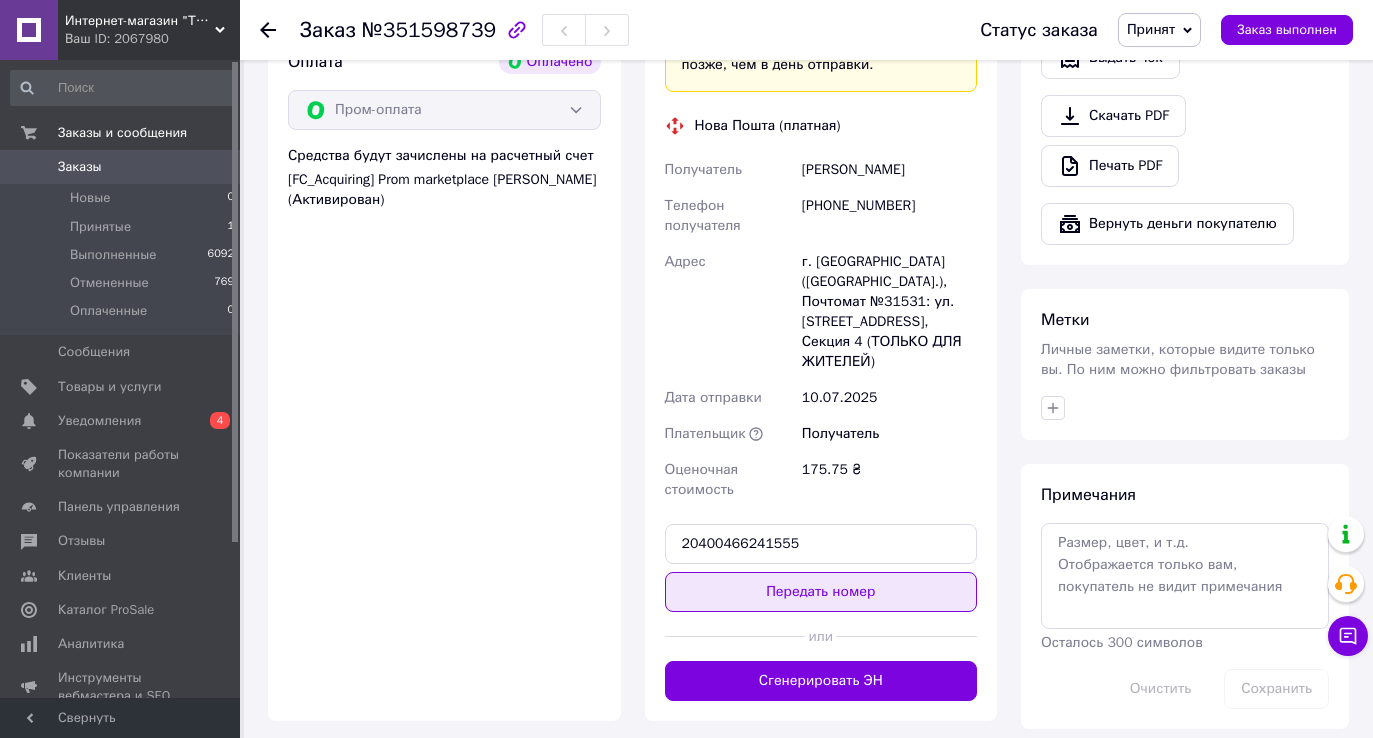 click on "Передать номер" at bounding box center [821, 592] 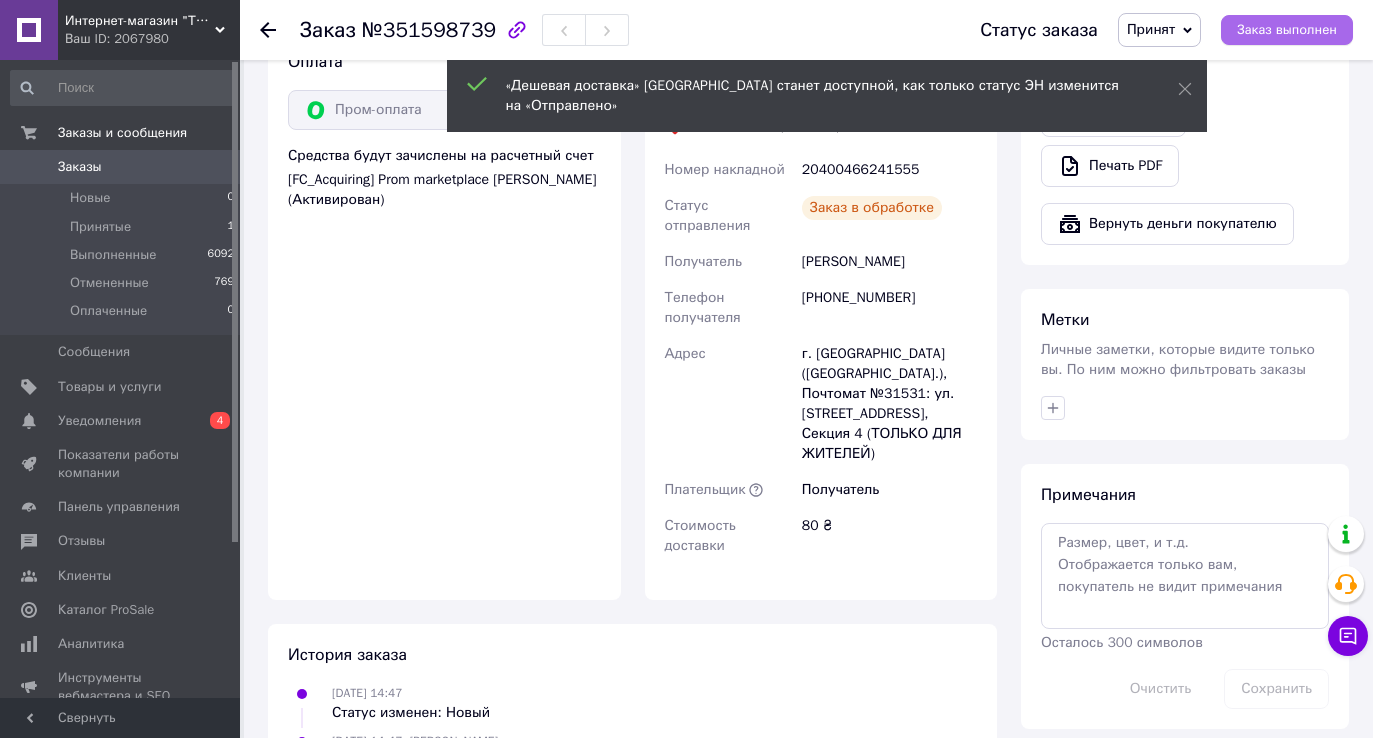 click on "Заказ выполнен" at bounding box center (1287, 30) 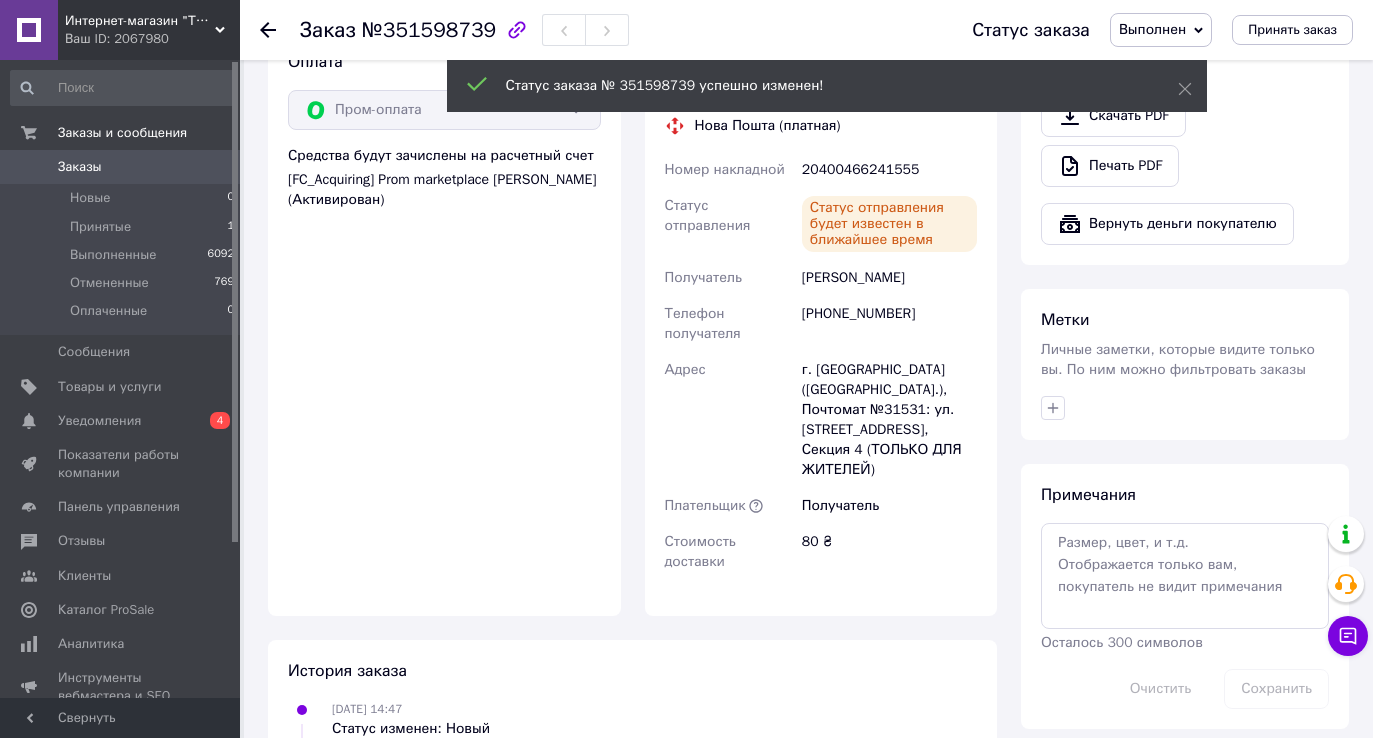 click on "Интернет-магазин "Тубмарин"" at bounding box center (140, 21) 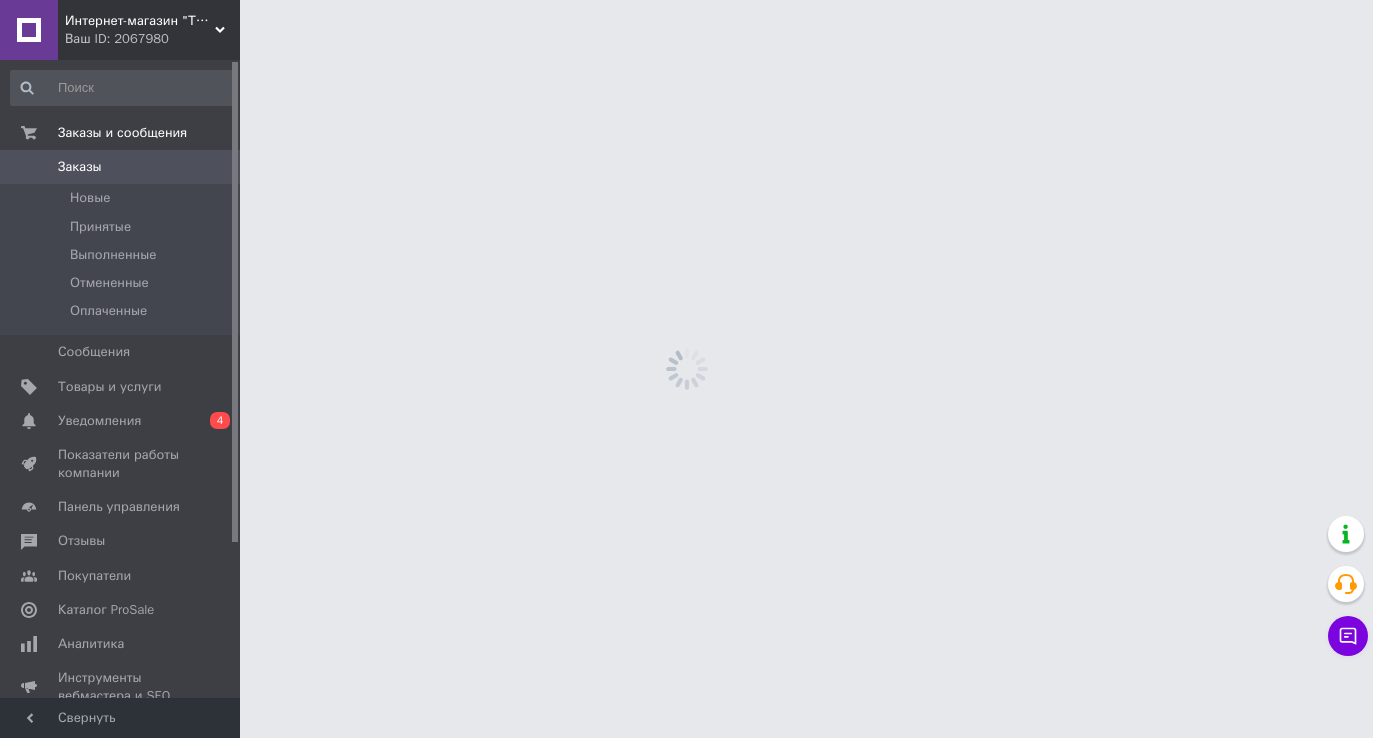 scroll, scrollTop: 176, scrollLeft: 0, axis: vertical 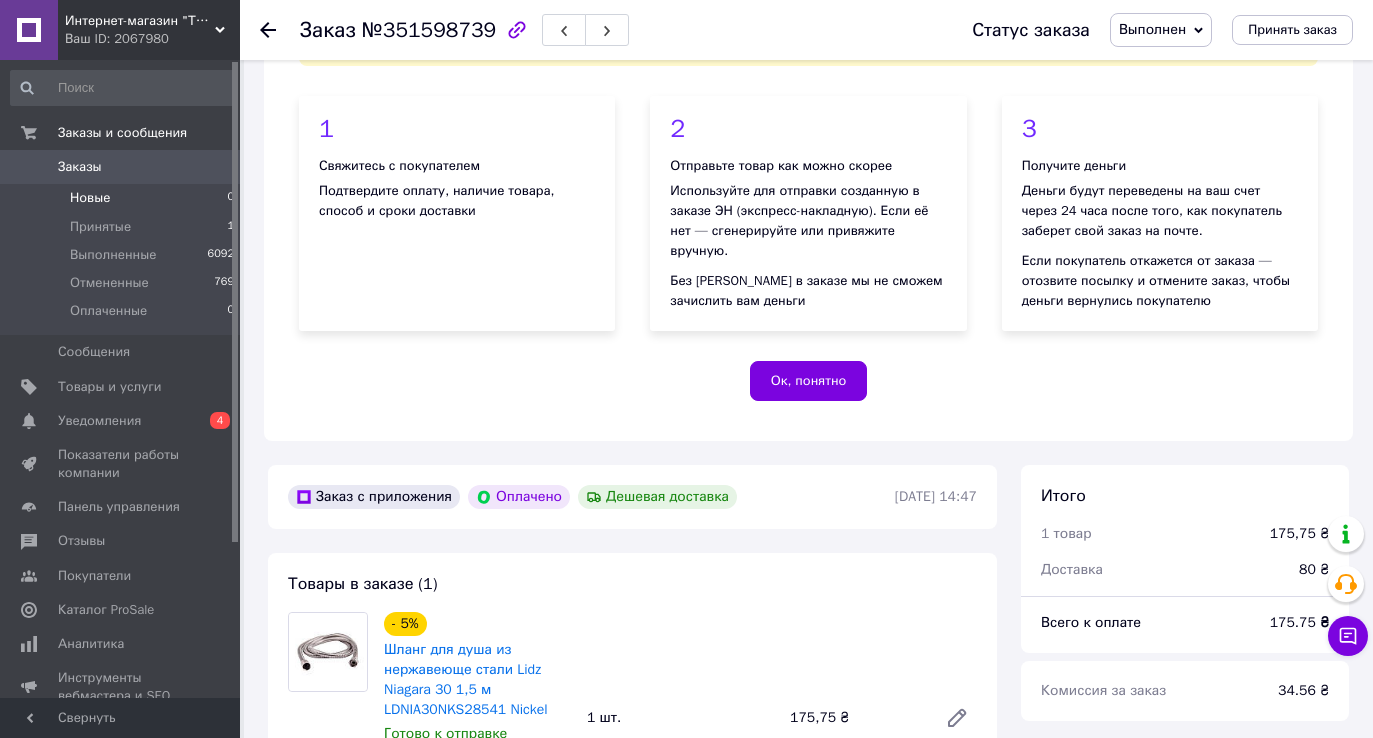 click on "Новые" at bounding box center [90, 198] 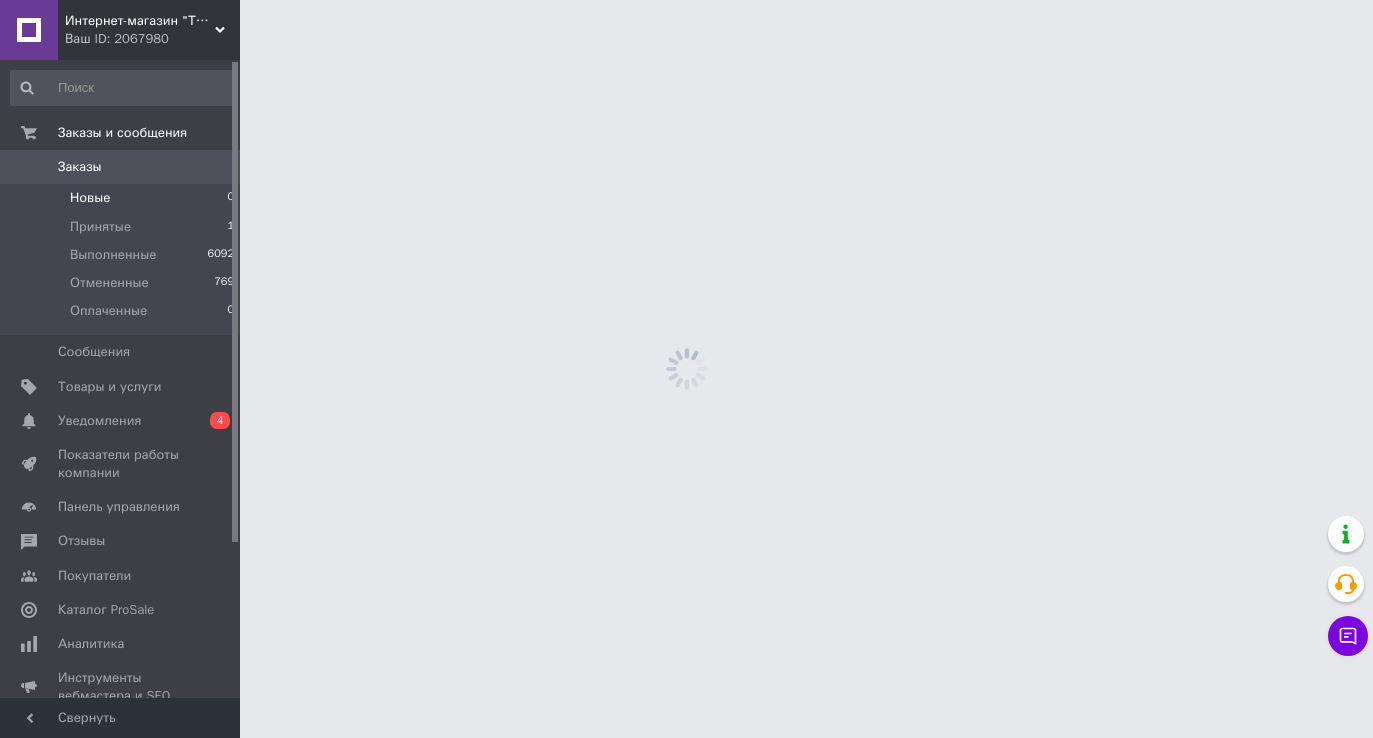 scroll, scrollTop: 0, scrollLeft: 0, axis: both 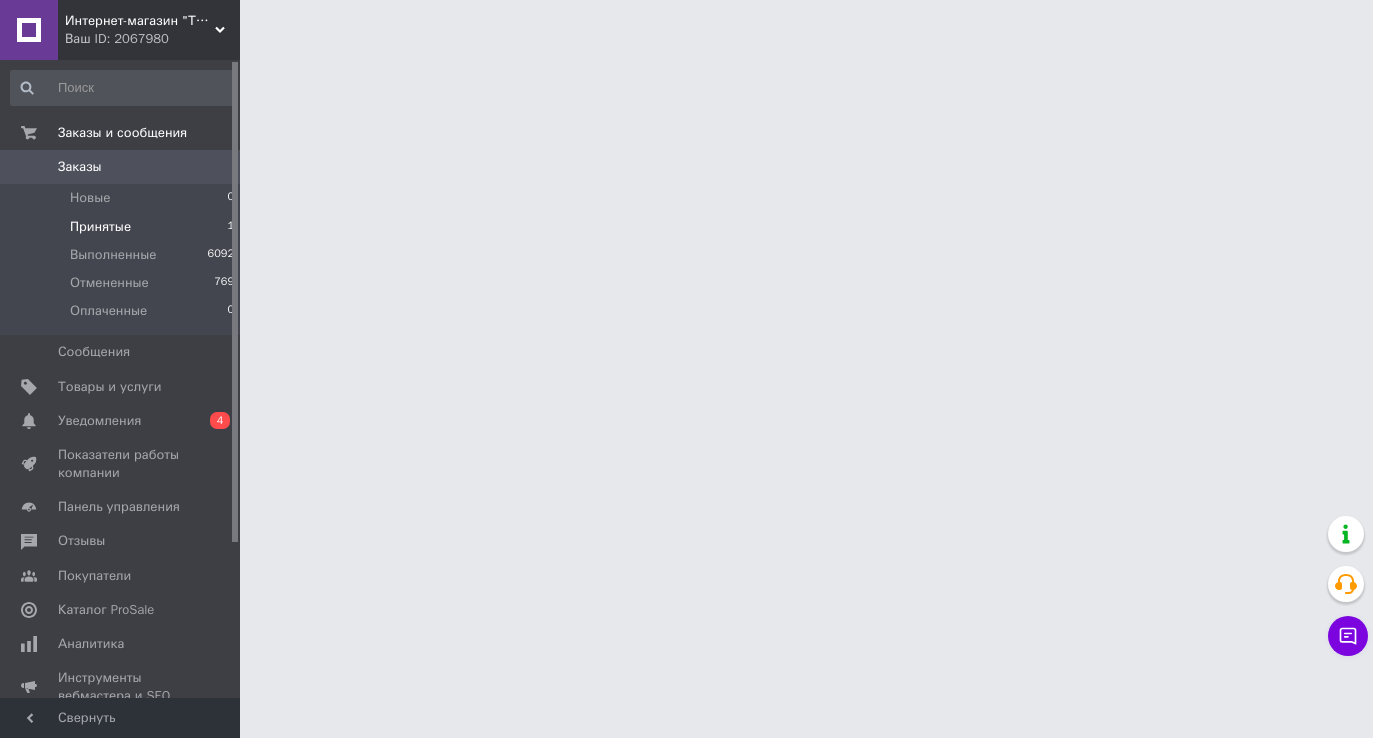 click on "Принятые" at bounding box center [100, 227] 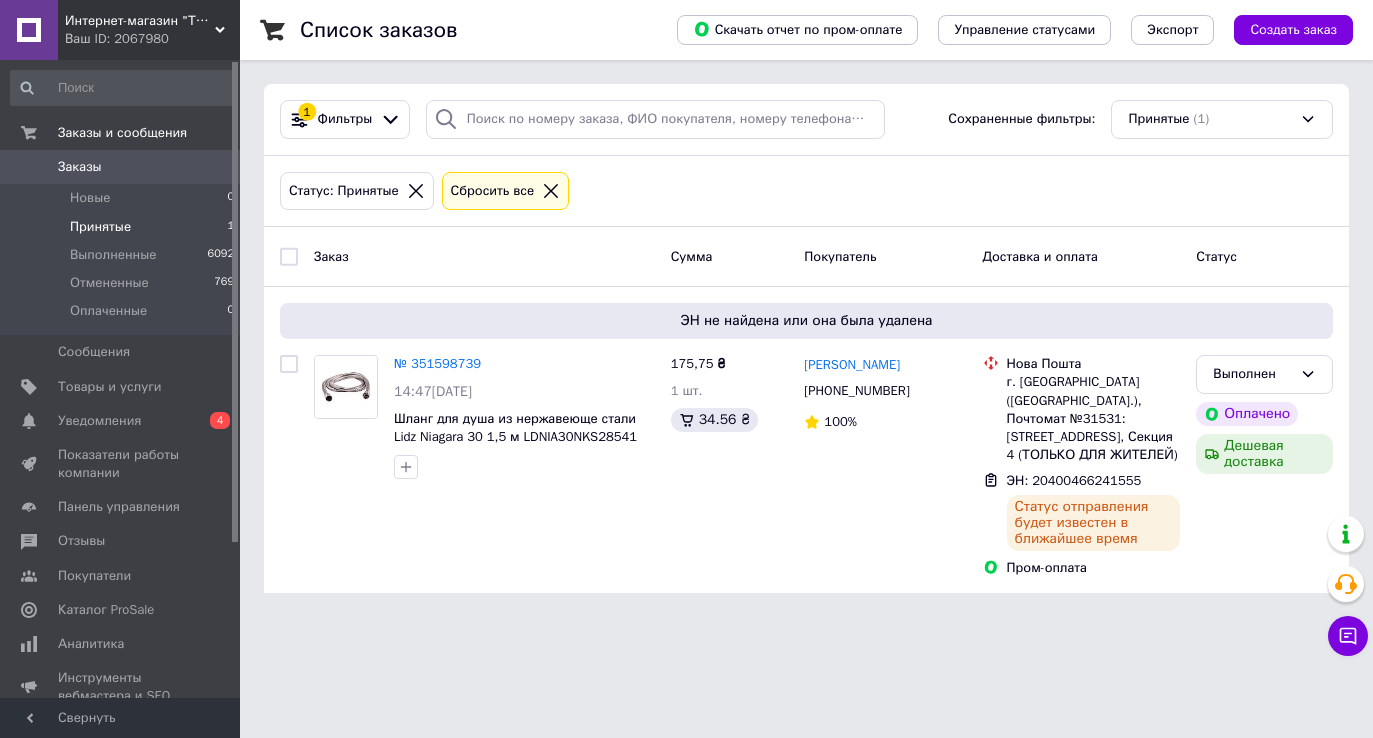 click on "Ваш ID: 2067980" at bounding box center [152, 39] 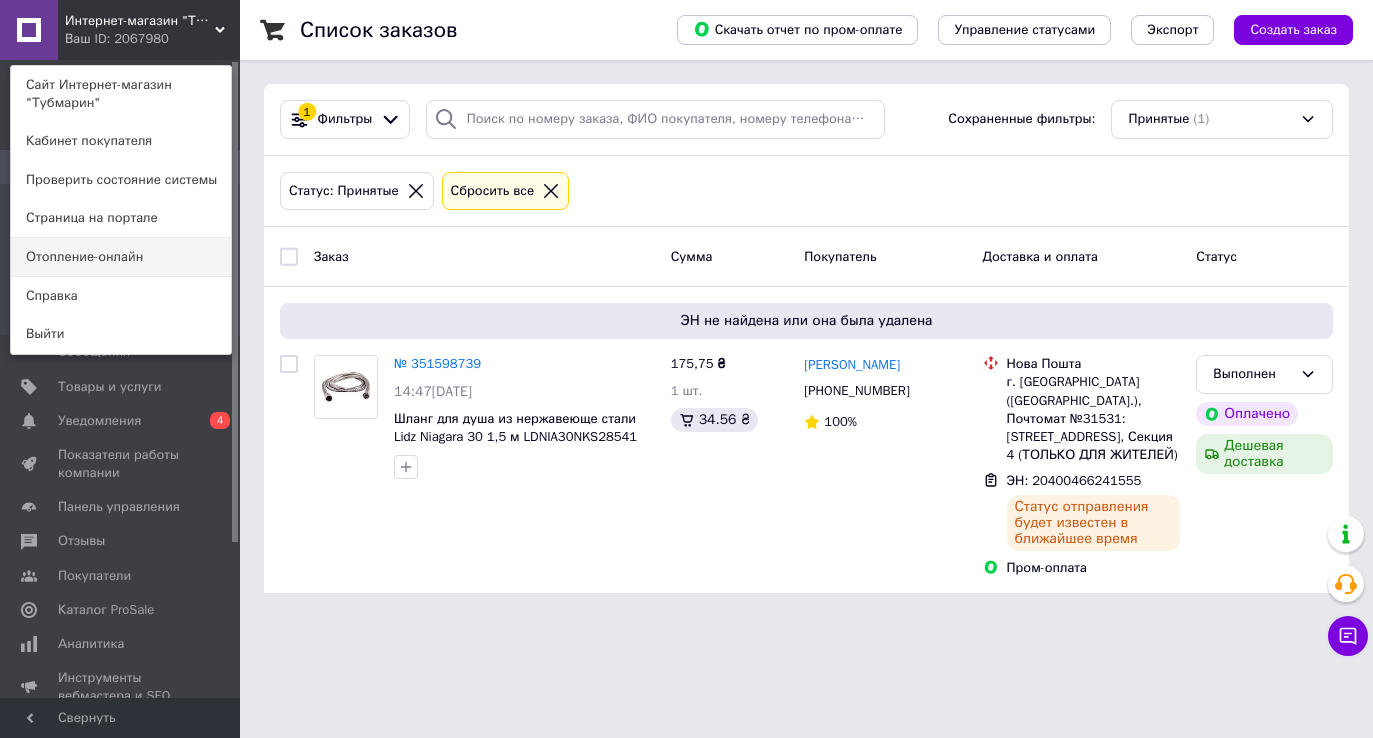 click on "Отопление-онлайн" at bounding box center [121, 257] 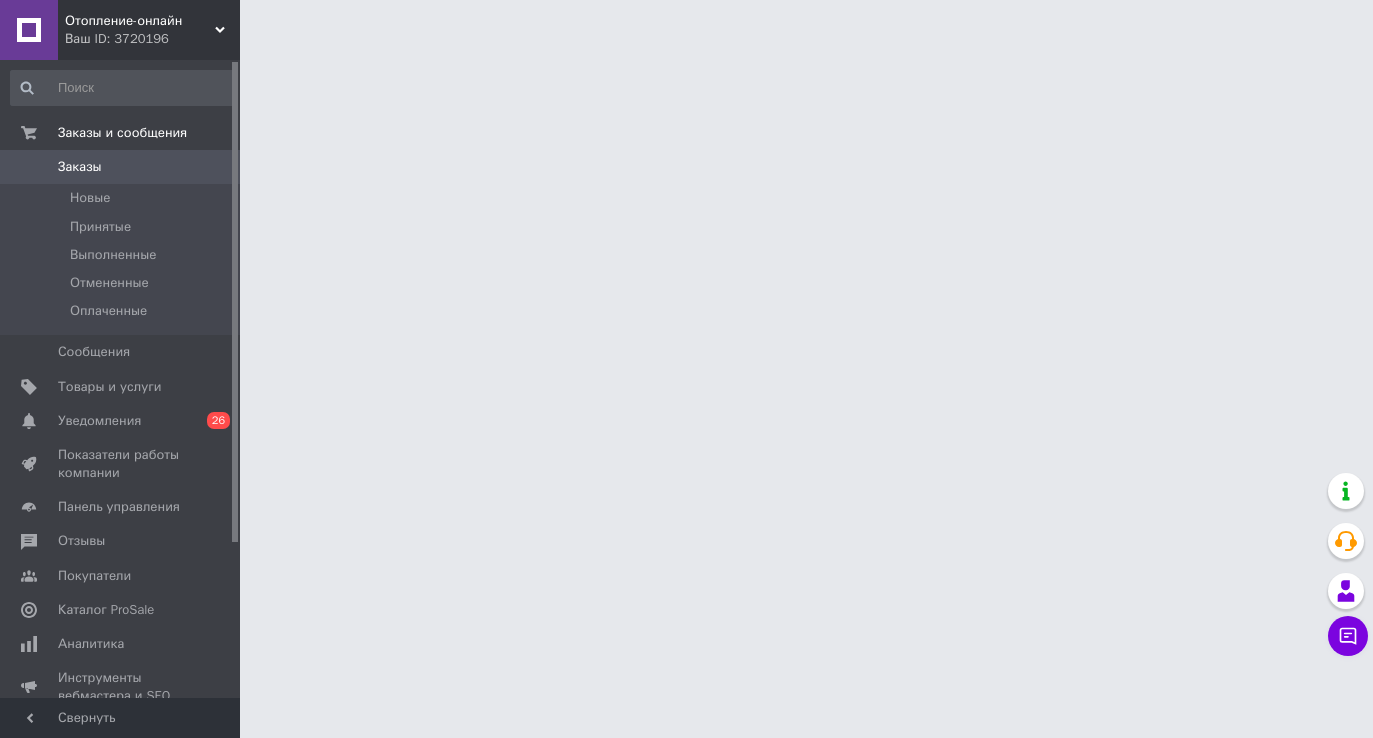 scroll, scrollTop: 0, scrollLeft: 0, axis: both 